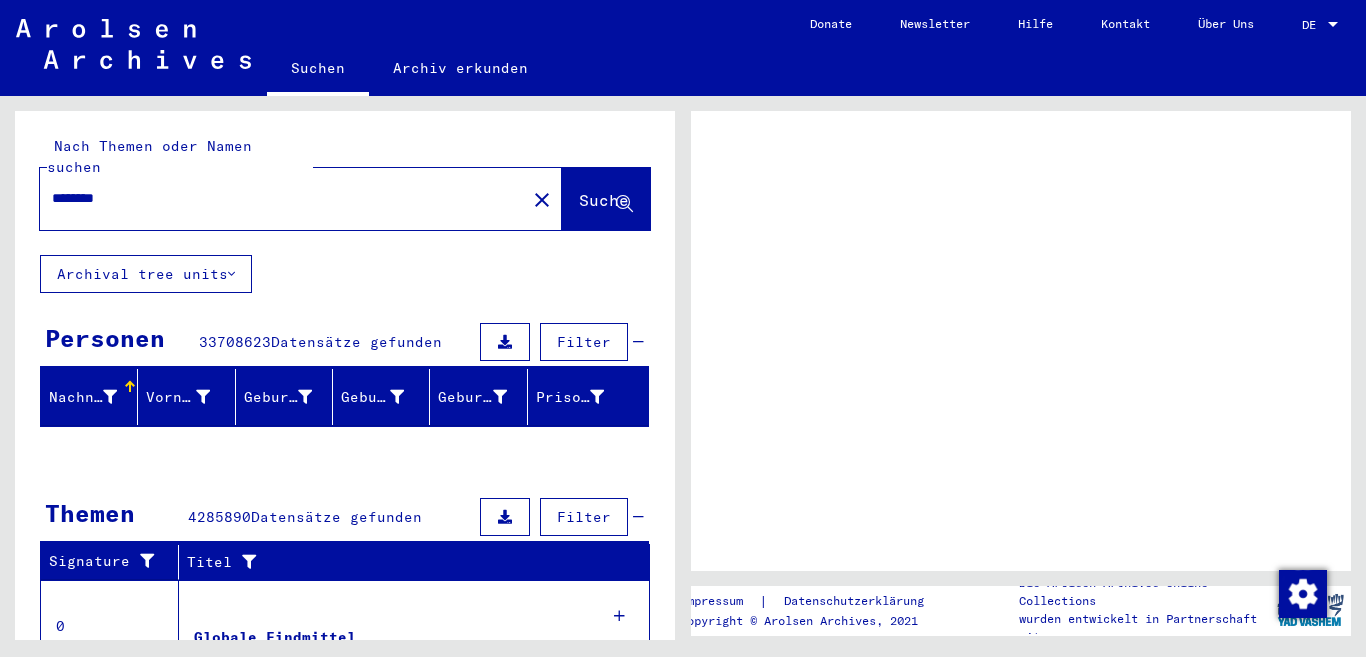 scroll, scrollTop: 0, scrollLeft: 0, axis: both 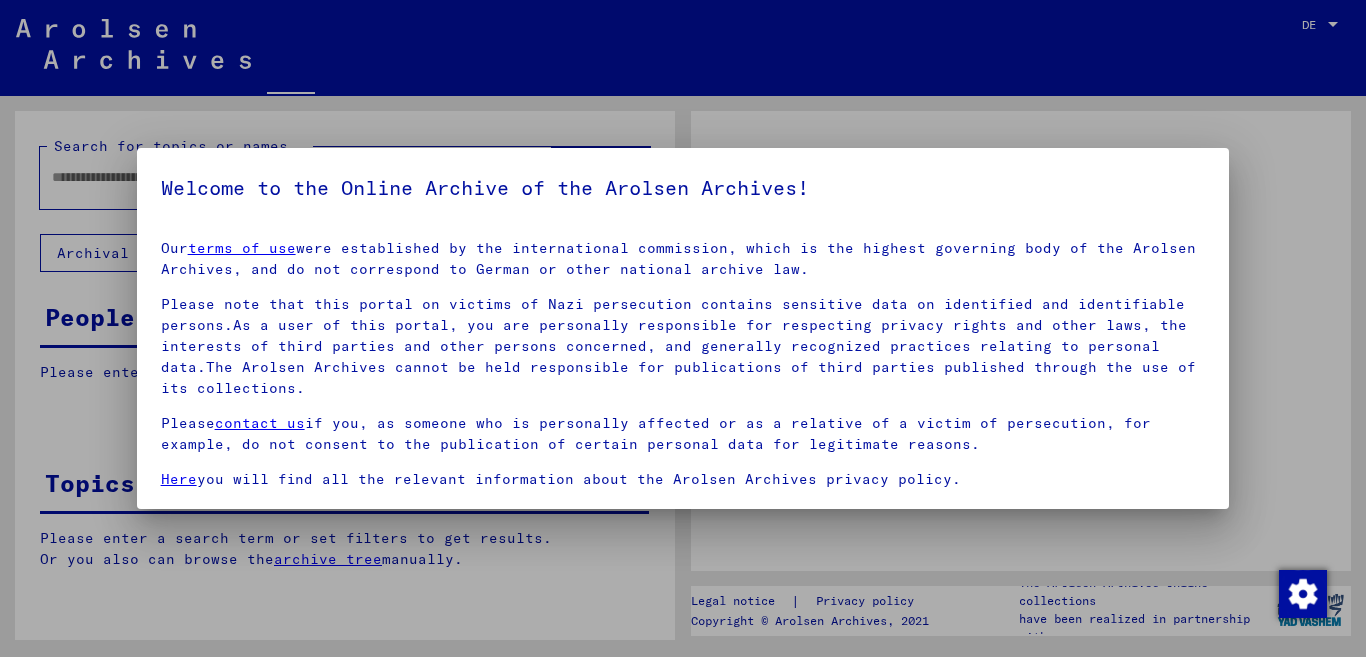 type on "********" 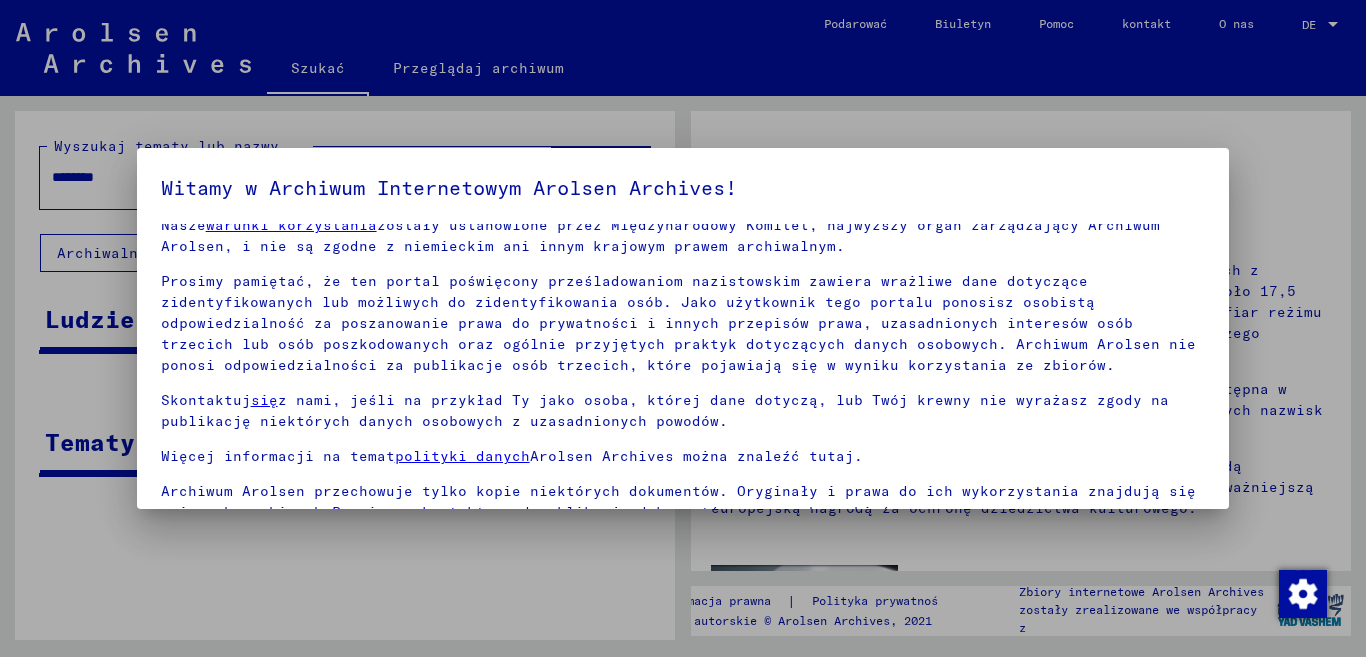 scroll, scrollTop: 29, scrollLeft: 0, axis: vertical 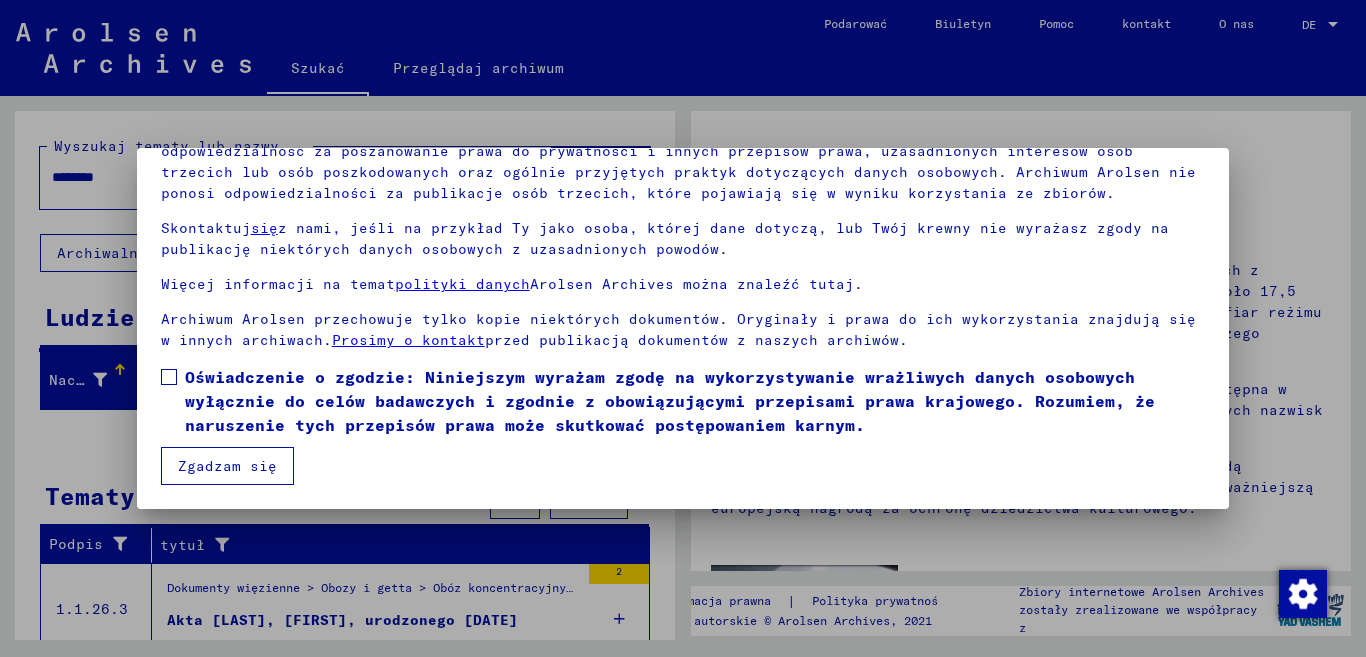 click at bounding box center (169, 377) 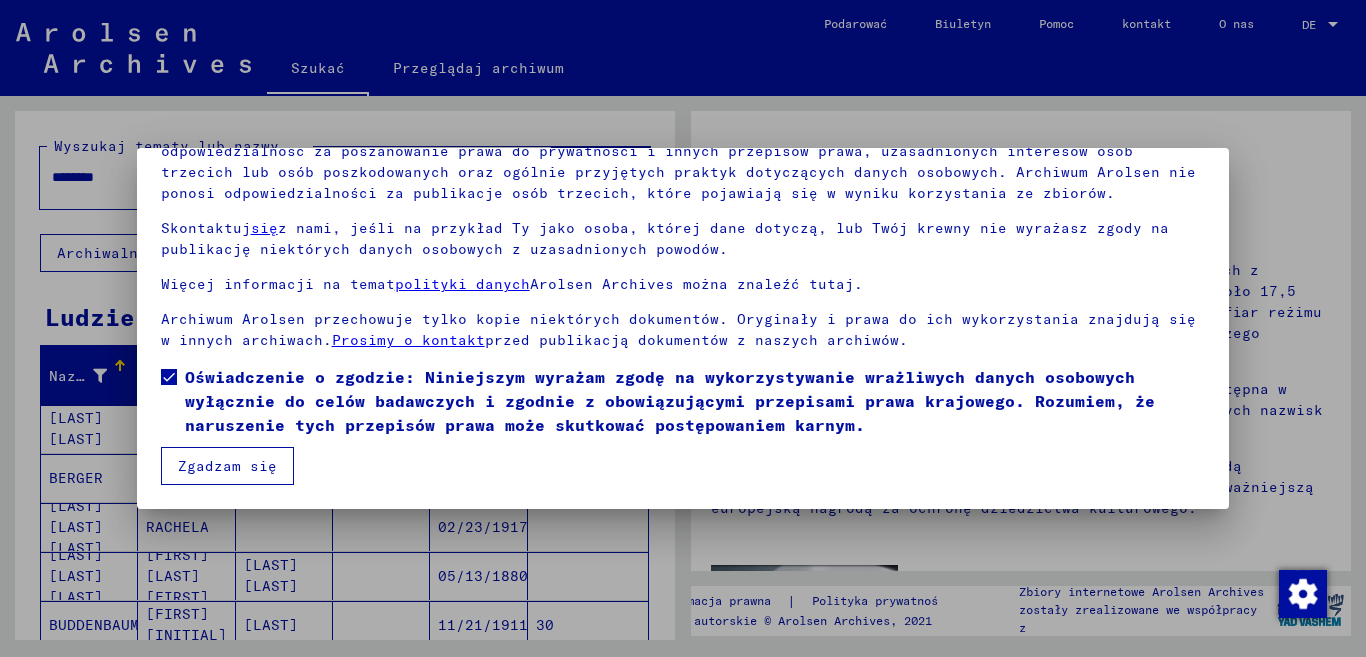click on "Zgadzam się" at bounding box center [227, 466] 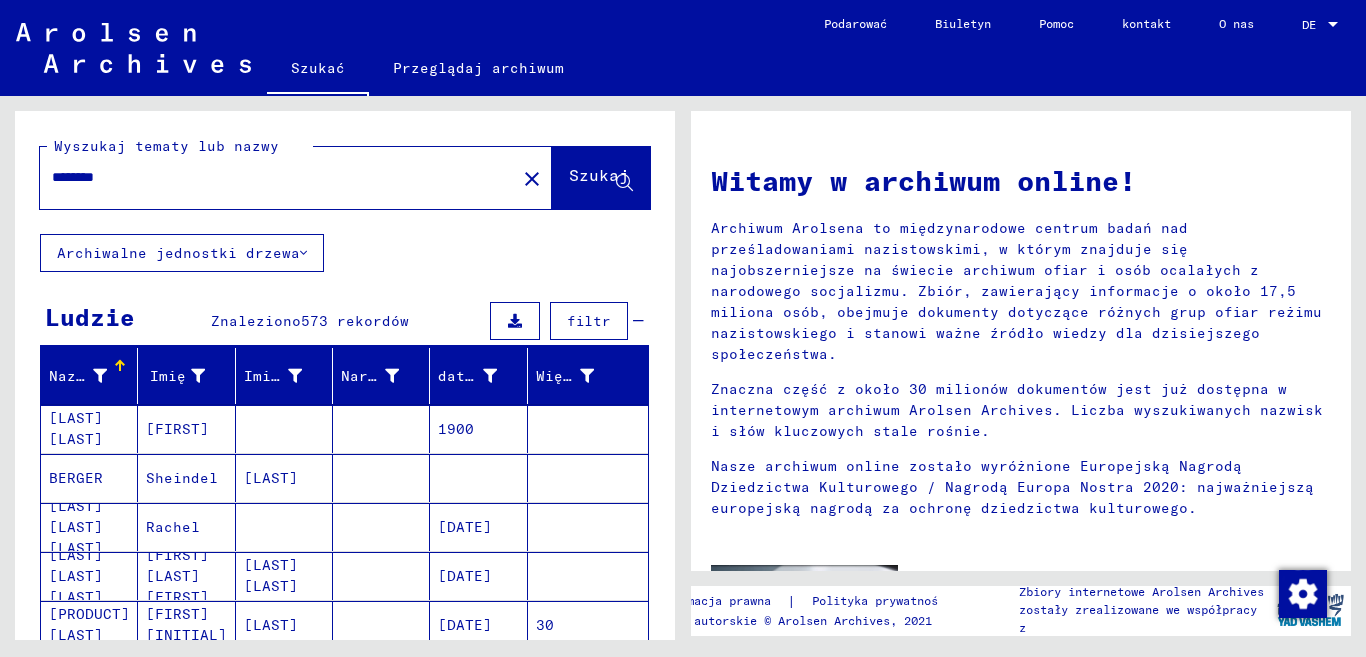 scroll, scrollTop: 100, scrollLeft: 0, axis: vertical 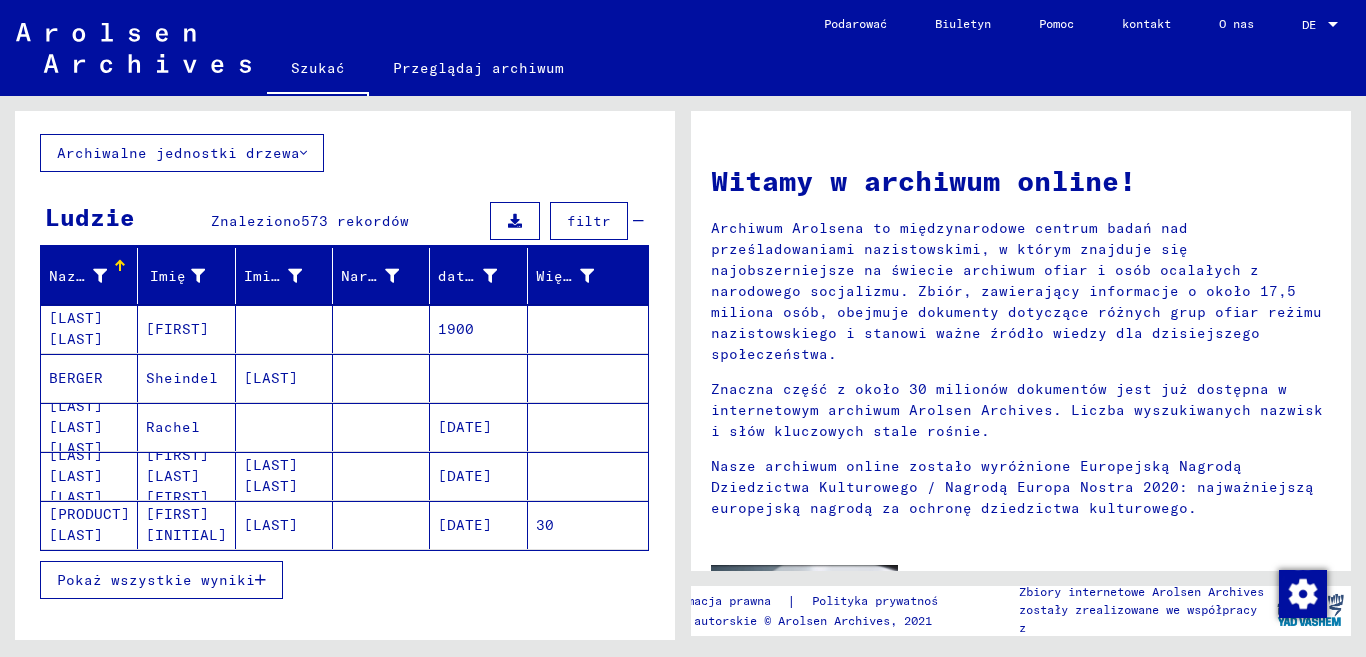 click on "Pokaż wszystkie wyniki" at bounding box center (156, 580) 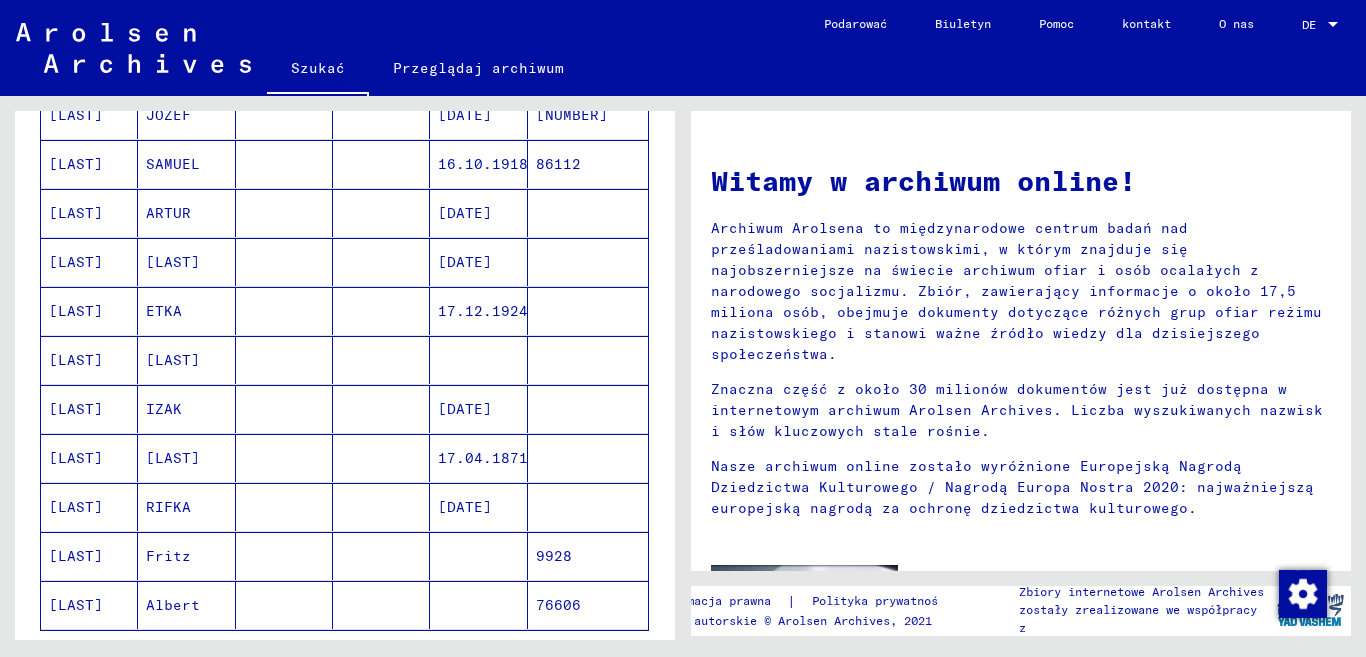 scroll, scrollTop: 1100, scrollLeft: 0, axis: vertical 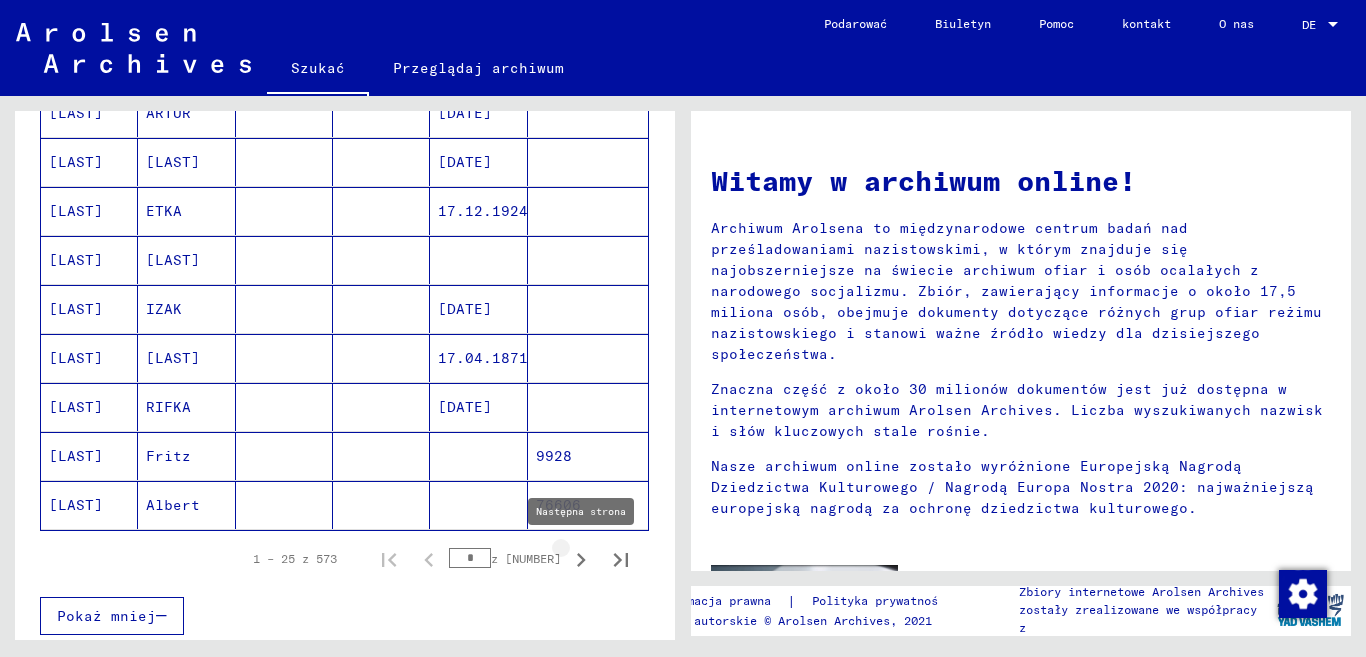 click 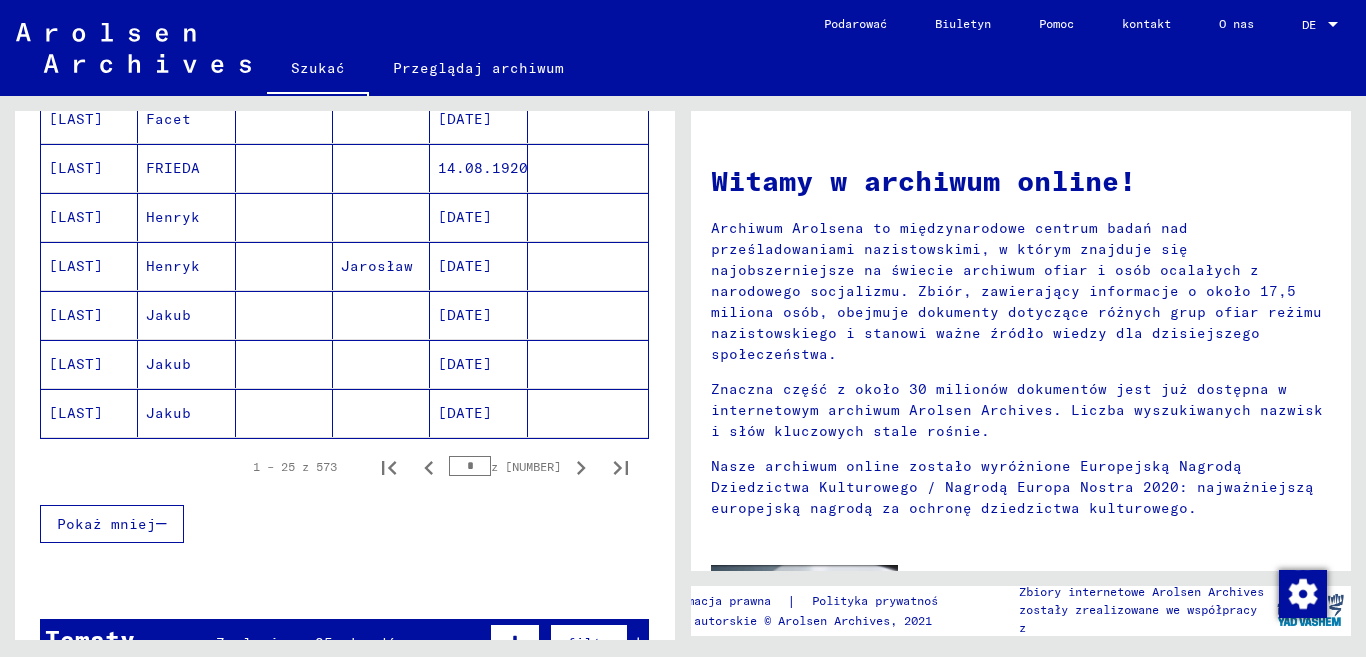 scroll, scrollTop: 1200, scrollLeft: 0, axis: vertical 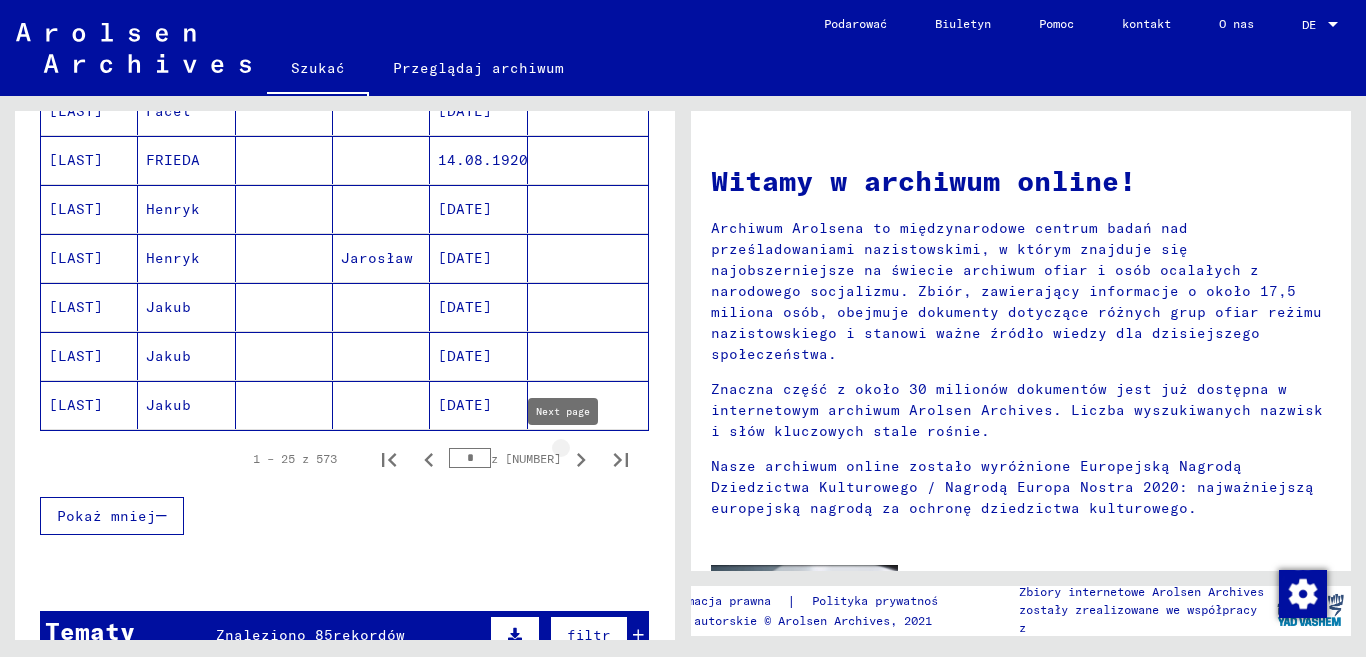 click 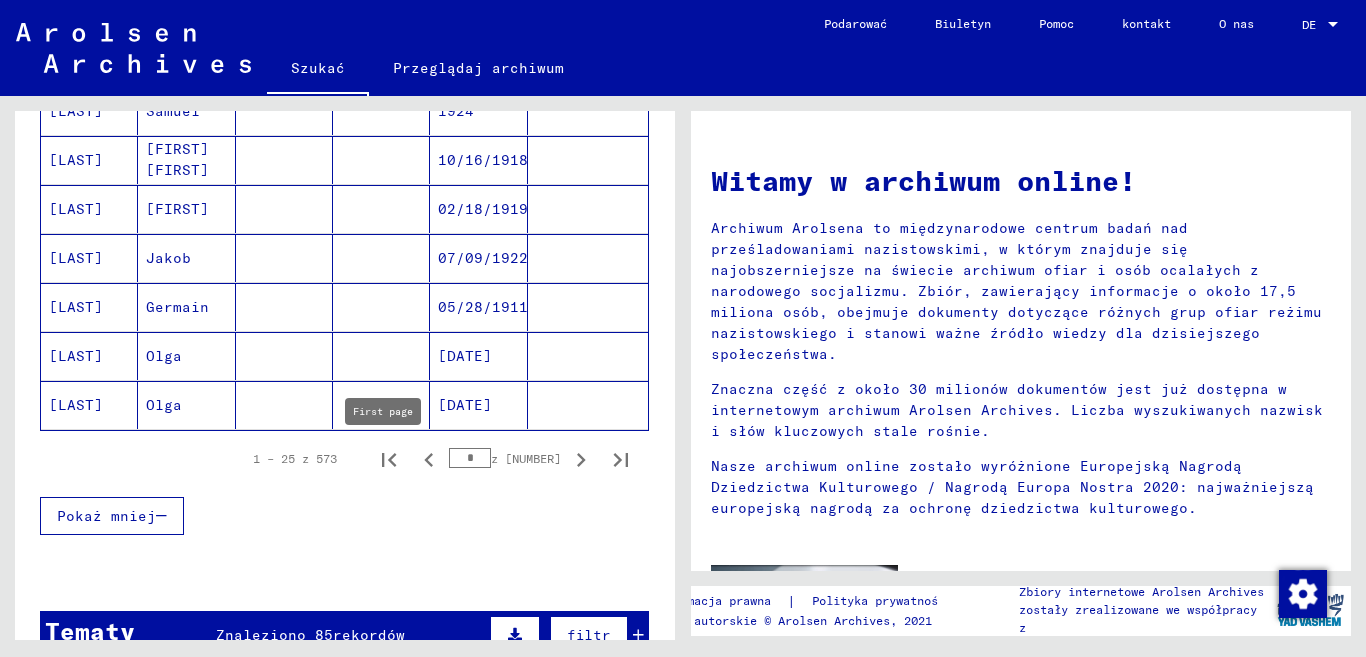 scroll, scrollTop: 1000, scrollLeft: 0, axis: vertical 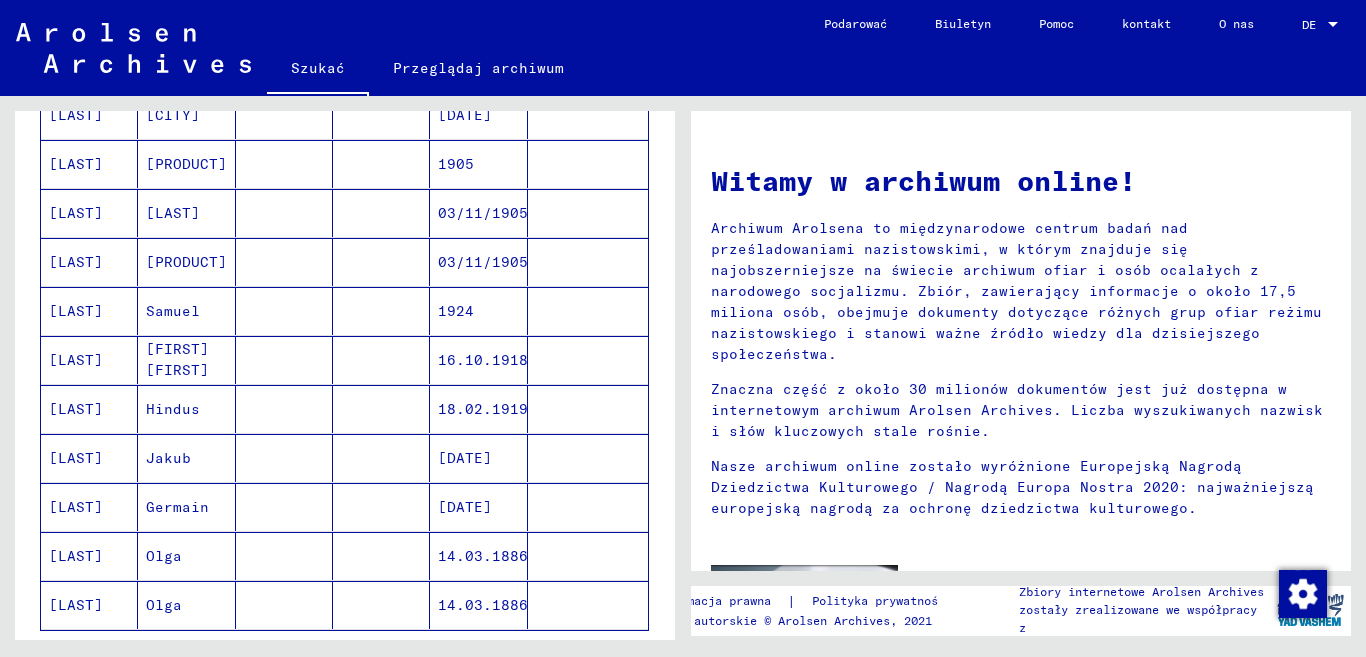 click on "[LAST]" at bounding box center (76, 360) 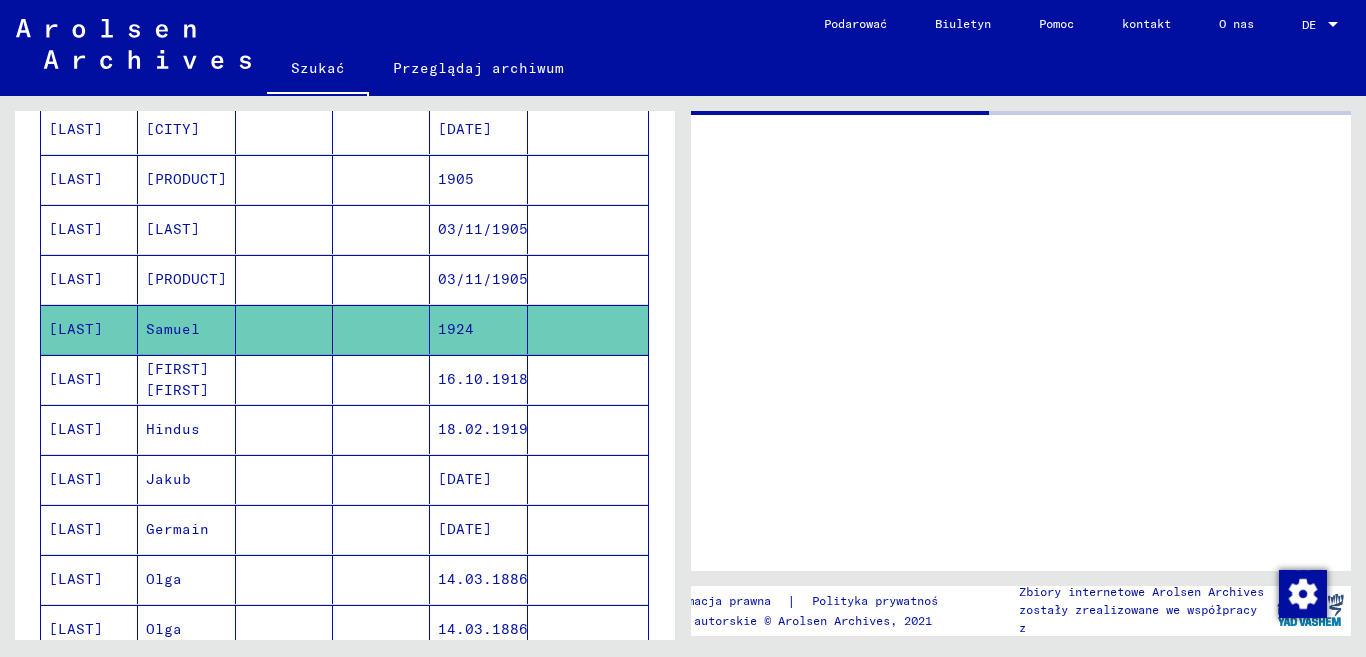 scroll, scrollTop: 1014, scrollLeft: 0, axis: vertical 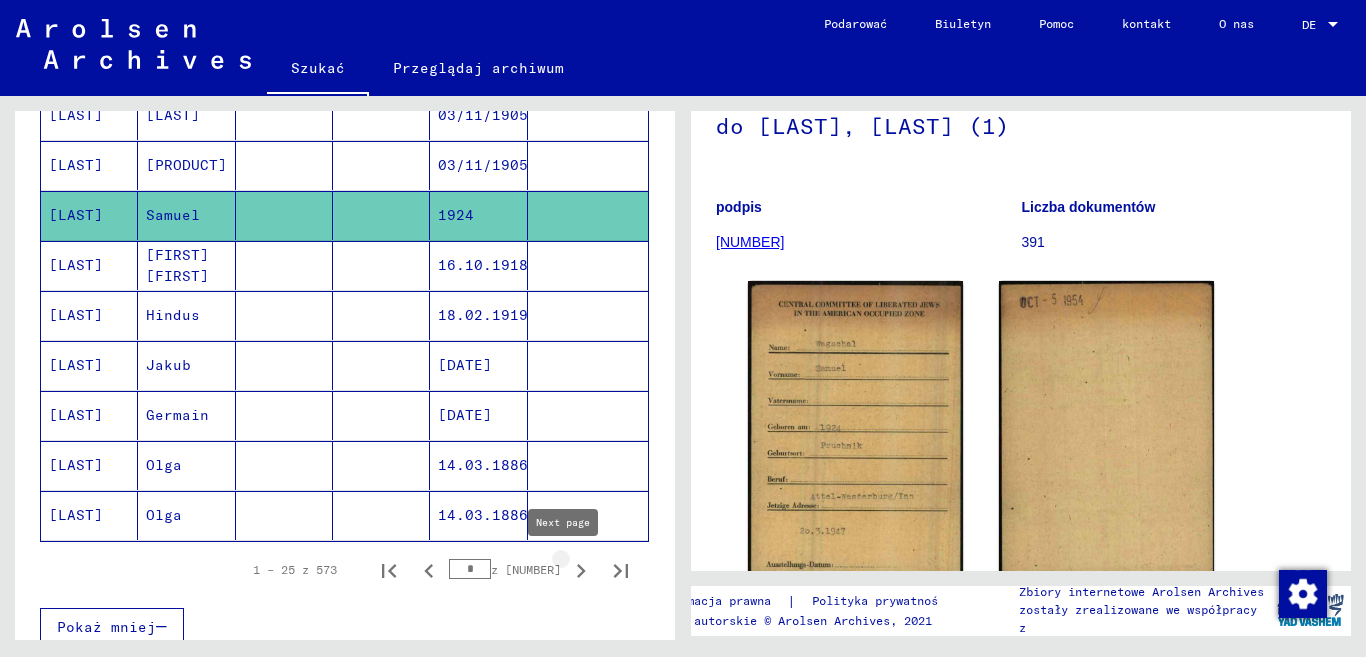 click 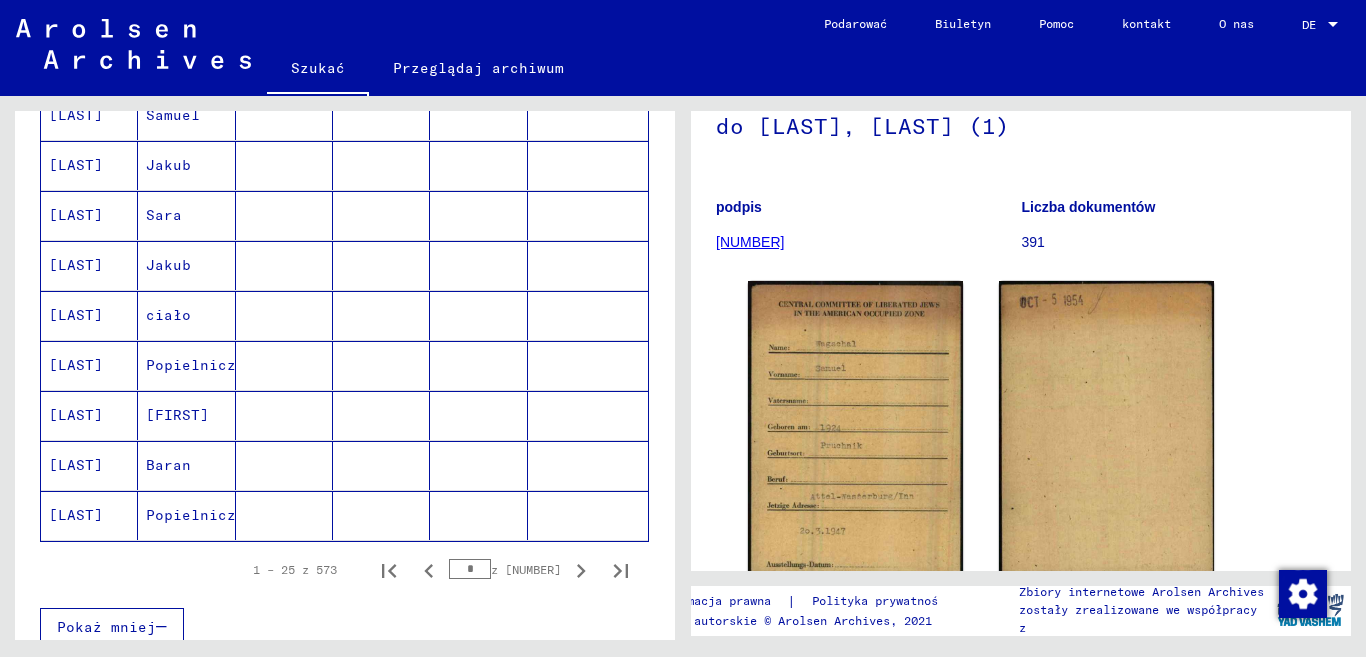 click on "[LAST]" at bounding box center (76, 465) 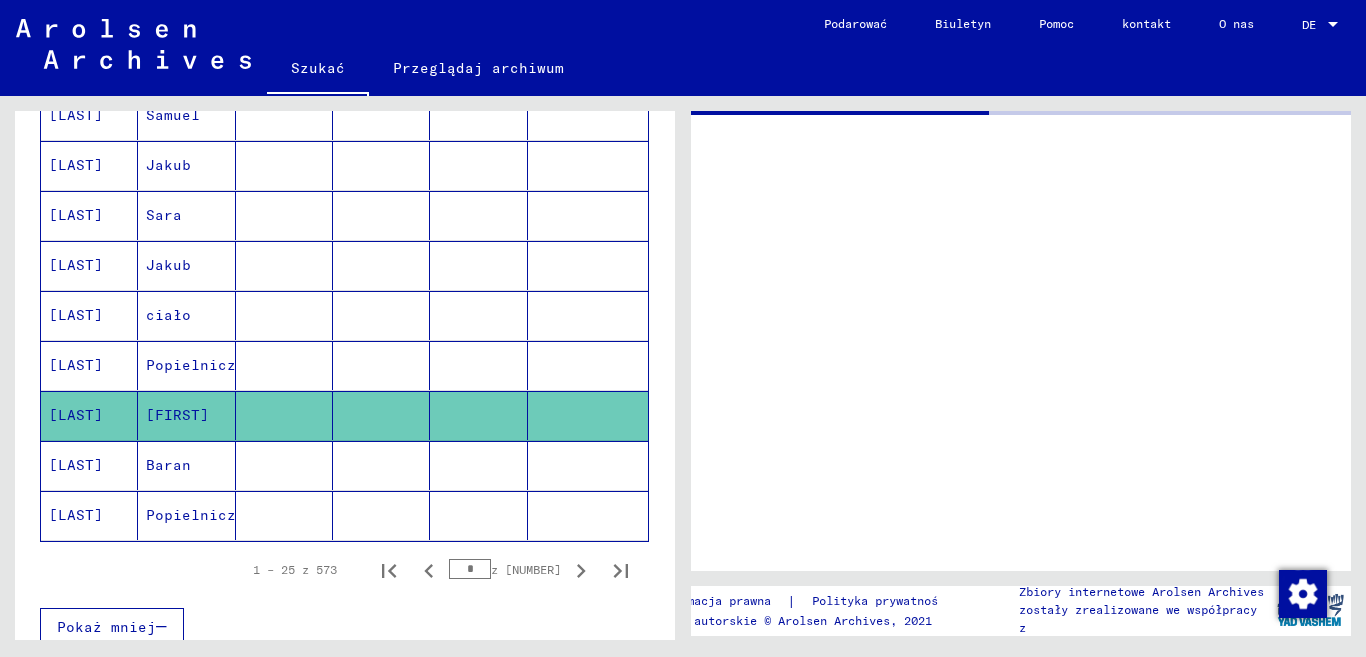 scroll, scrollTop: 0, scrollLeft: 0, axis: both 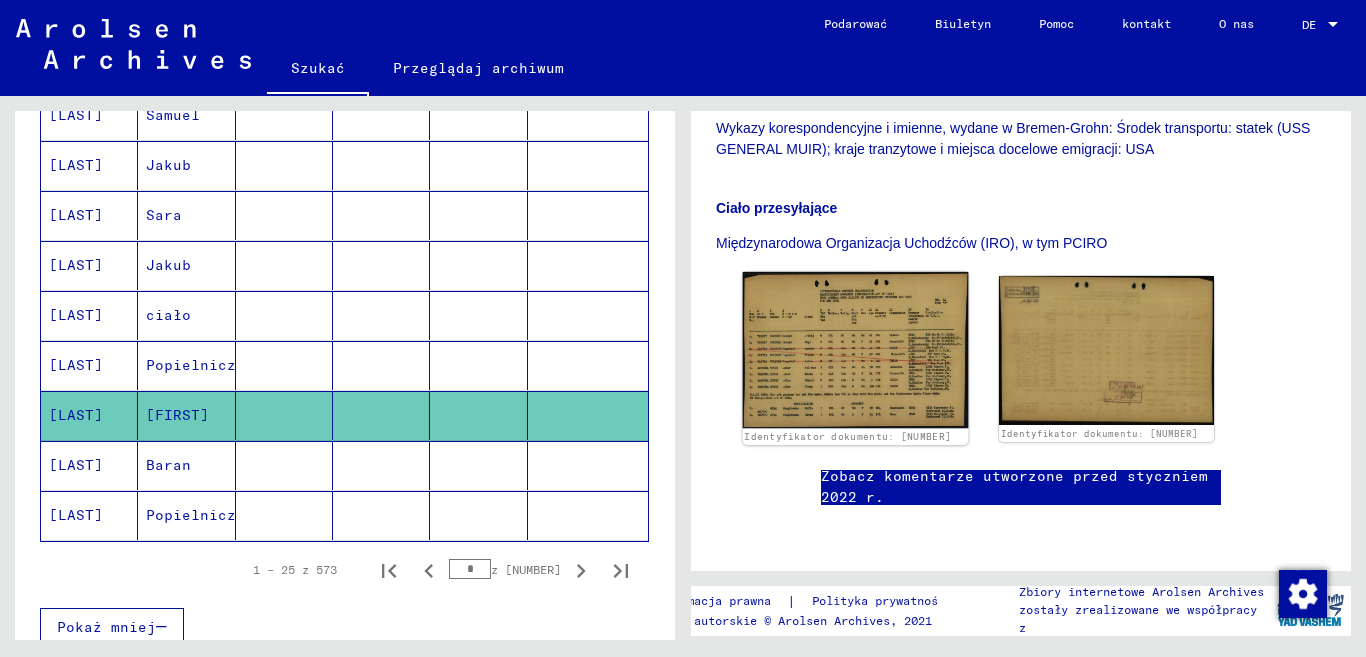 click 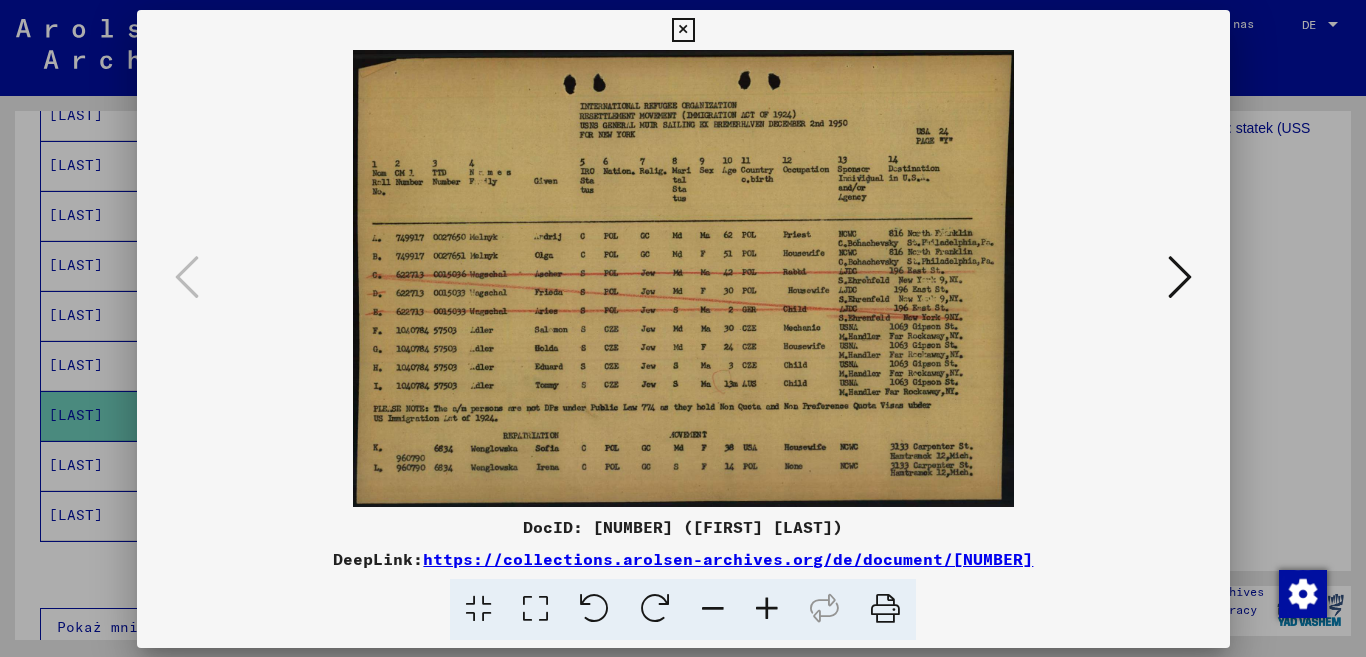 click at bounding box center [683, 278] 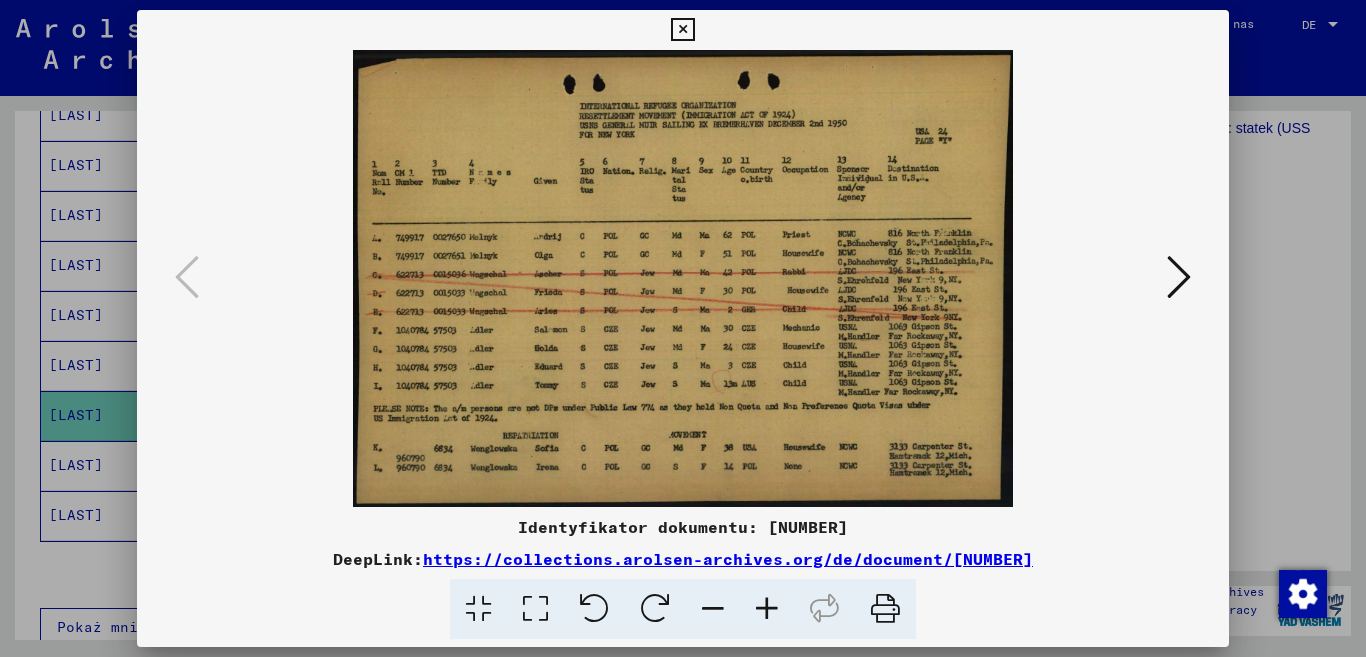 click at bounding box center (767, 609) 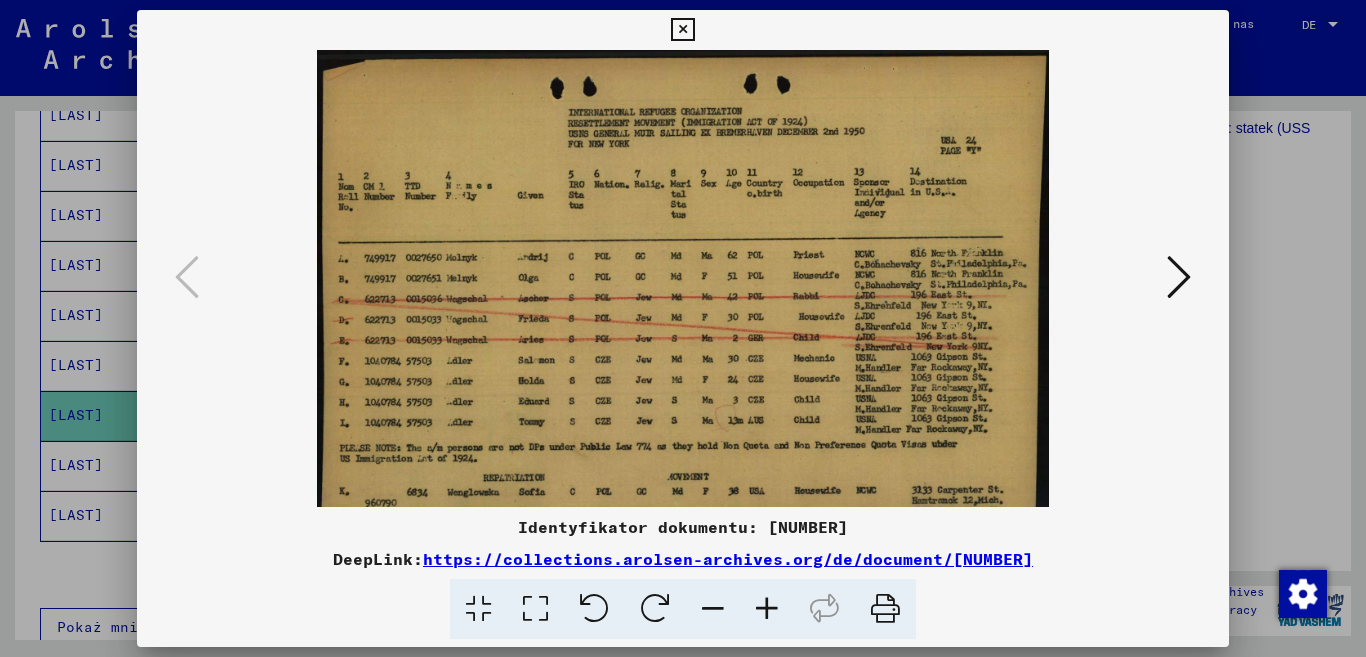 click at bounding box center [767, 609] 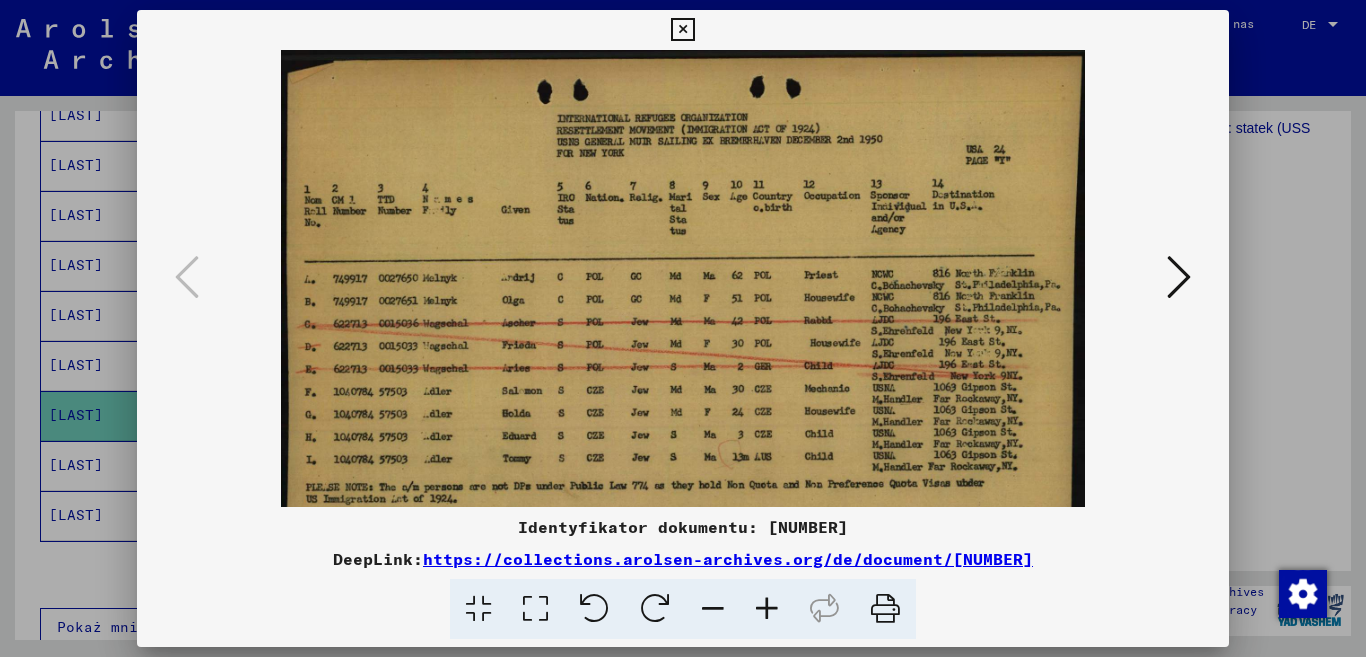 click at bounding box center (767, 609) 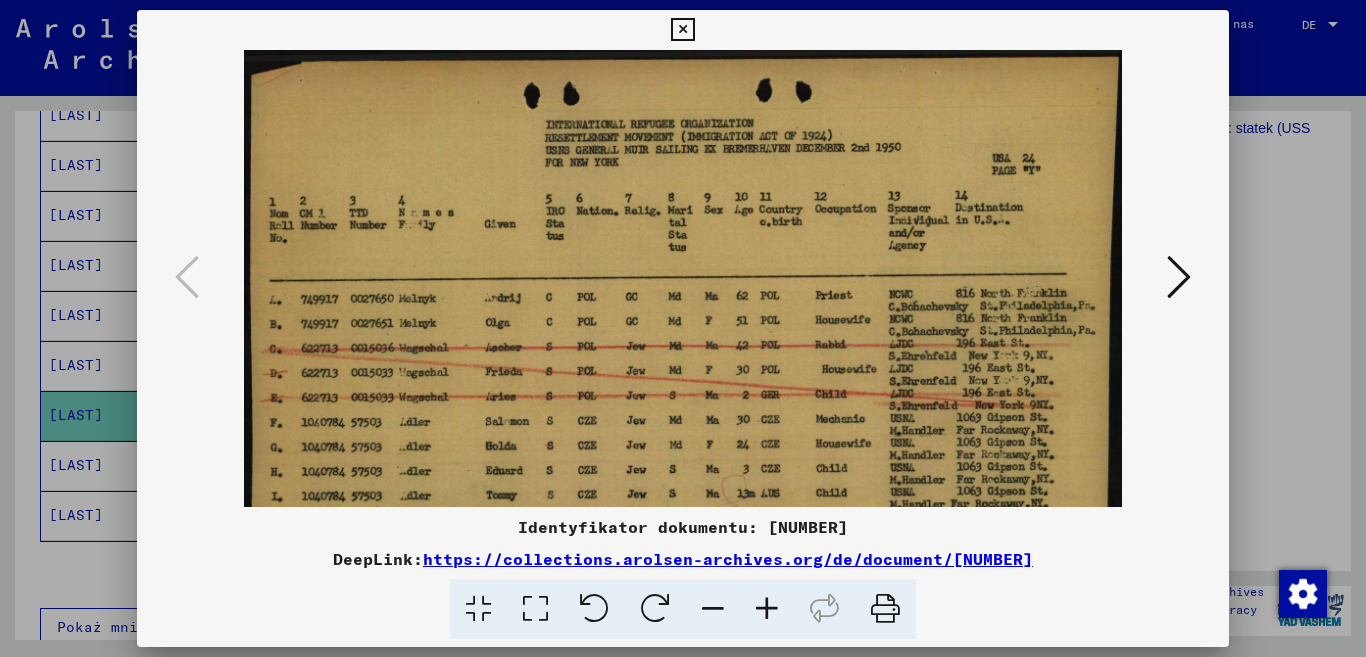 click at bounding box center [767, 609] 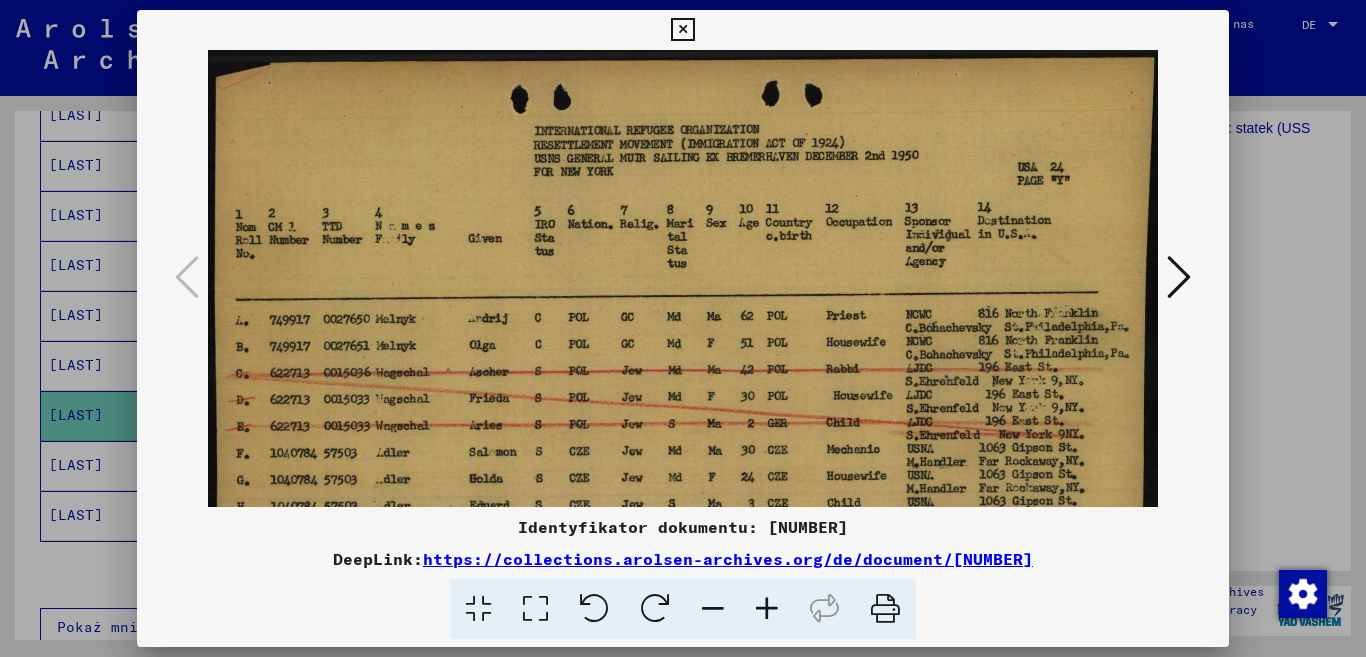 click at bounding box center [767, 609] 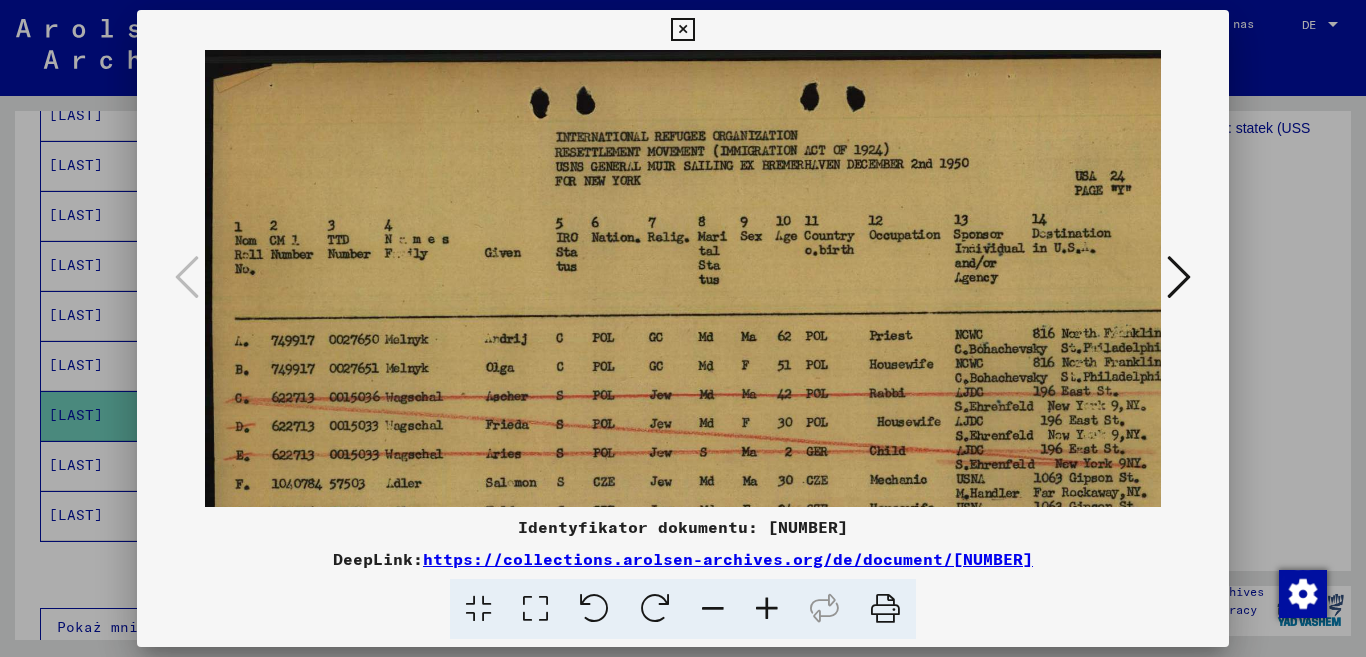 click at bounding box center (682, 30) 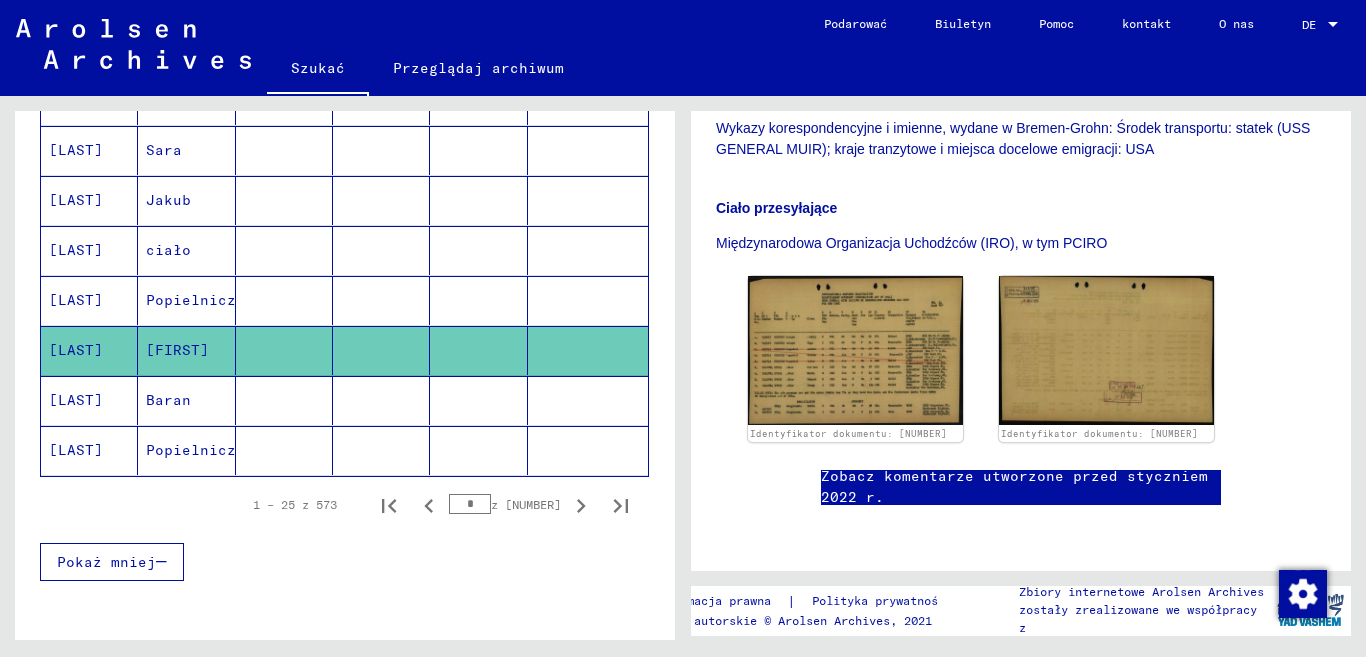 scroll, scrollTop: 1214, scrollLeft: 0, axis: vertical 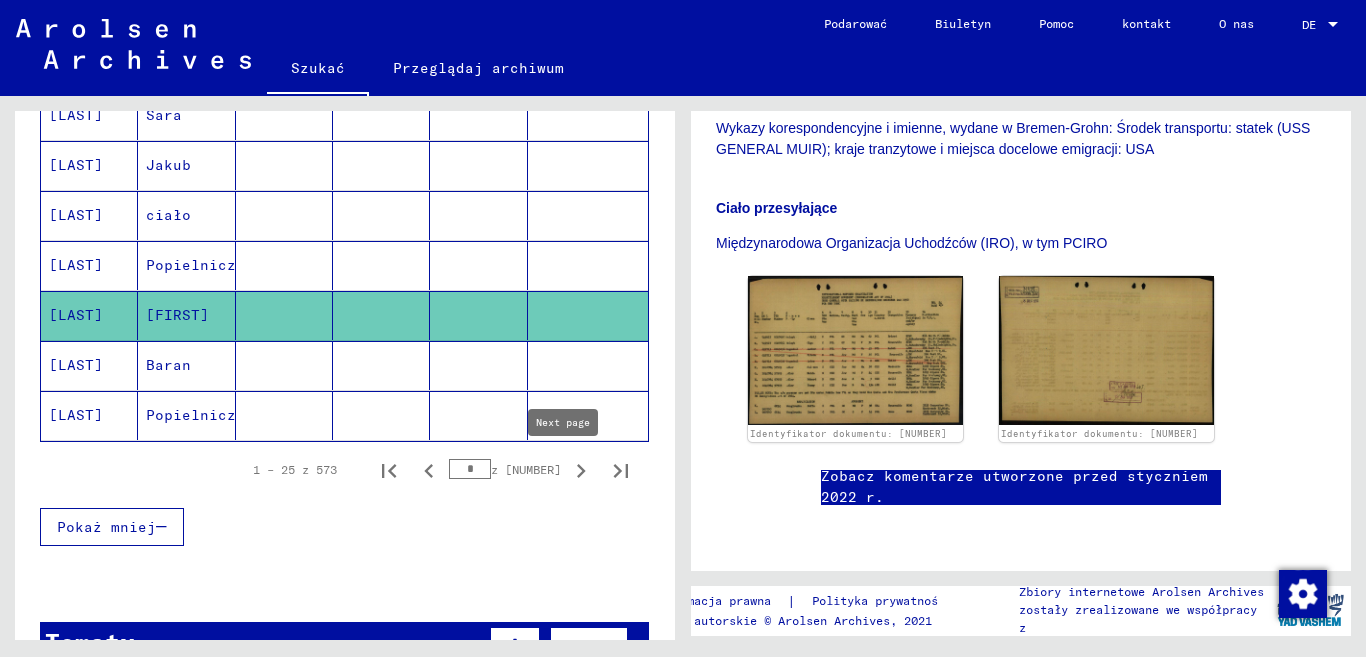 click 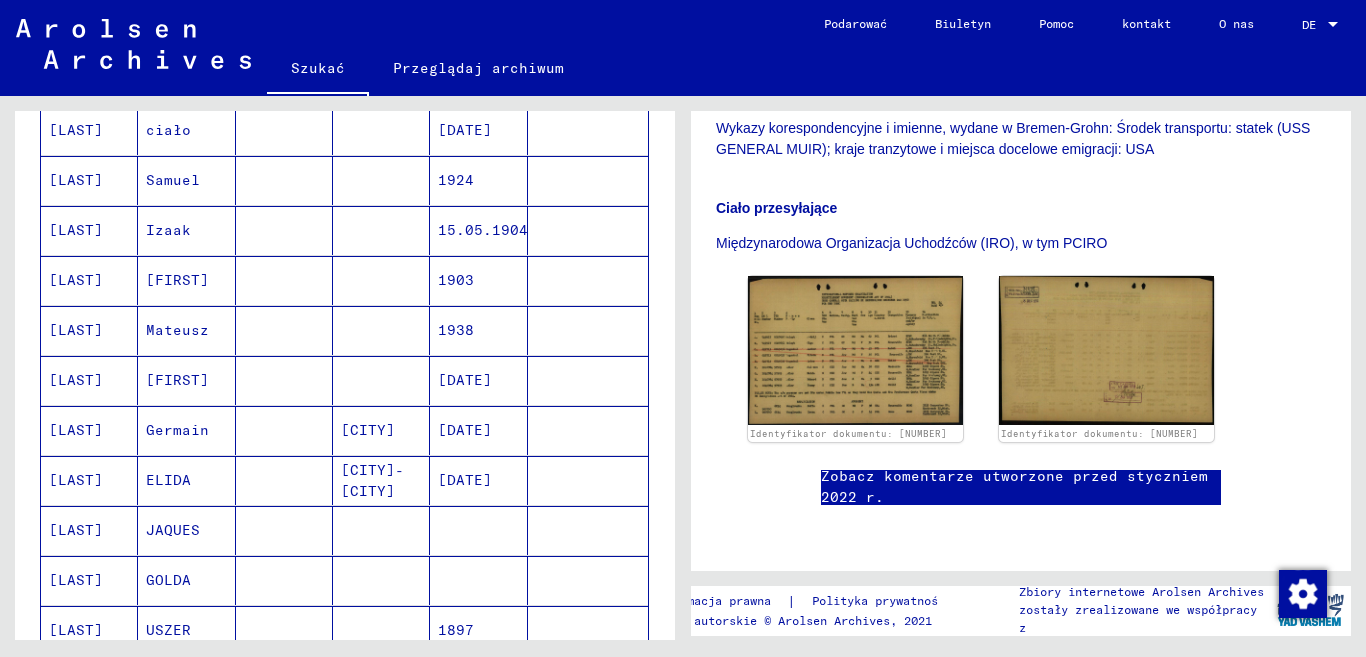 scroll, scrollTop: 614, scrollLeft: 0, axis: vertical 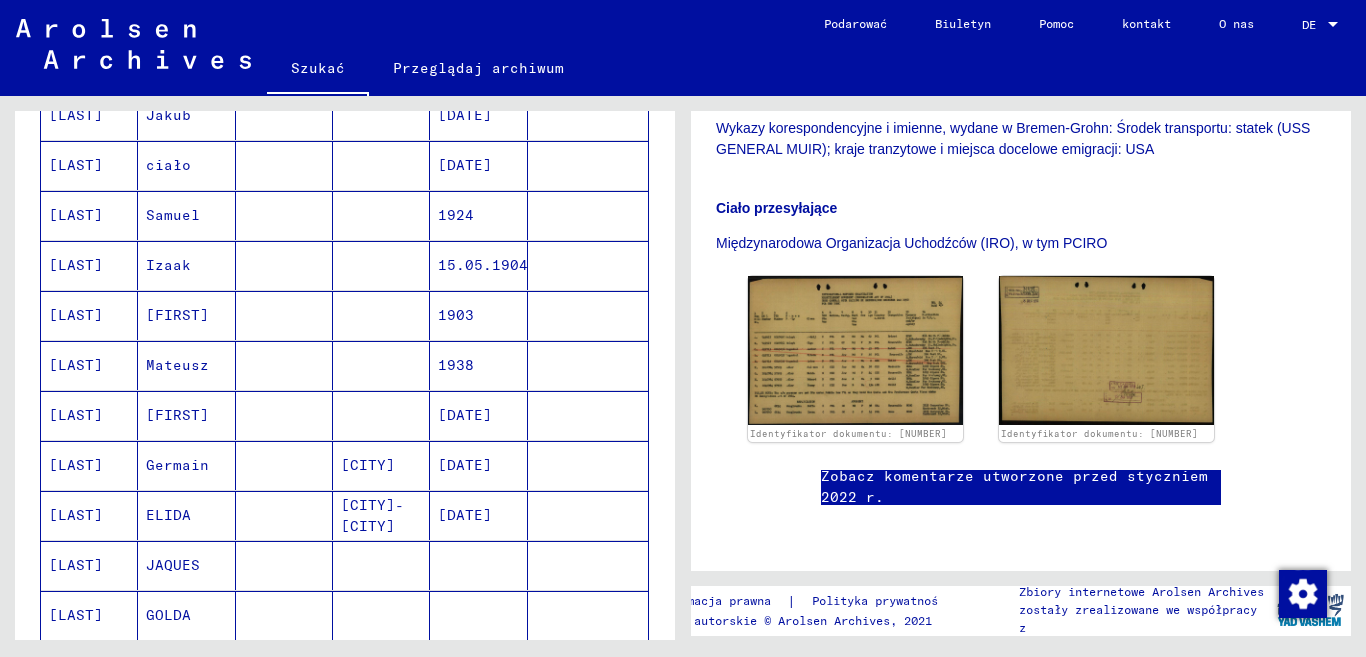 click on "1924" at bounding box center (483, 265) 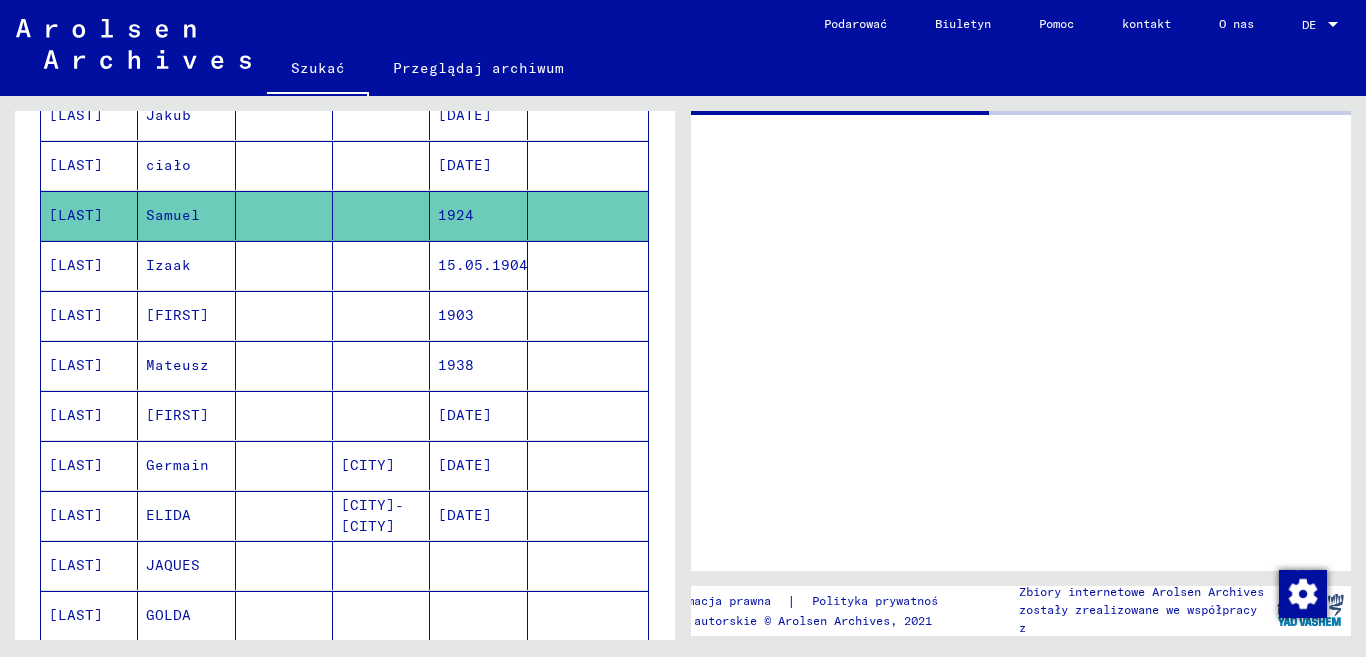 scroll, scrollTop: 0, scrollLeft: 0, axis: both 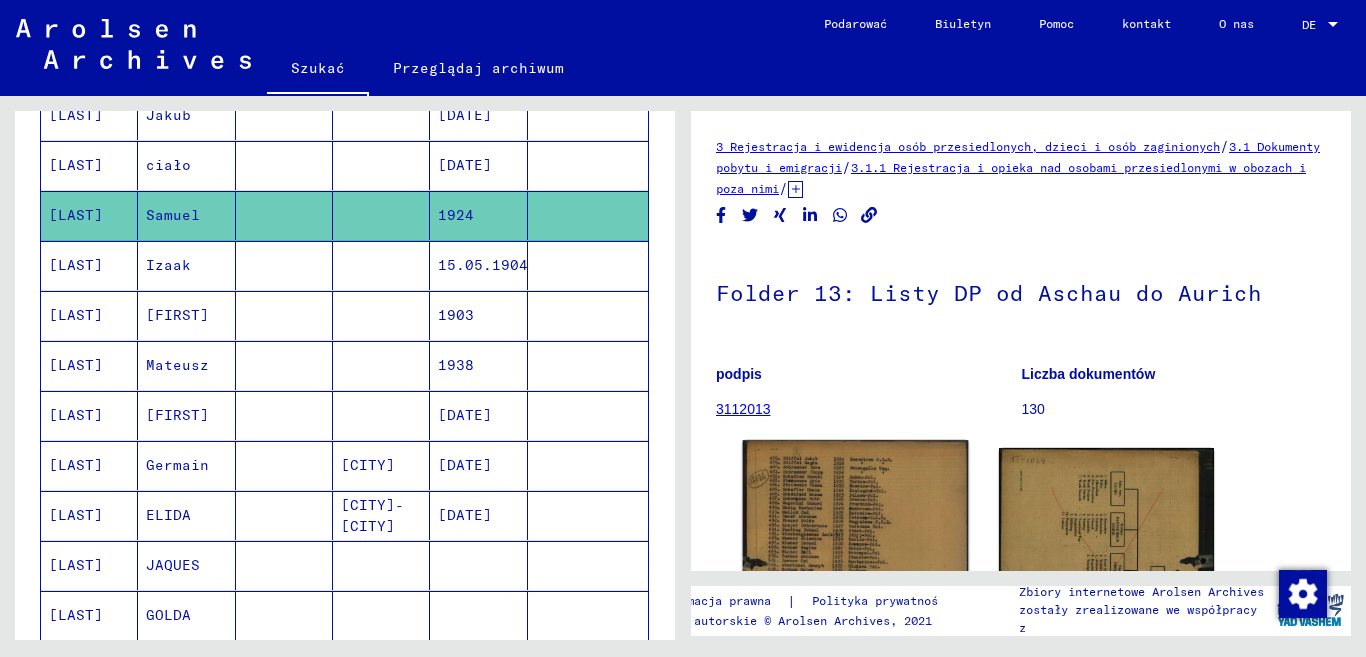 click 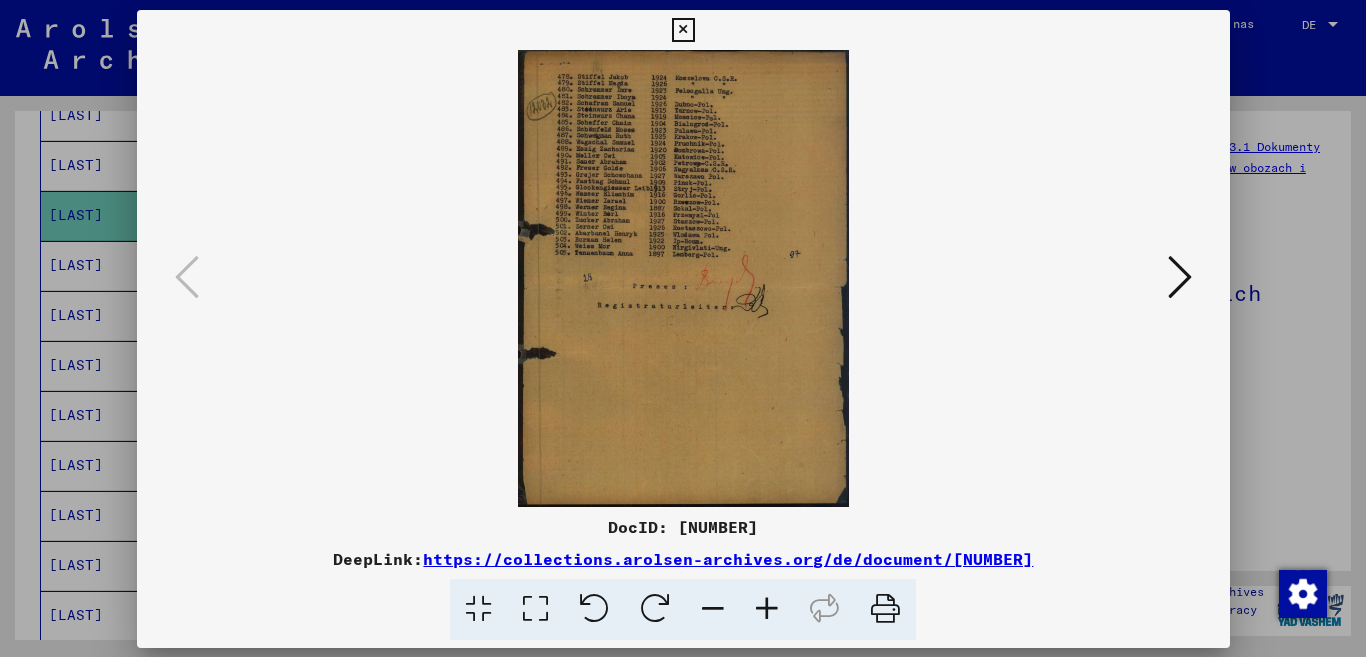 click on "DocID: 81962282  DeepLink:  https://collections.arolsen-archives.org/de/document/81962282" at bounding box center (683, 325) 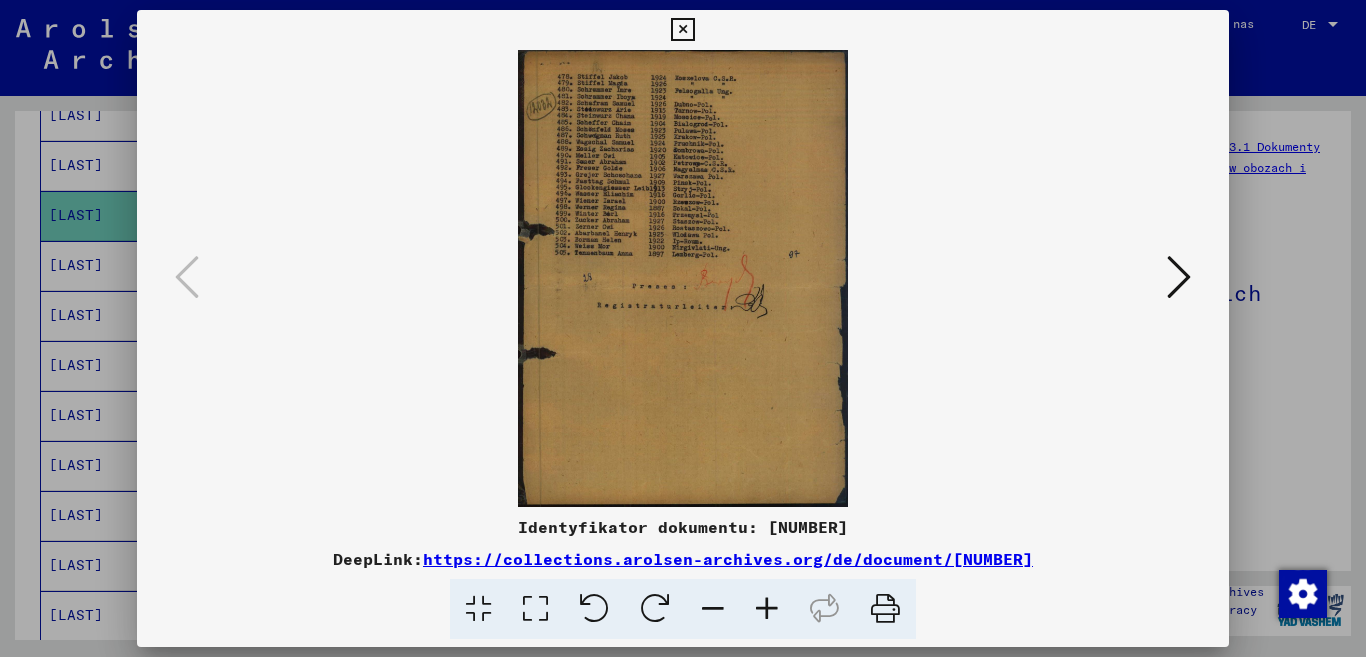 click at bounding box center [767, 609] 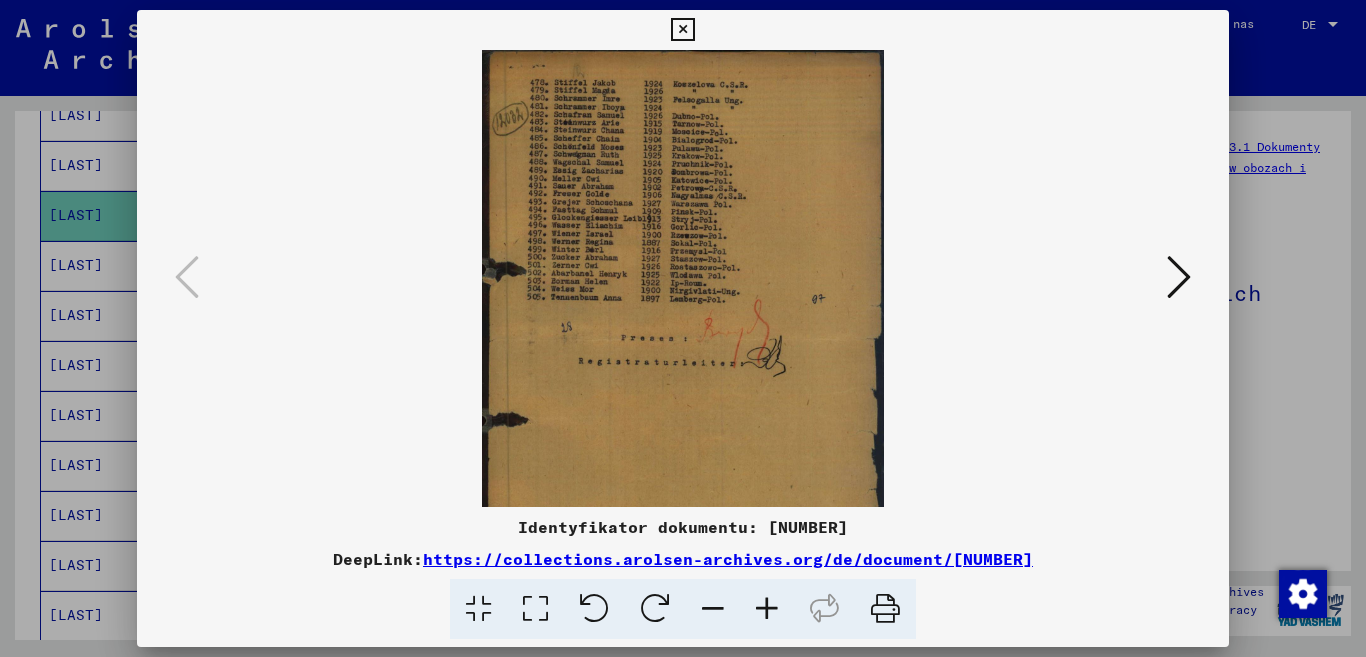 click at bounding box center [767, 609] 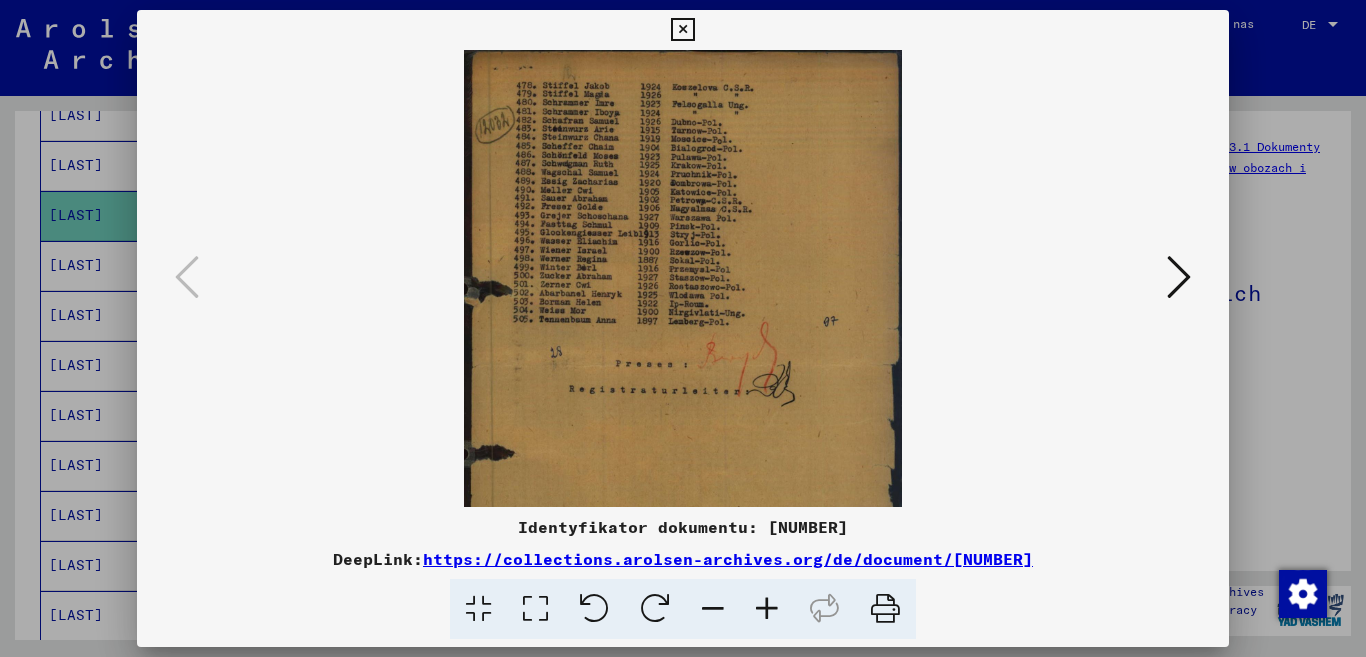 click at bounding box center [767, 609] 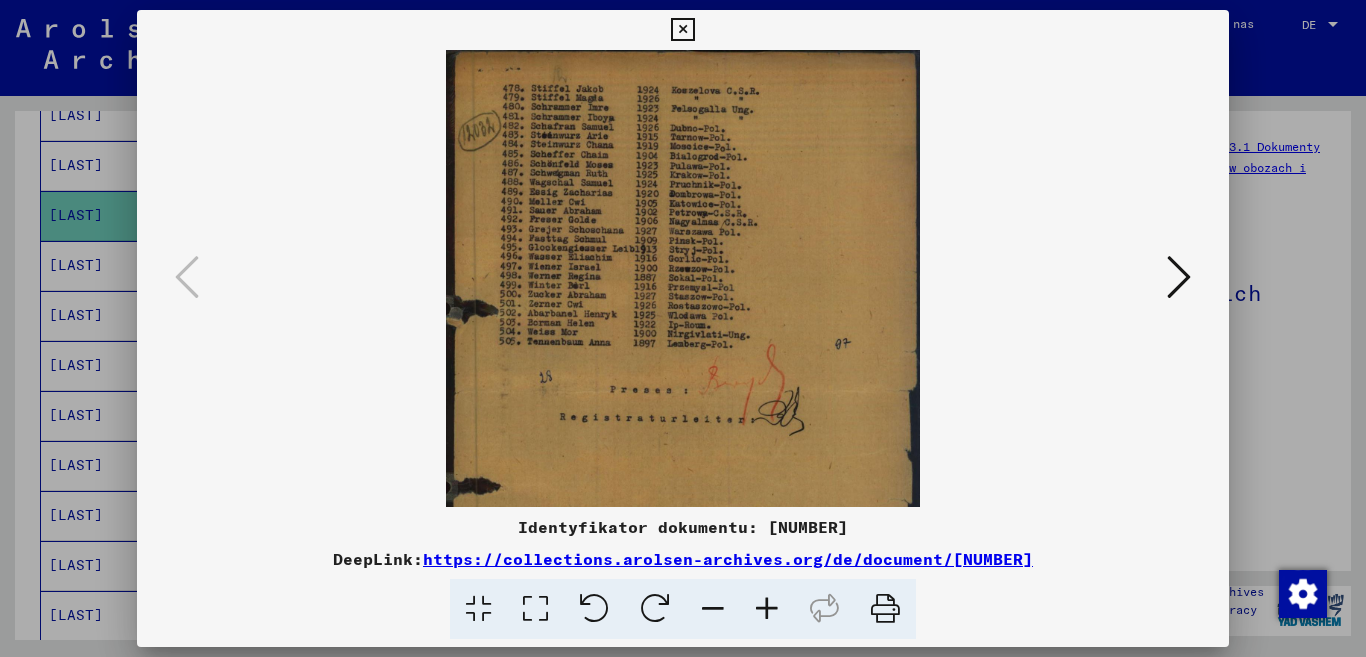 click at bounding box center [767, 609] 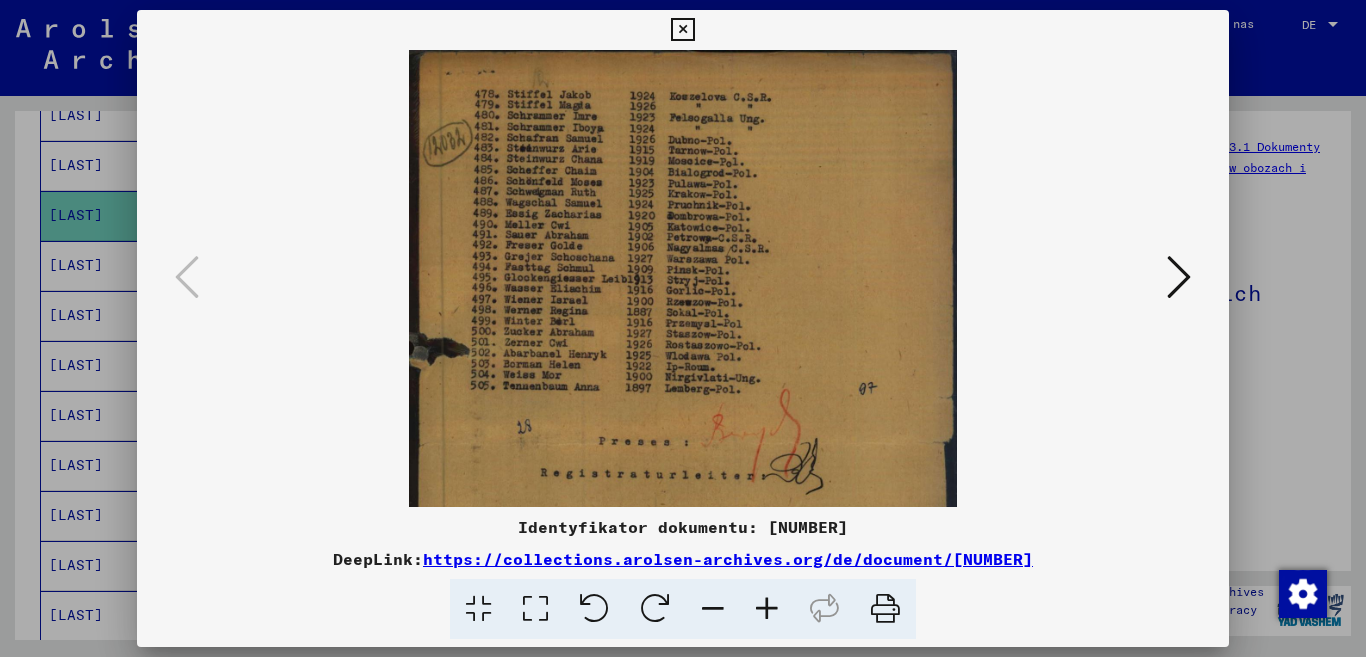 click at bounding box center [767, 609] 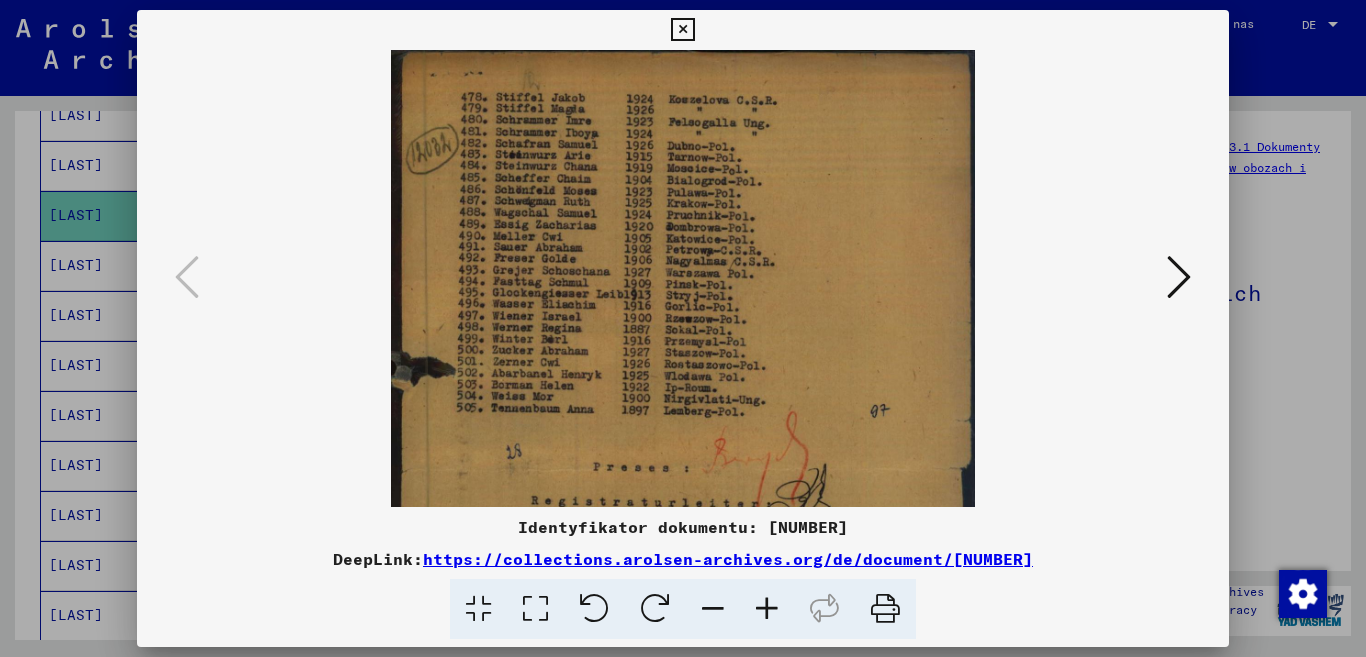 click at bounding box center [767, 609] 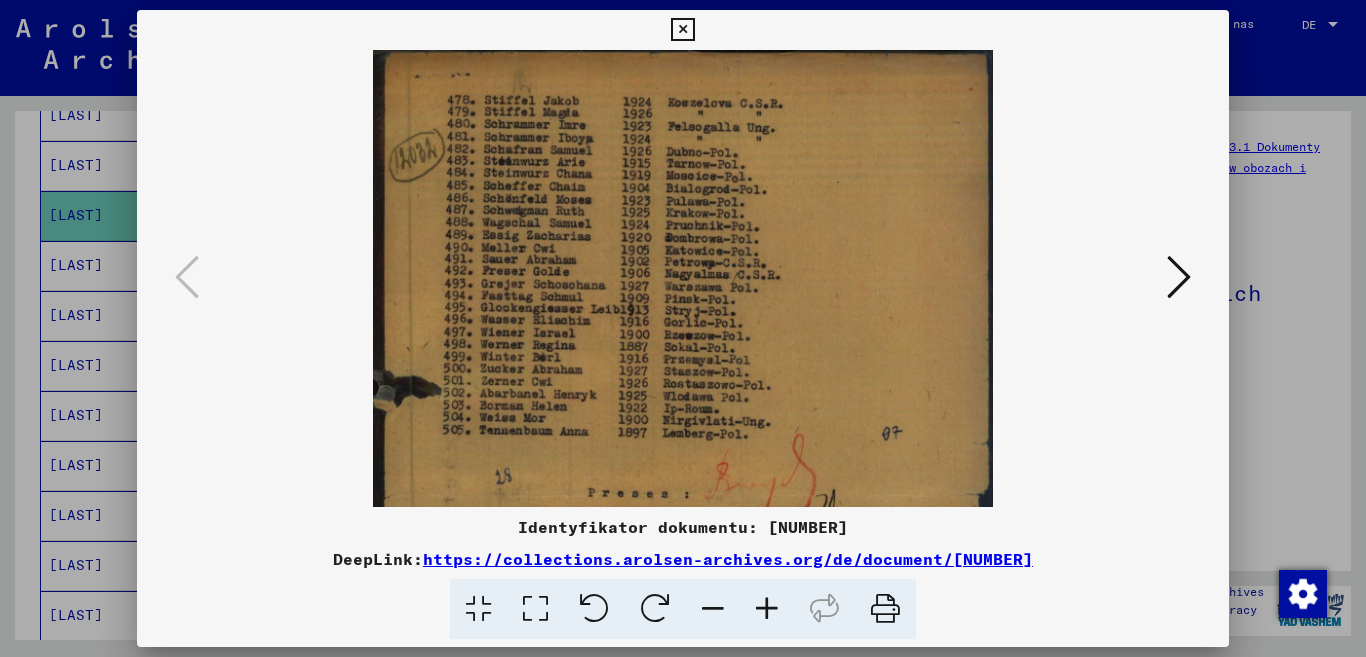 click at bounding box center [767, 609] 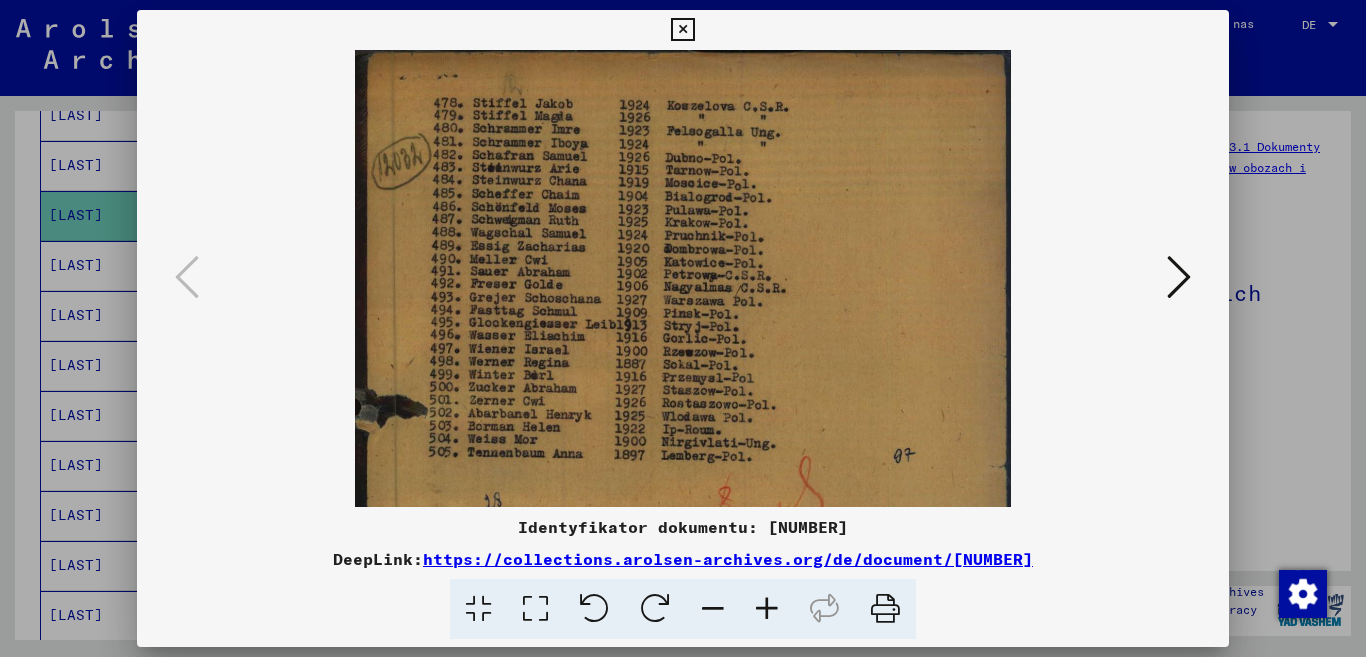 click at bounding box center (767, 609) 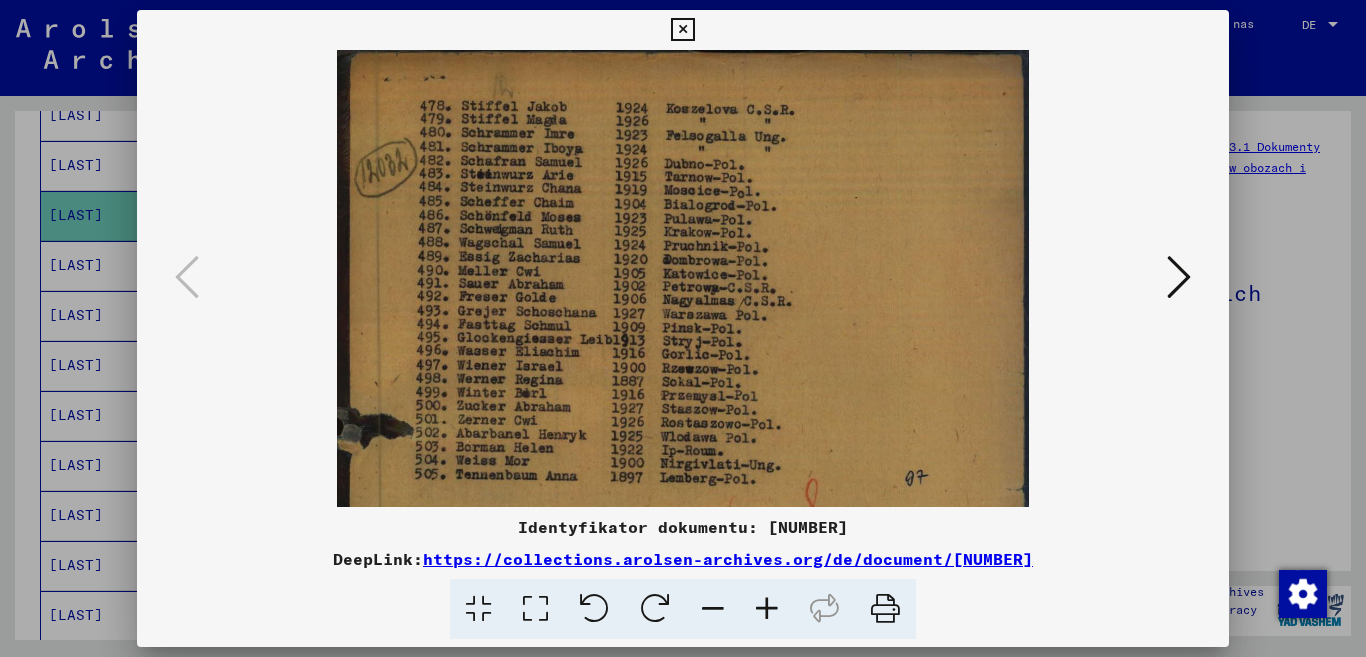 click at bounding box center [1179, 277] 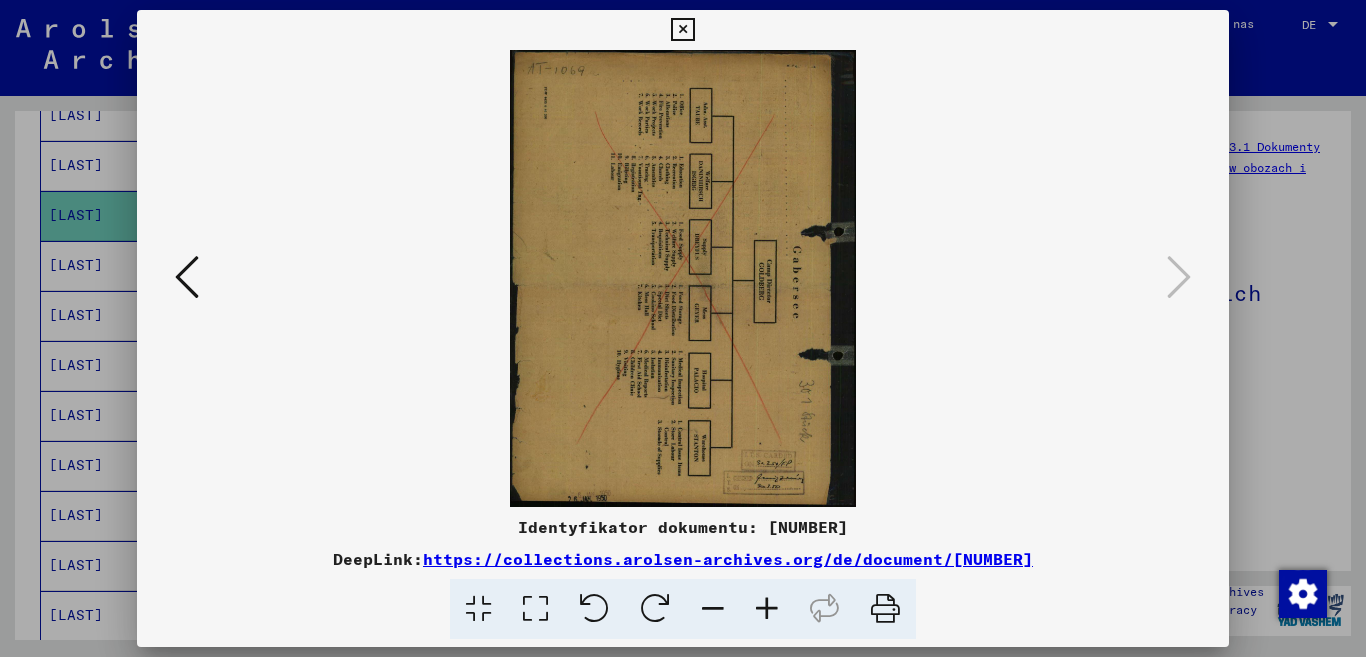 click at bounding box center [594, 609] 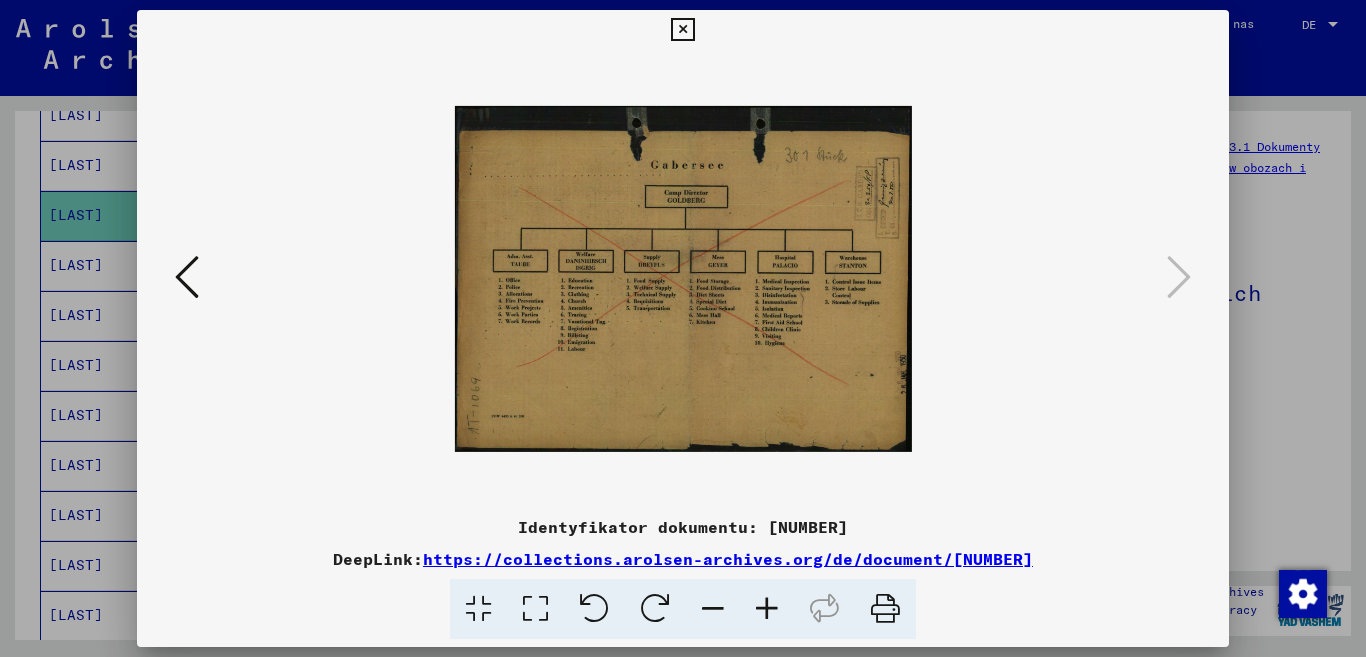 click at bounding box center (767, 609) 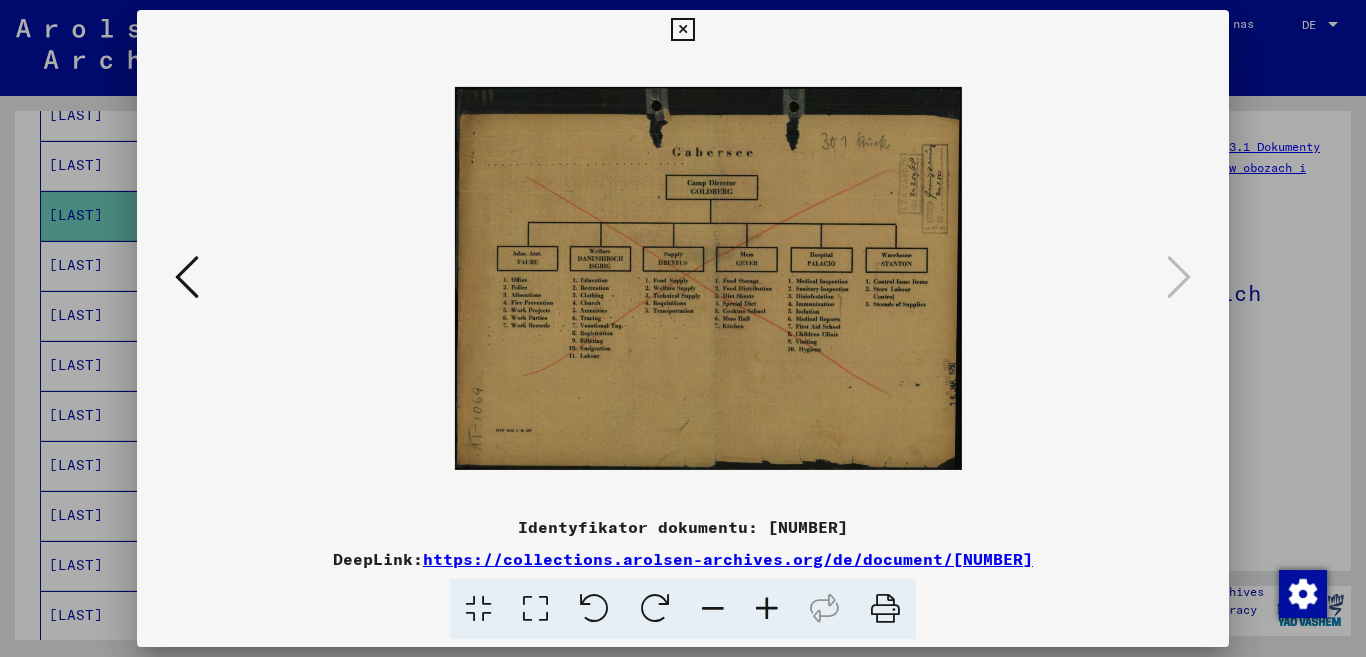 click at bounding box center (767, 609) 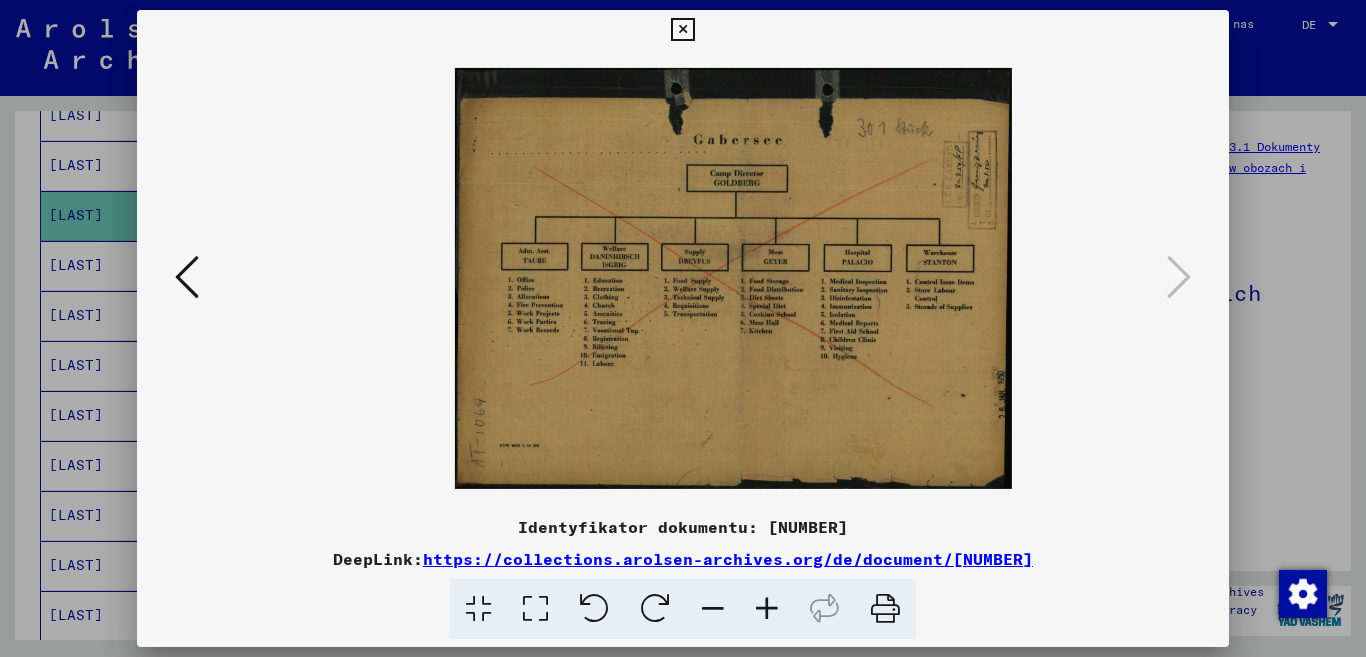 click at bounding box center [767, 609] 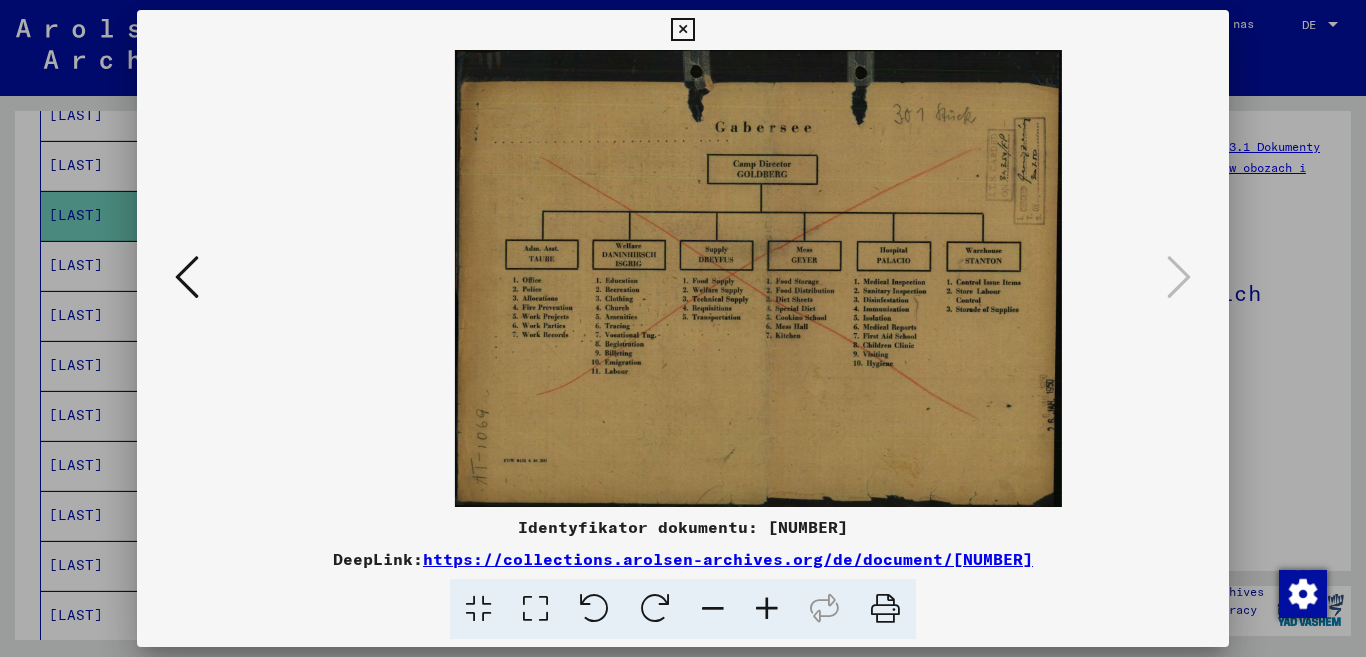 click at bounding box center [767, 609] 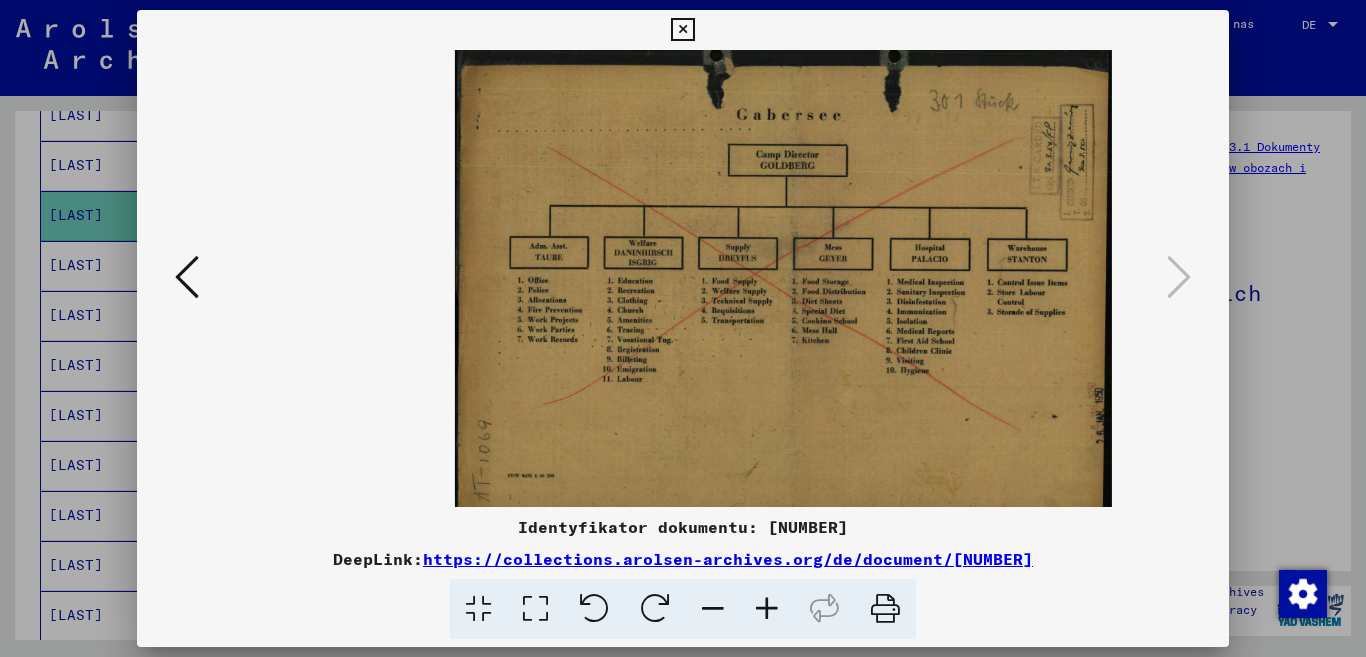 click at bounding box center [767, 609] 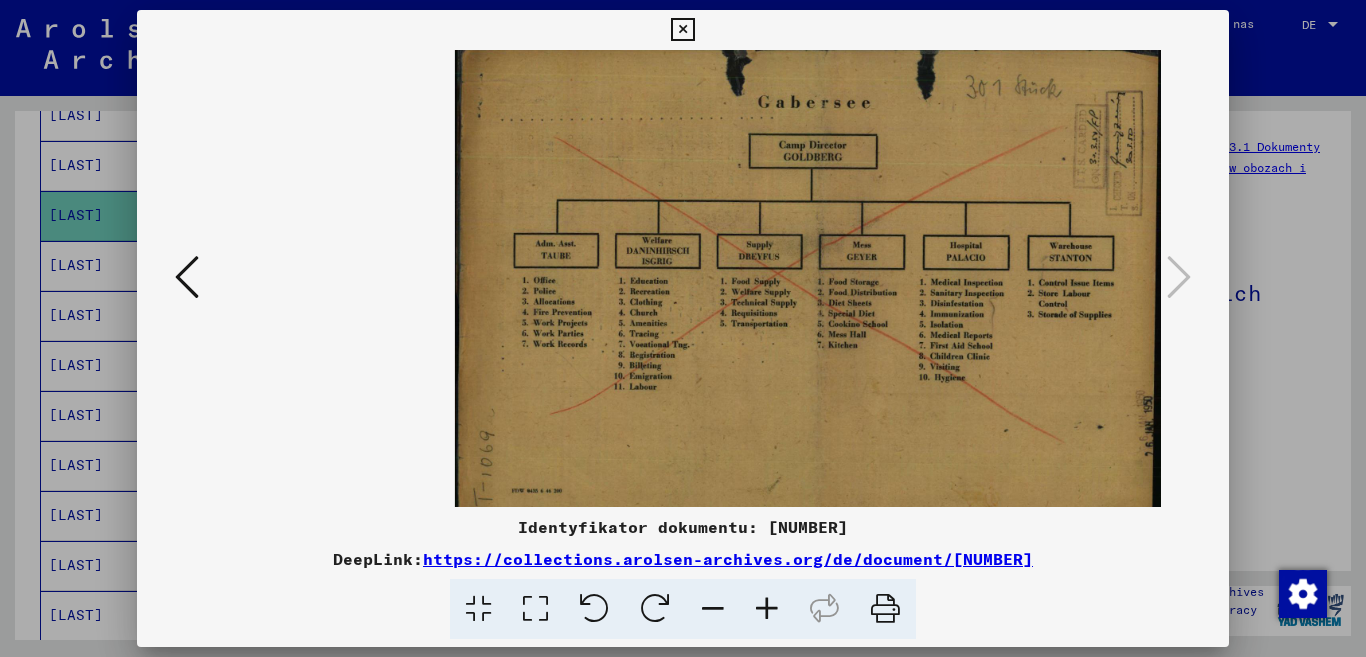 click at bounding box center [767, 609] 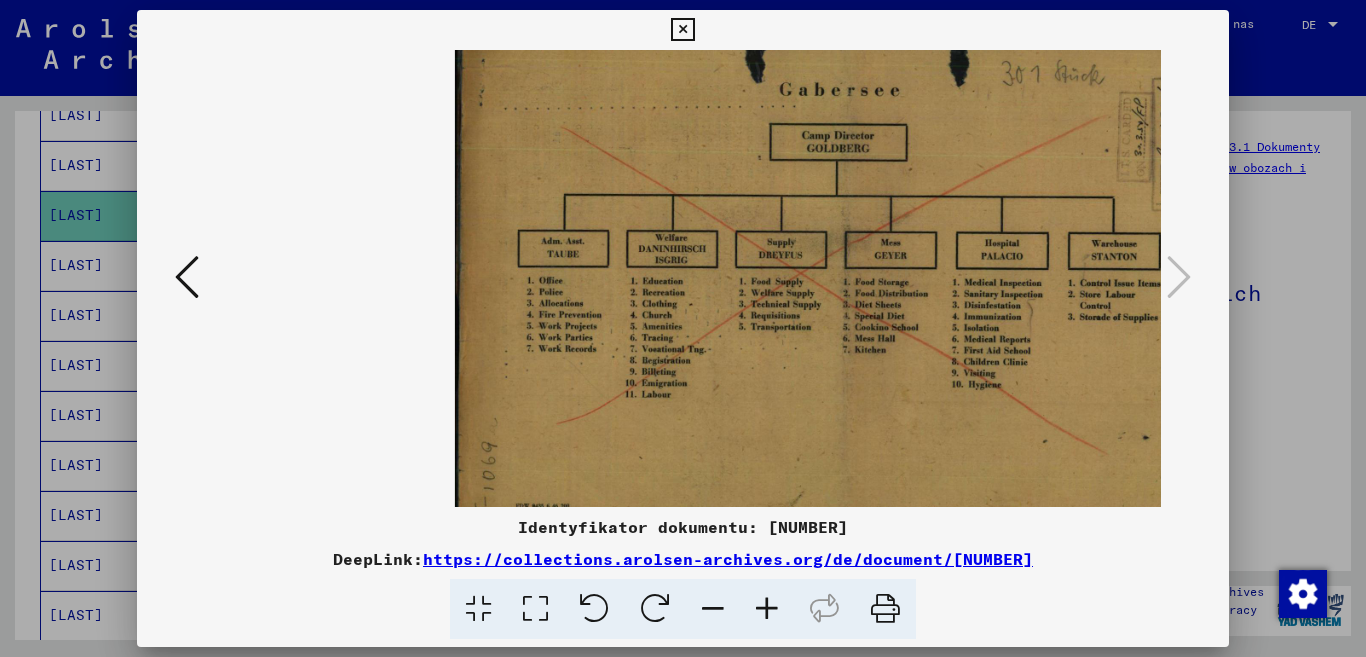 click at bounding box center [767, 609] 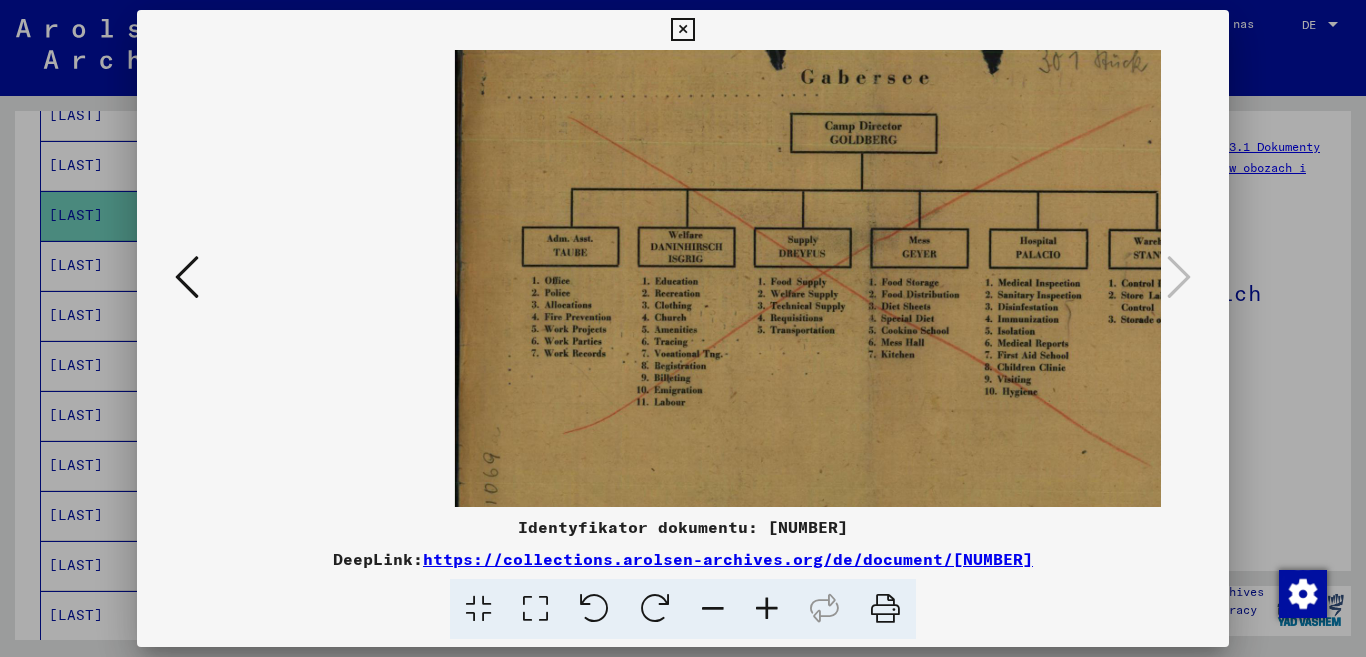 click at bounding box center (767, 609) 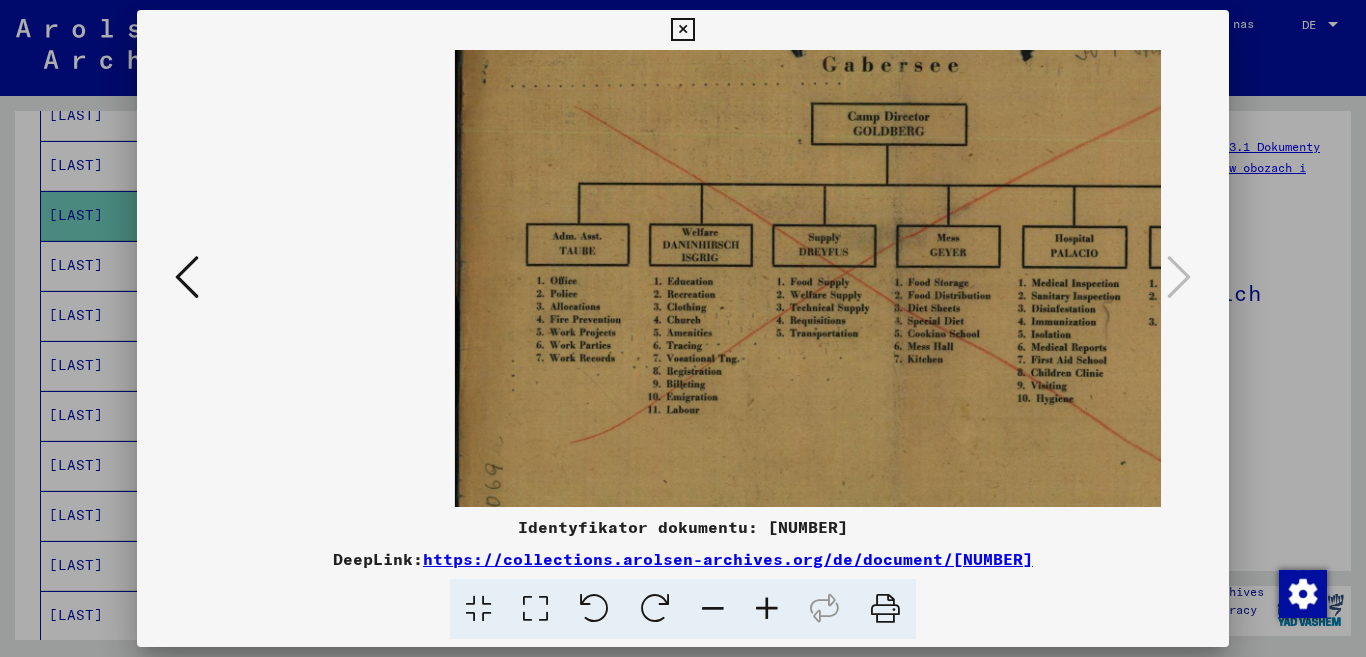 click at bounding box center (767, 609) 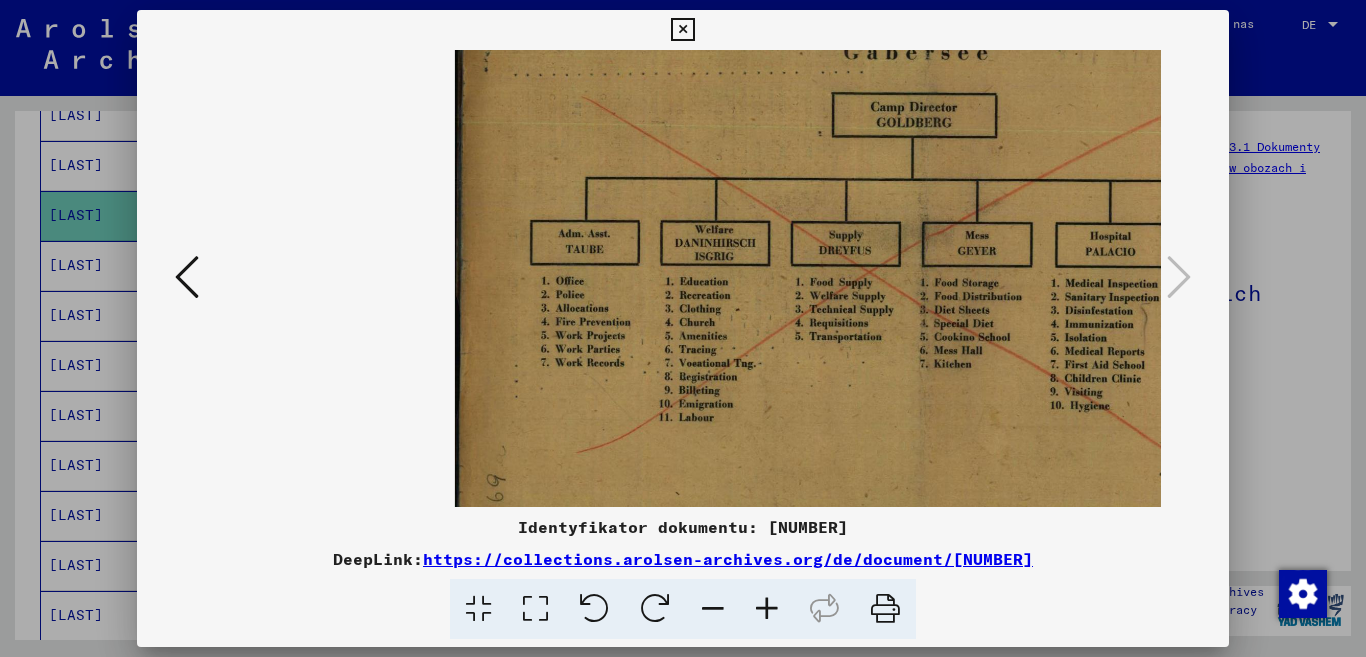 click at bounding box center [767, 609] 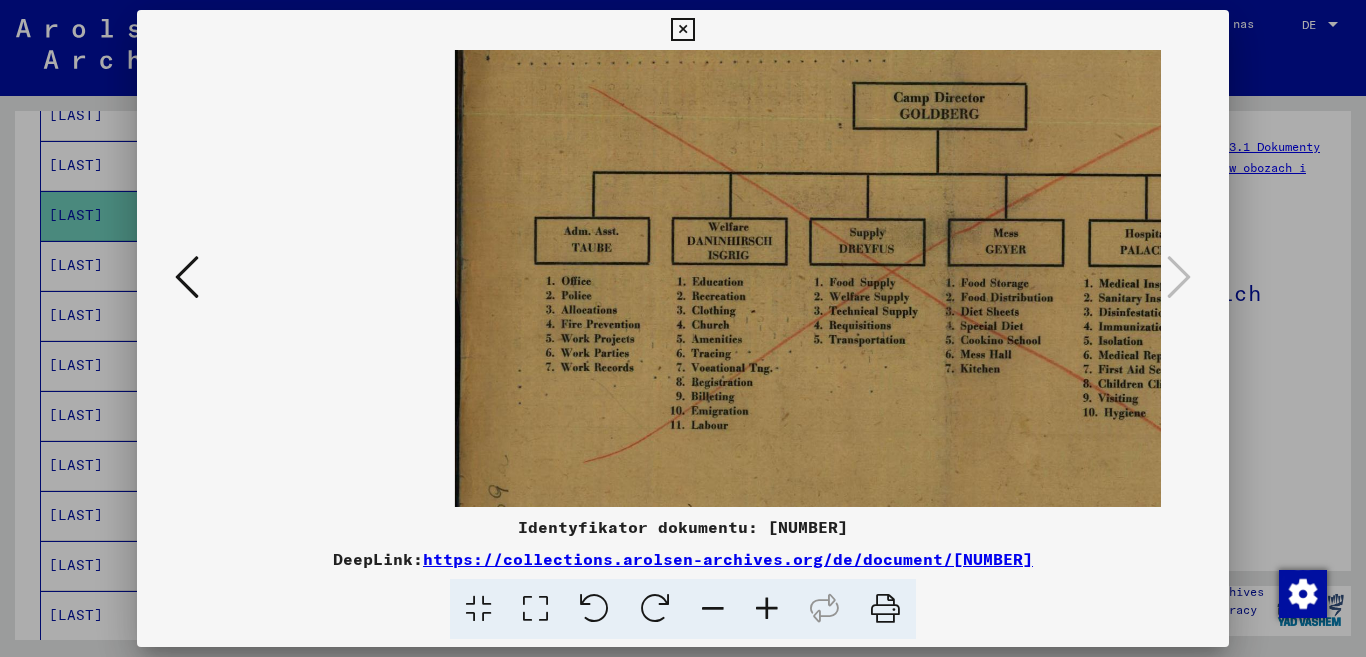 scroll, scrollTop: 0, scrollLeft: 225, axis: horizontal 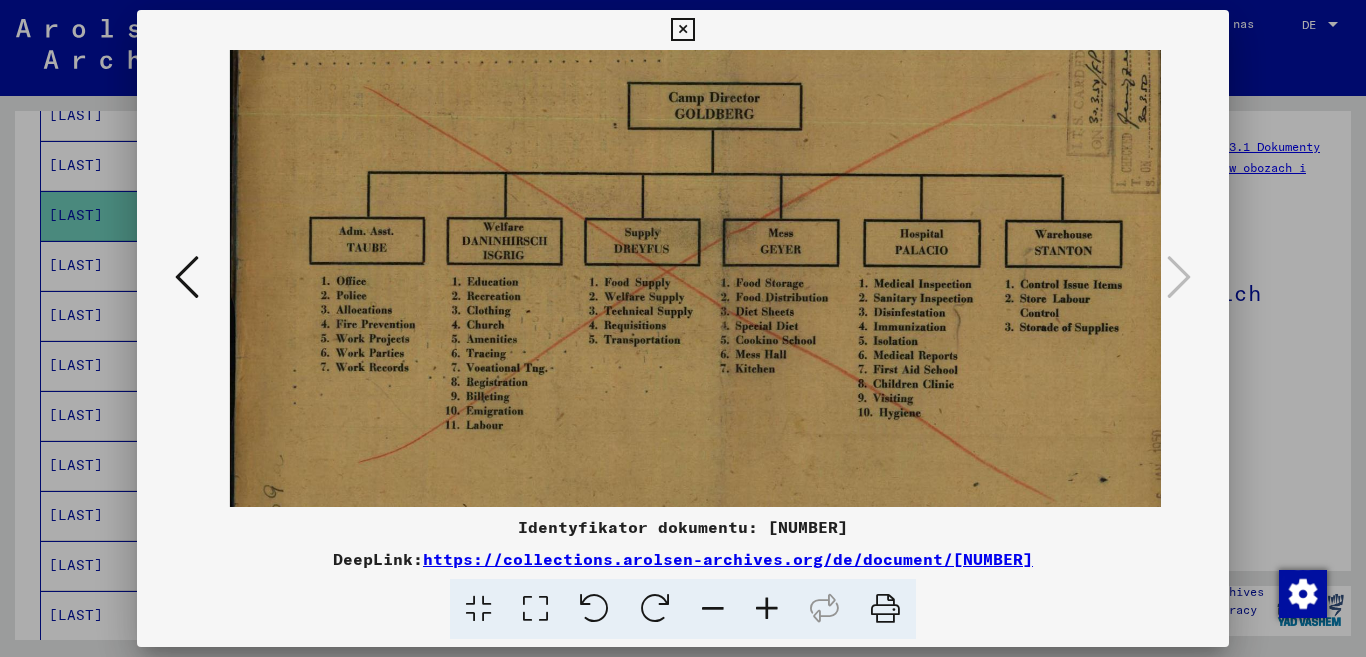 drag, startPoint x: 825, startPoint y: 424, endPoint x: 600, endPoint y: 429, distance: 225.05554 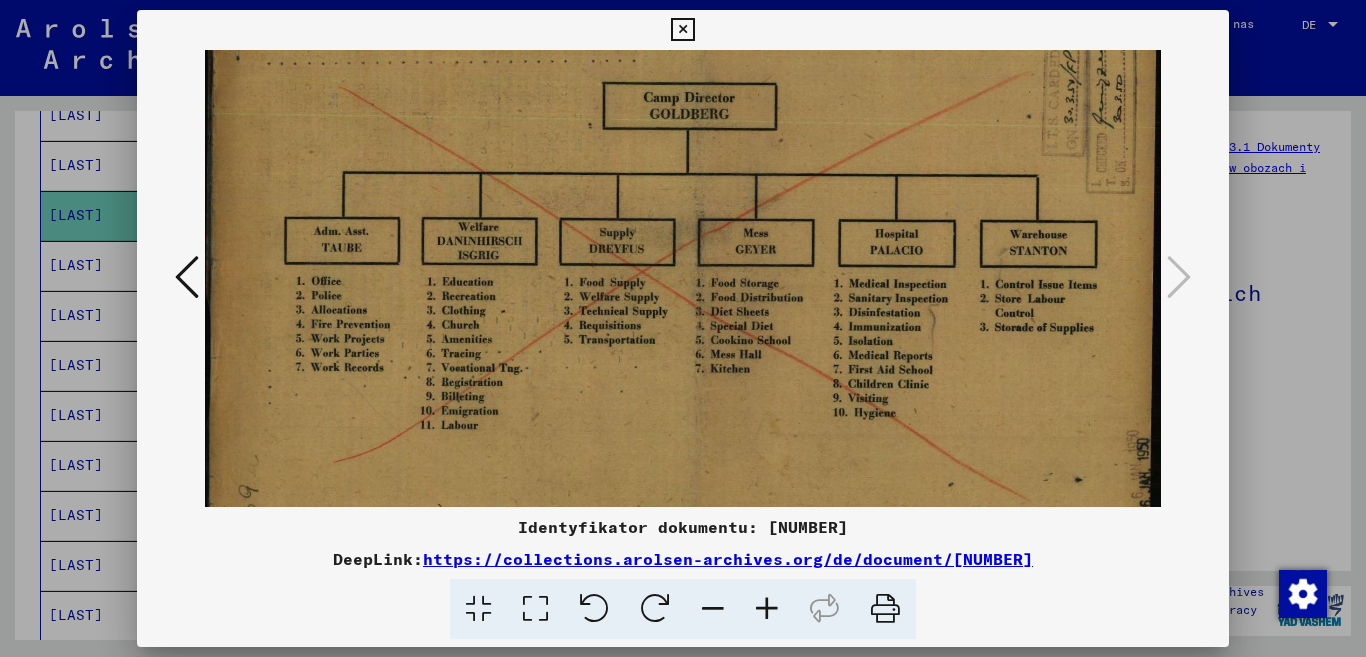drag, startPoint x: 711, startPoint y: 419, endPoint x: 601, endPoint y: 419, distance: 110 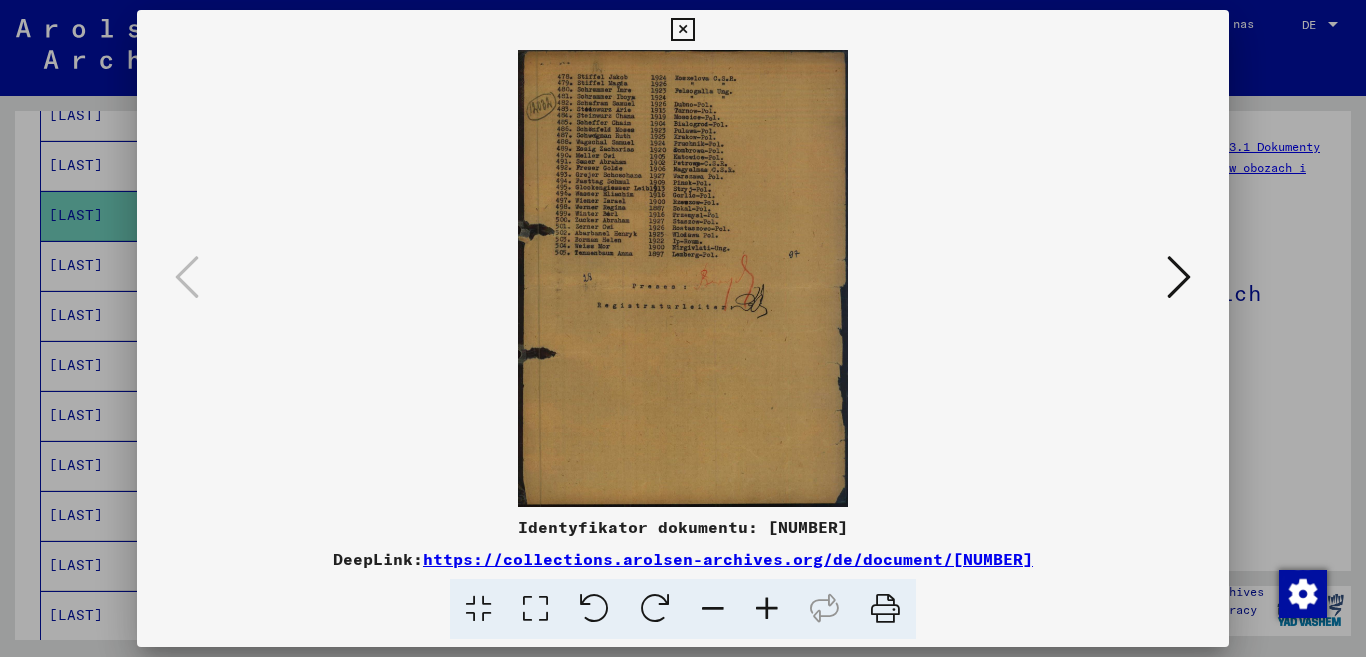 scroll, scrollTop: 0, scrollLeft: 0, axis: both 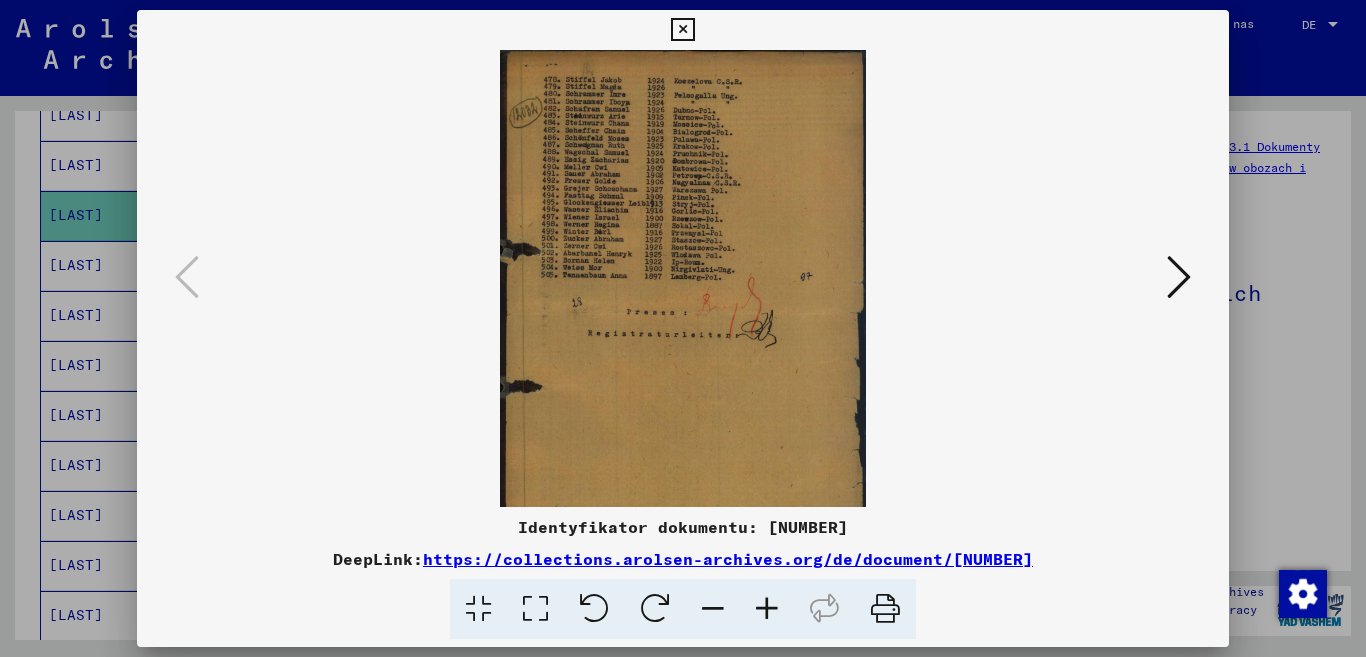 click at bounding box center (767, 609) 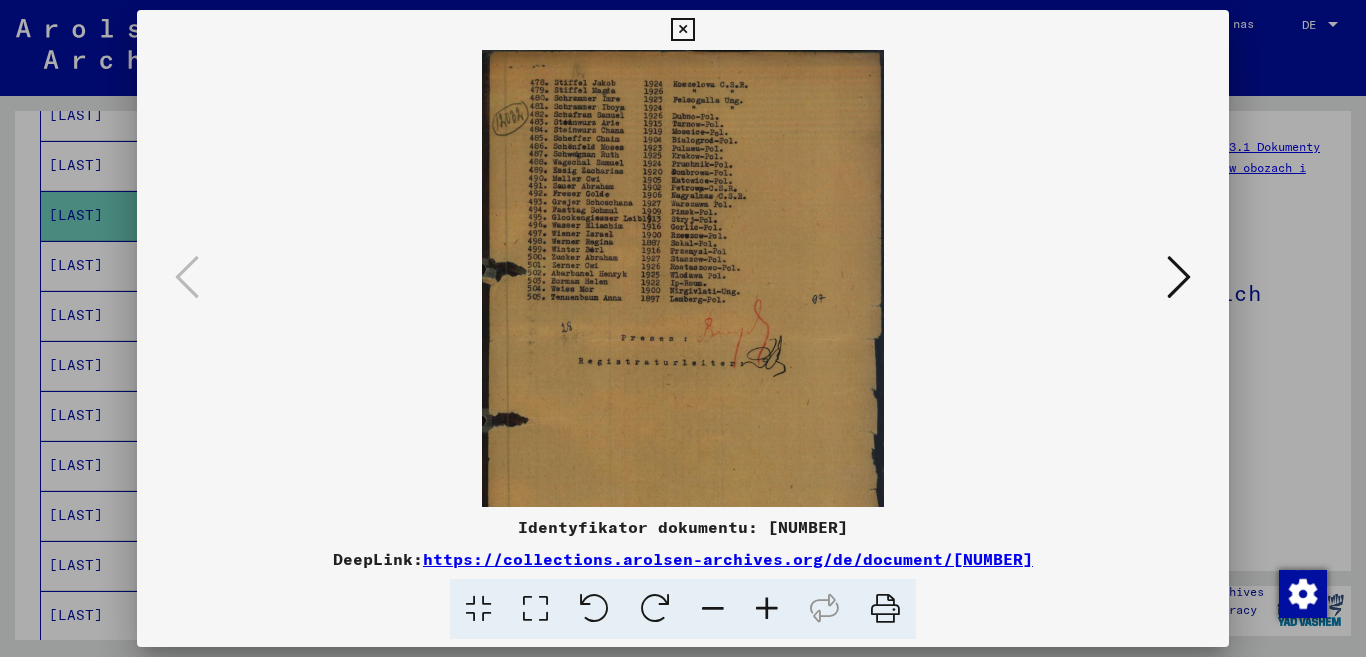 click at bounding box center [767, 609] 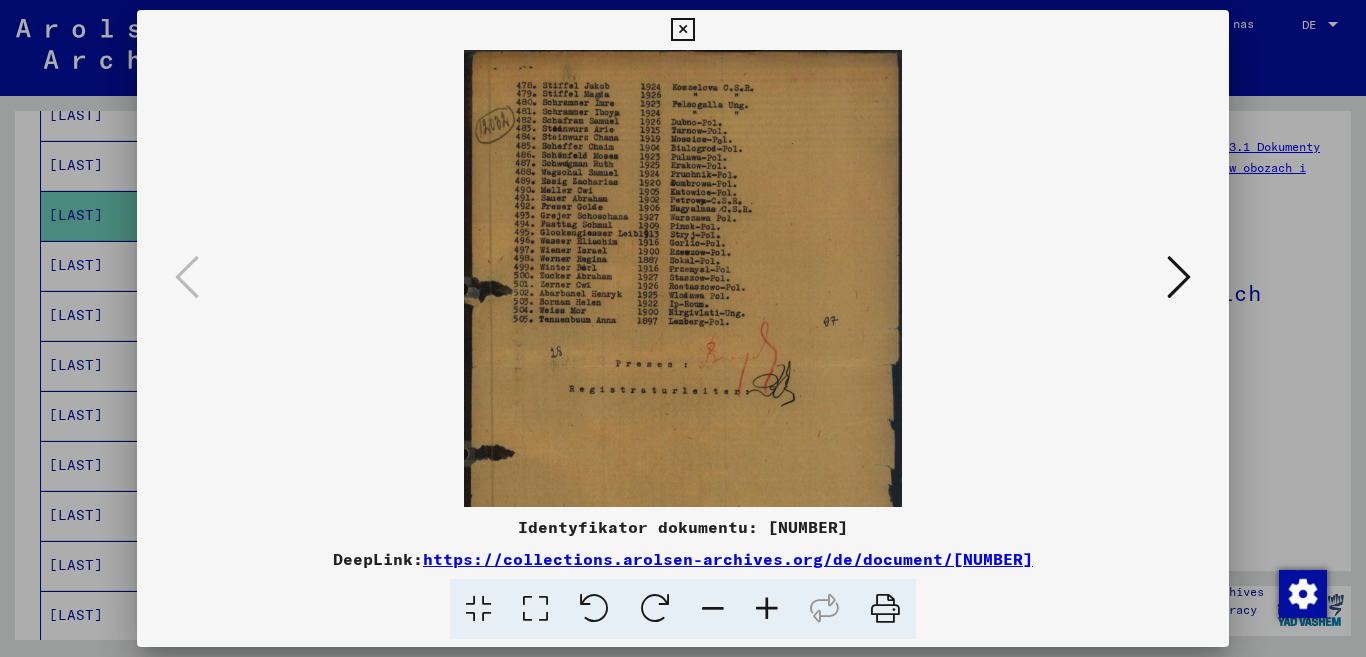 click at bounding box center [767, 609] 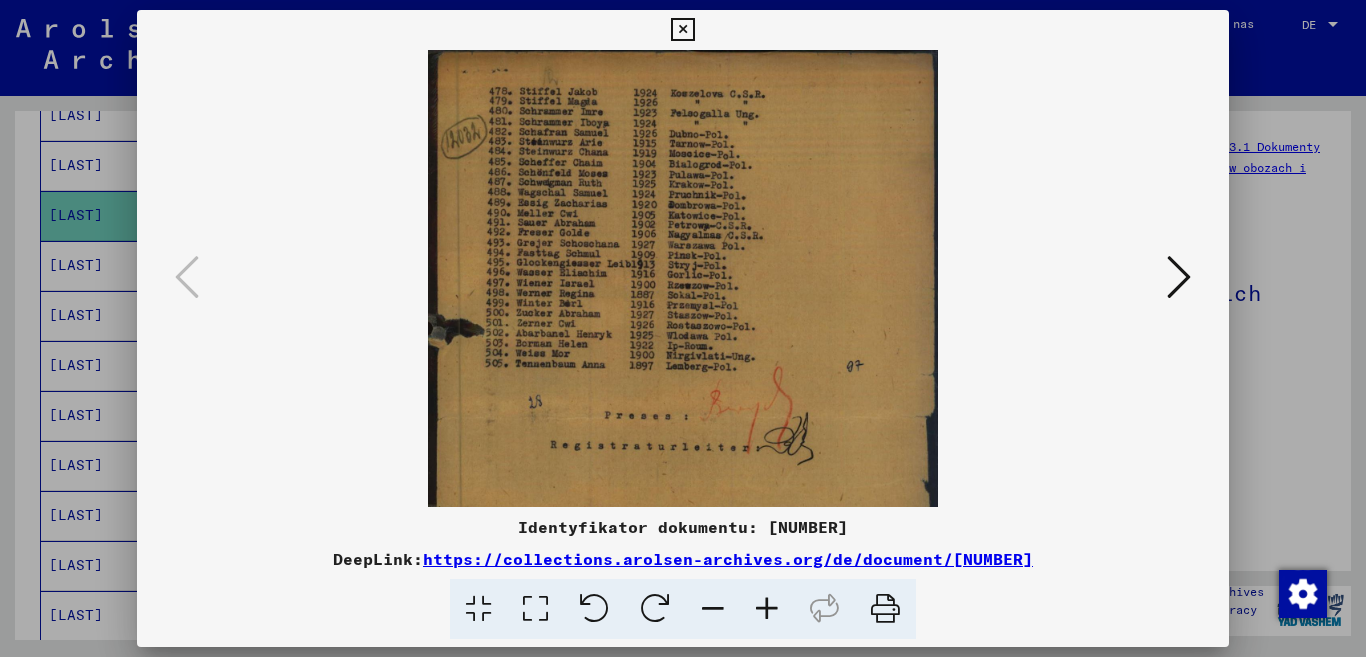 click at bounding box center [767, 609] 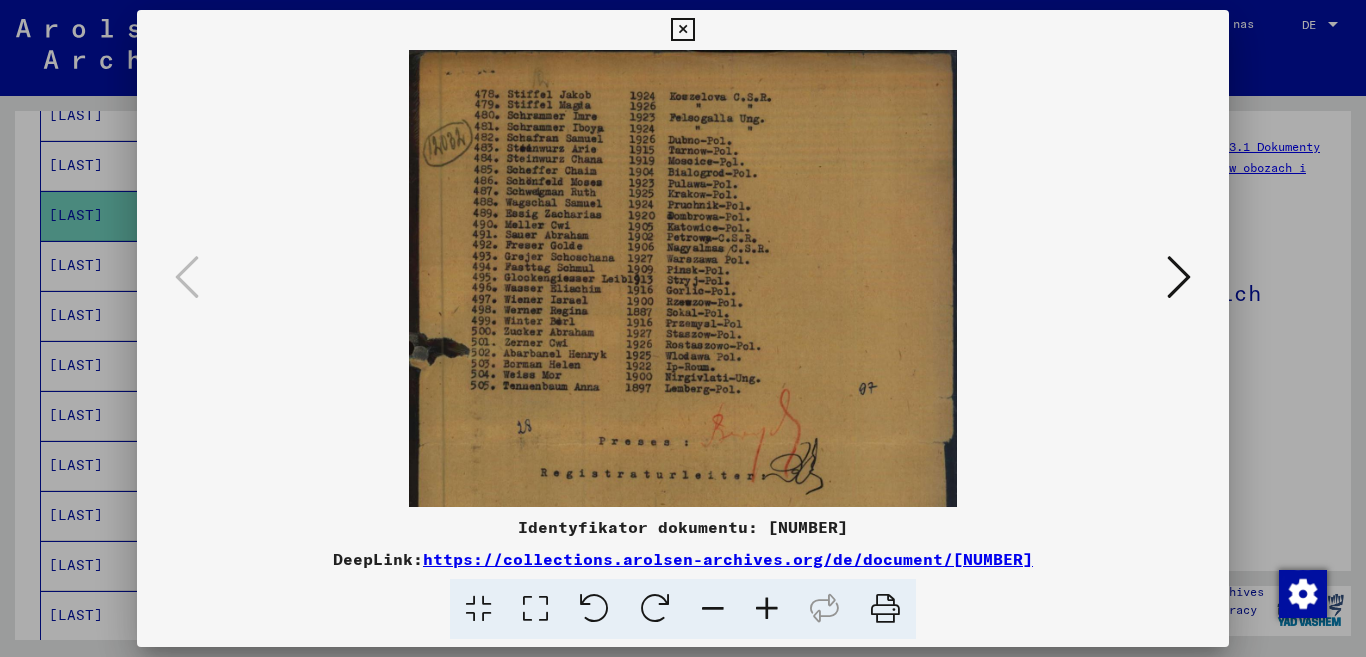 click at bounding box center (767, 609) 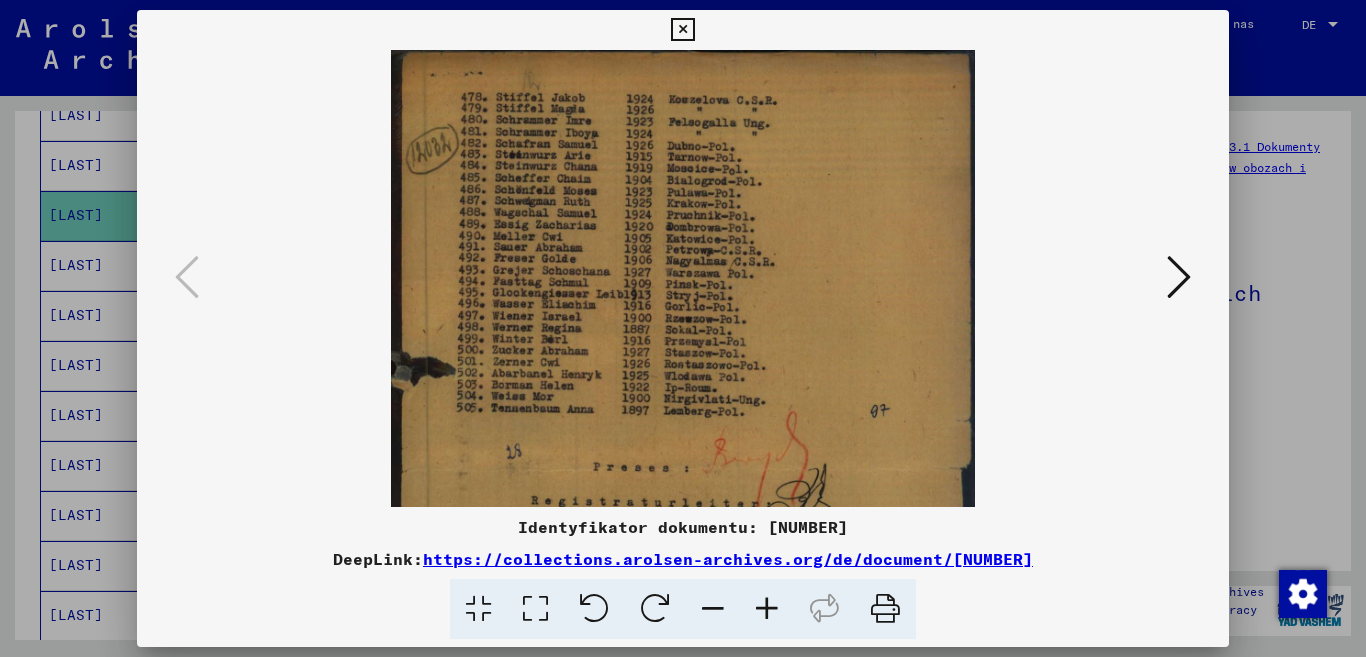 click at bounding box center (767, 609) 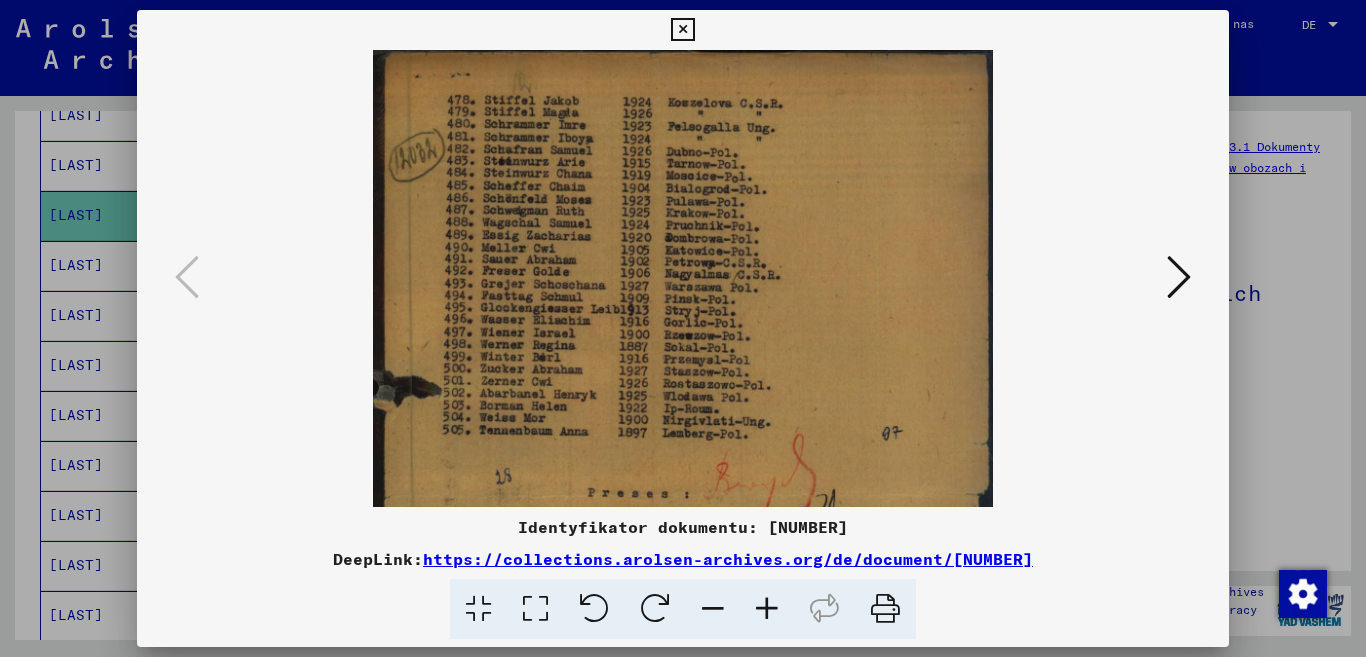 click at bounding box center [767, 609] 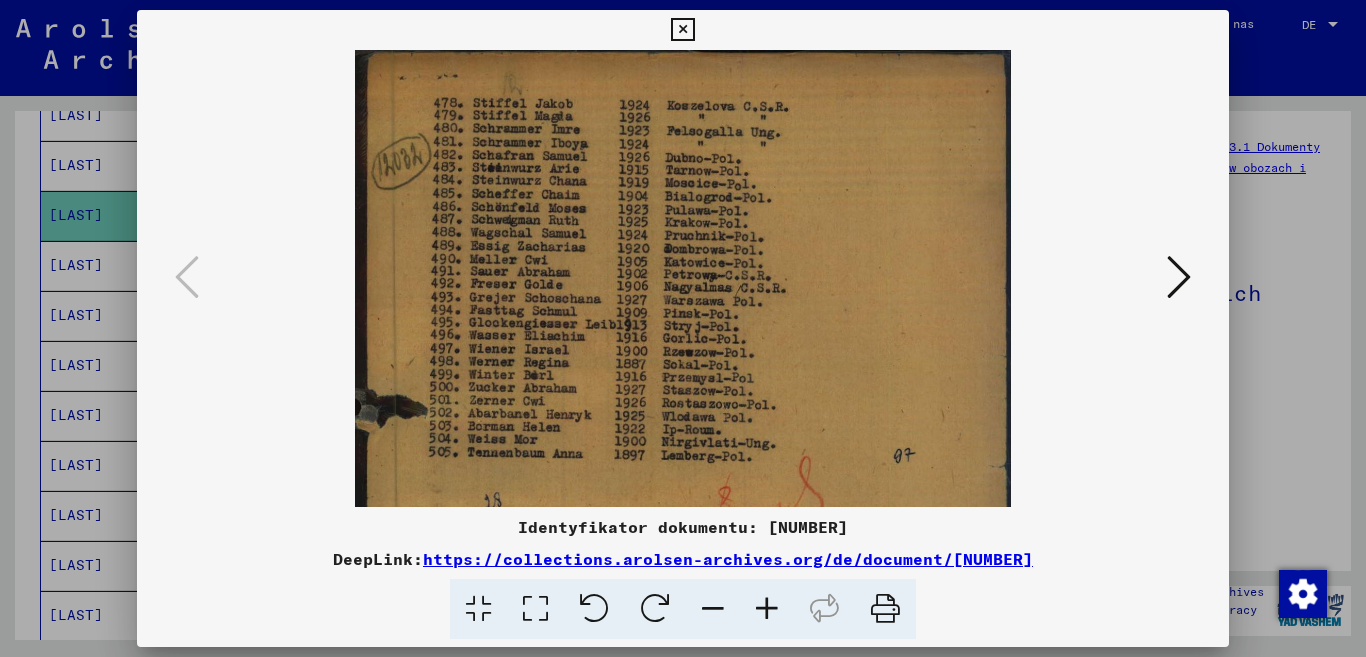 click at bounding box center (767, 609) 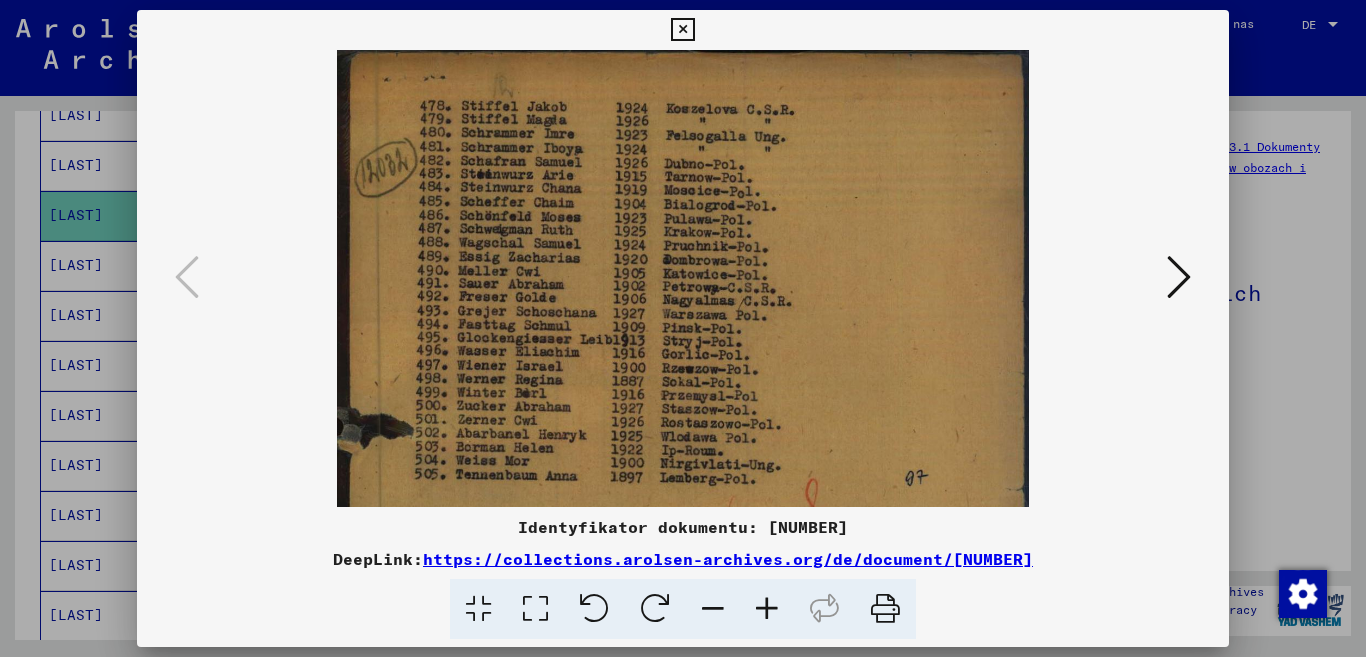 click at bounding box center [767, 609] 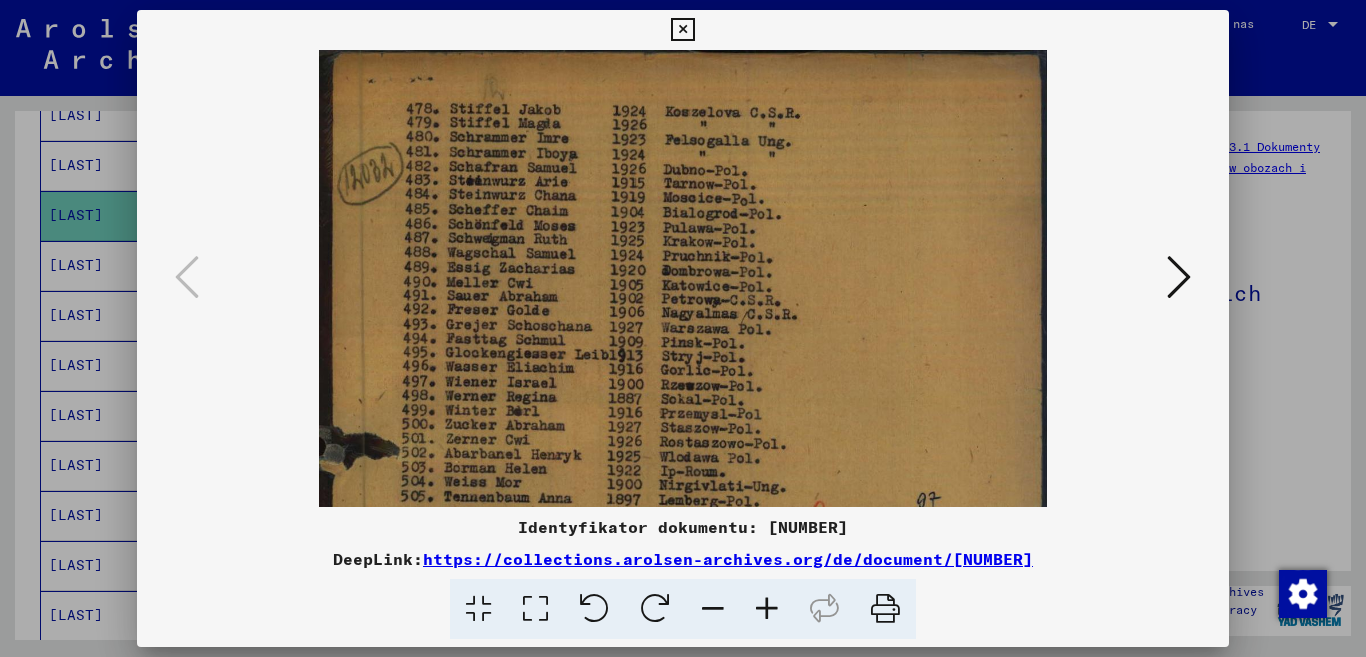 click at bounding box center (682, 30) 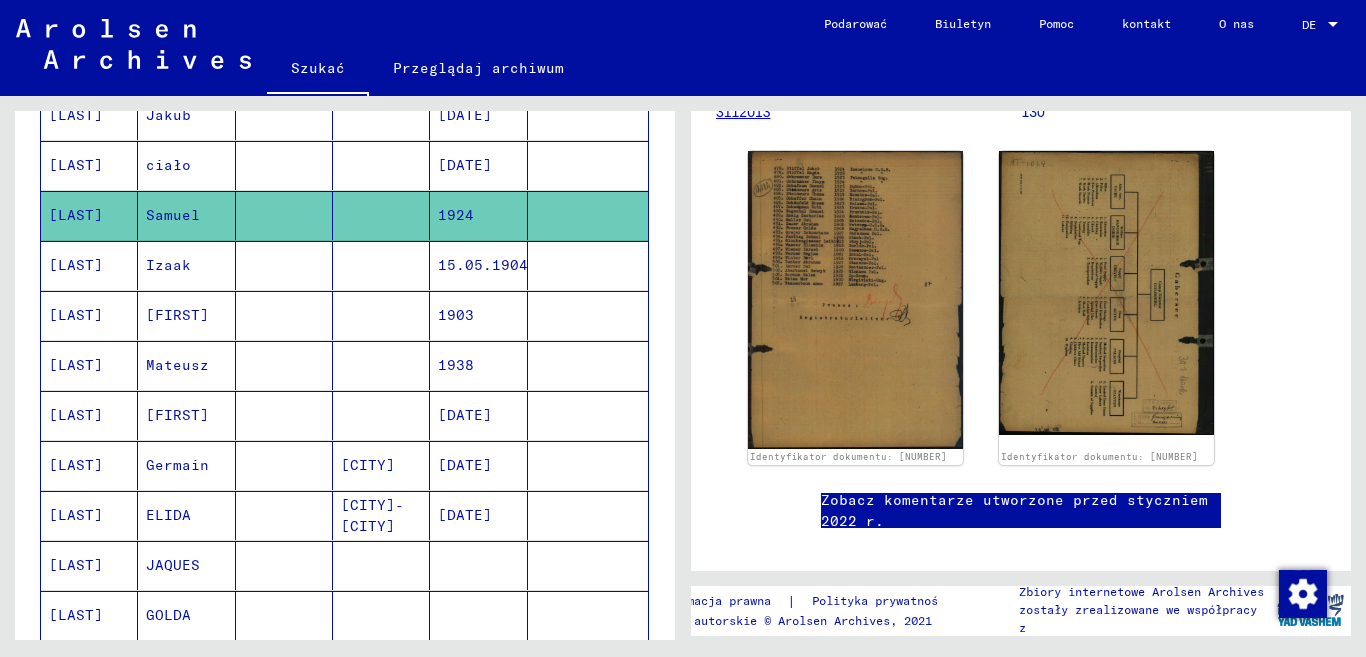 scroll, scrollTop: 300, scrollLeft: 0, axis: vertical 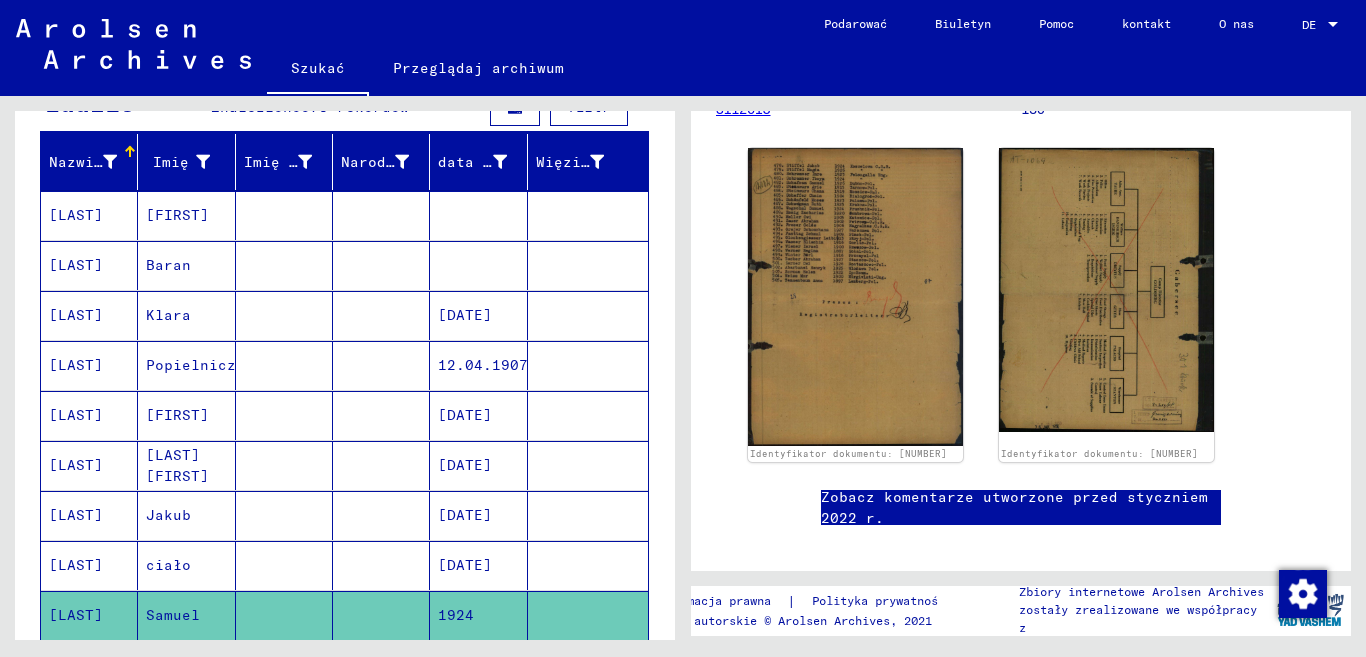 click on "[FIRST]" at bounding box center [168, 265] 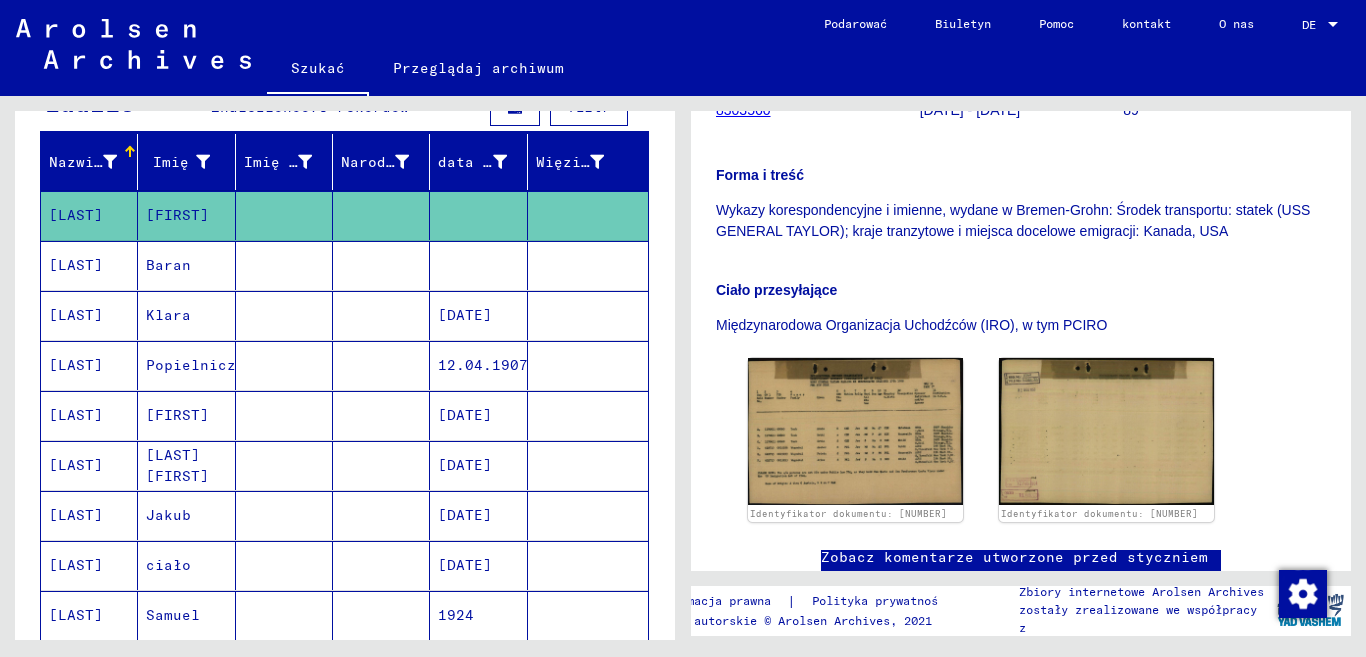 scroll, scrollTop: 400, scrollLeft: 0, axis: vertical 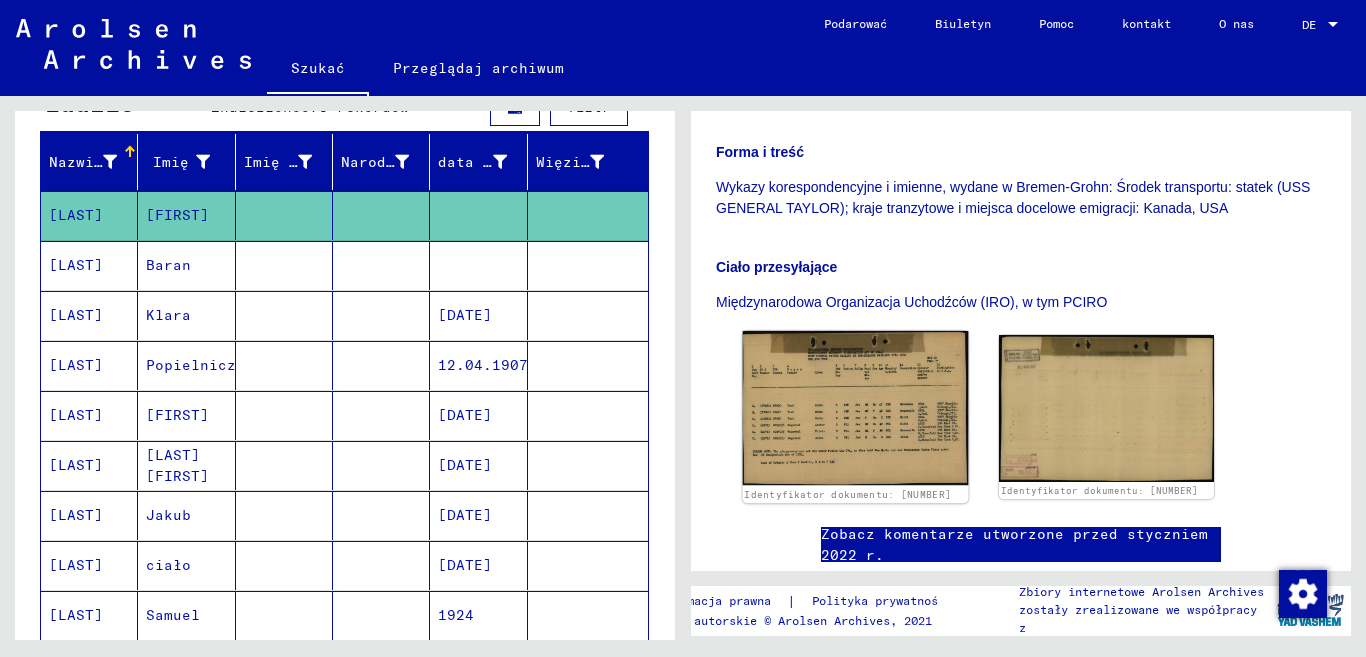 click 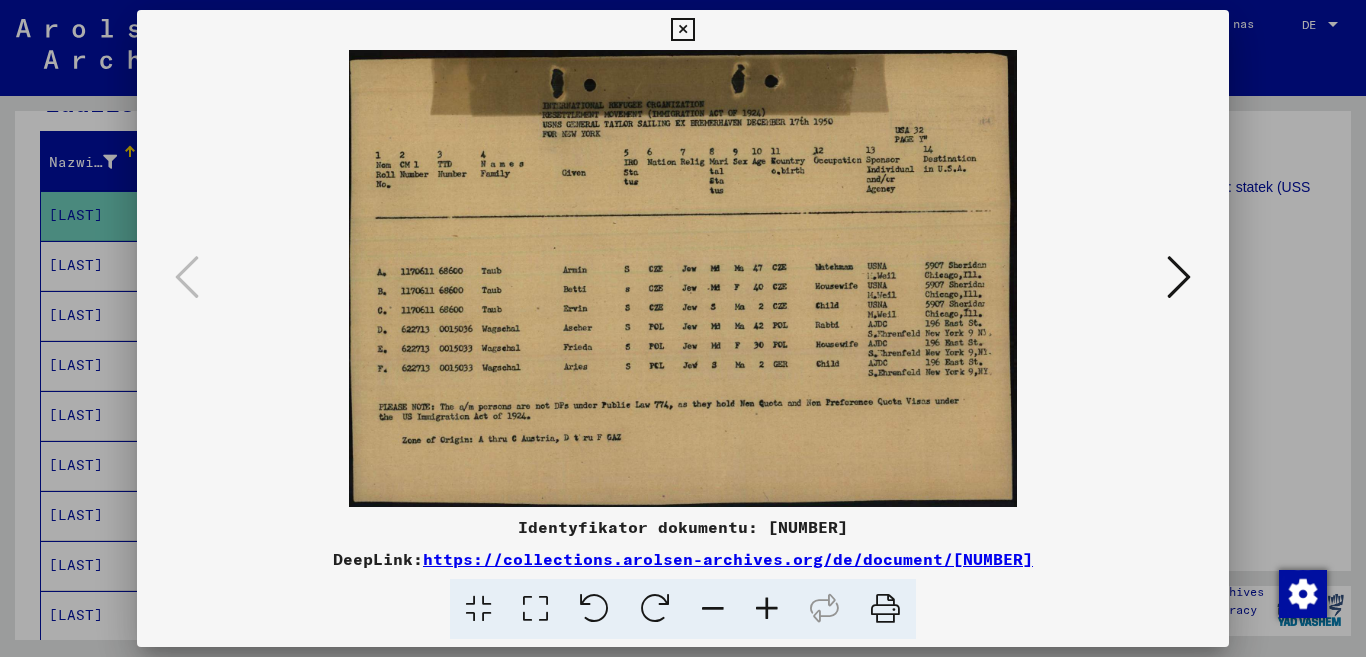 click at bounding box center [682, 30] 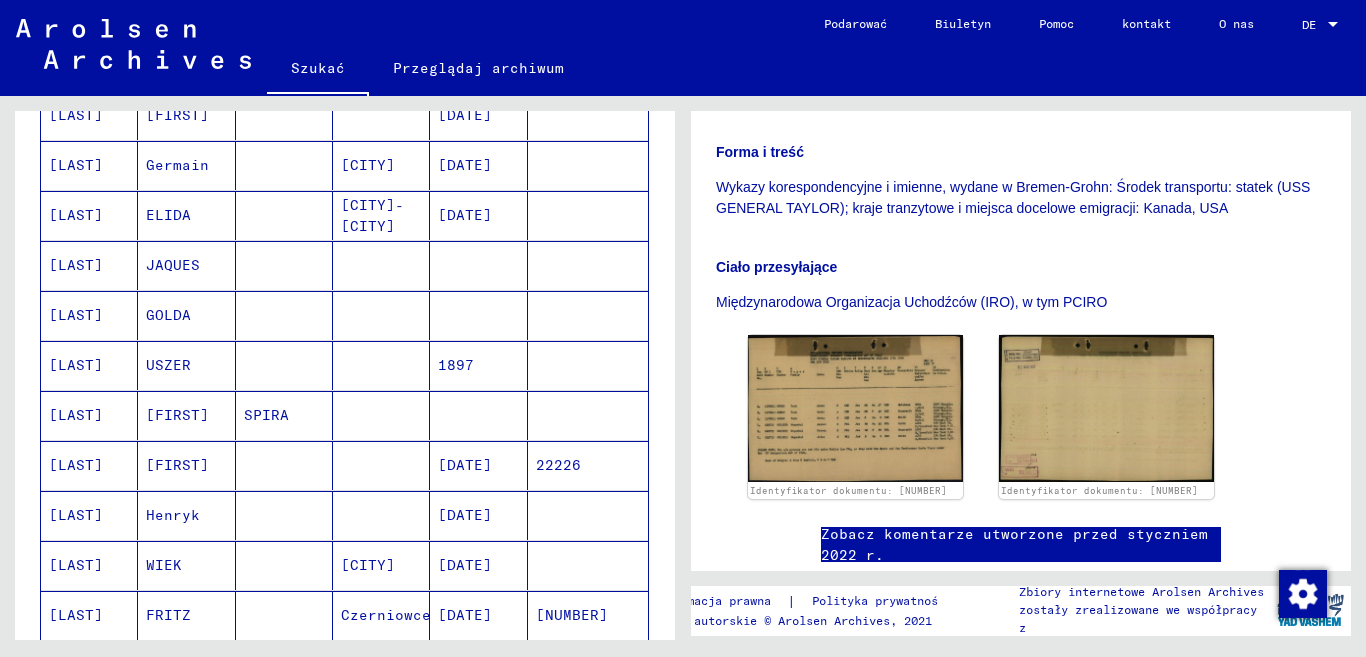scroll, scrollTop: 1214, scrollLeft: 0, axis: vertical 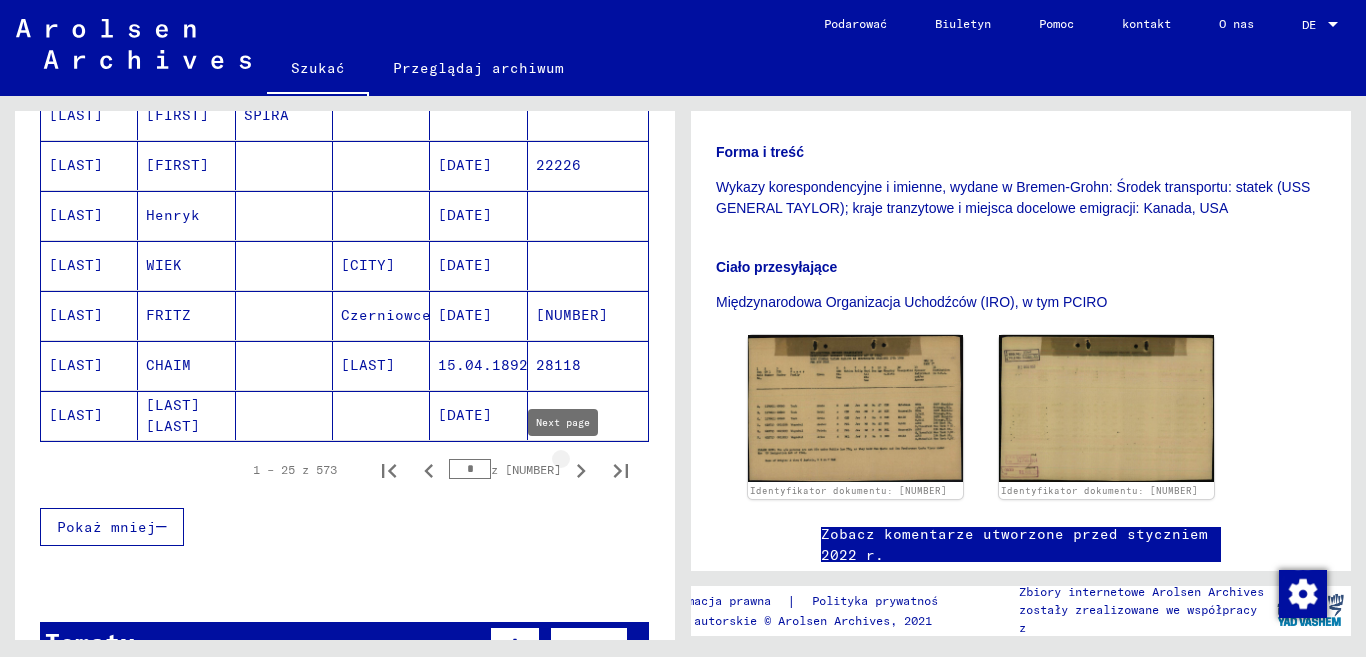 click 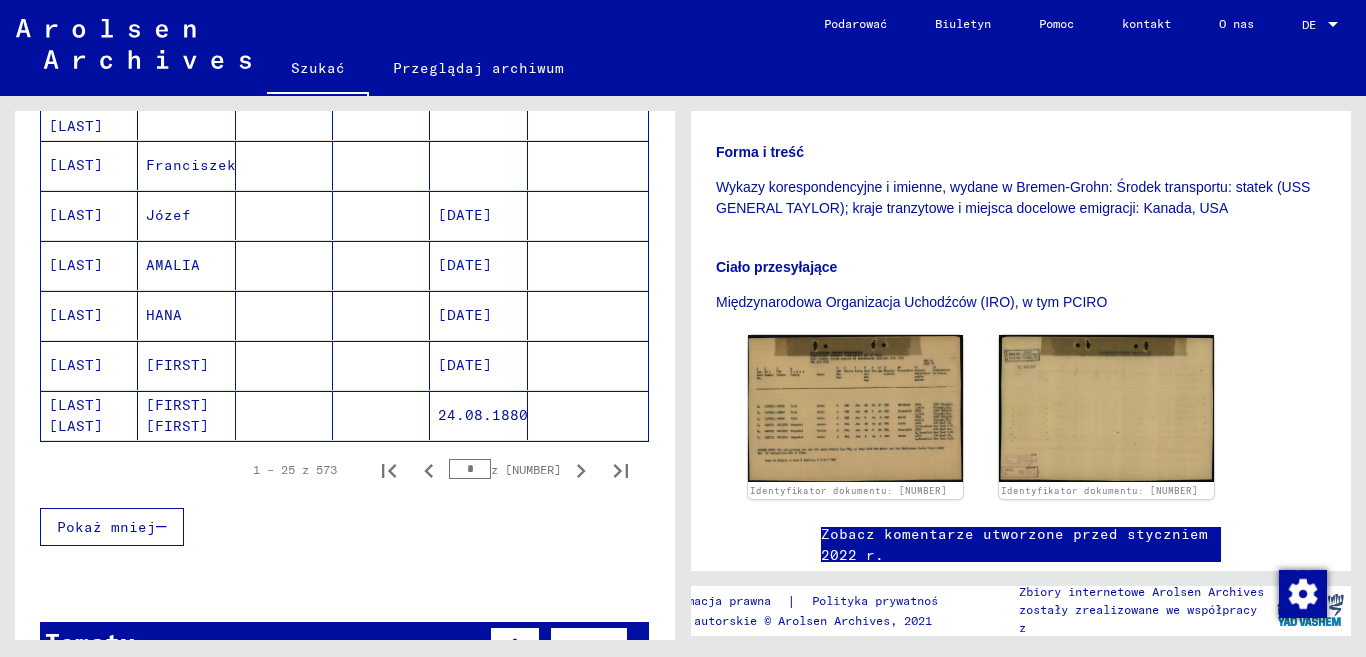 click on "[NUMBER] Rejestry i akta osób przesiedlonych, dzieci i osób zaginionych  /  [NUMBER] Dokumenty pobytu i emigracji  /  [NUMBER] Emigracje  / [NUMBER] Listy pasażerów i inne zestawienia osób emigrujących / [NUMBER] Rejestracje i emigracja głównie z Niemiec / [NUMBER] I Okres [DATE] - [DATE] (głównie wsparcie IRO) / [NUMBER] I c Emigracja w [DATE] r. / Wykazy korespondencyjne i imienne, wydane w Bremen-Grohn: Środek transportu: statek (USS GENERAL TAYLOR); kraje tranzytowe i miejsca docelowe emigracji: Kanada, USA podpis [NUMBER] Okres stworzenia [DATE] - [DATE] Liczba dokumentów [NUMBER] Forma i treść Wykazy korespondencyjne i imienne, wydane w Bremen-Grohn: Środek transportu: statek (USS GENERAL TAYLOR); kraje tranzytowe i miejsca docelowe emigracji: Kanada, USA Ciało przesyłające Międzynarodowa Organizacja Uchodźców (IRO), w tym PCIRO Identyfikator dokumentu: [NUMBER] Identyfikator dokumentu: [NUMBER] Zobacz komentarze utworzone przed [DATE]" 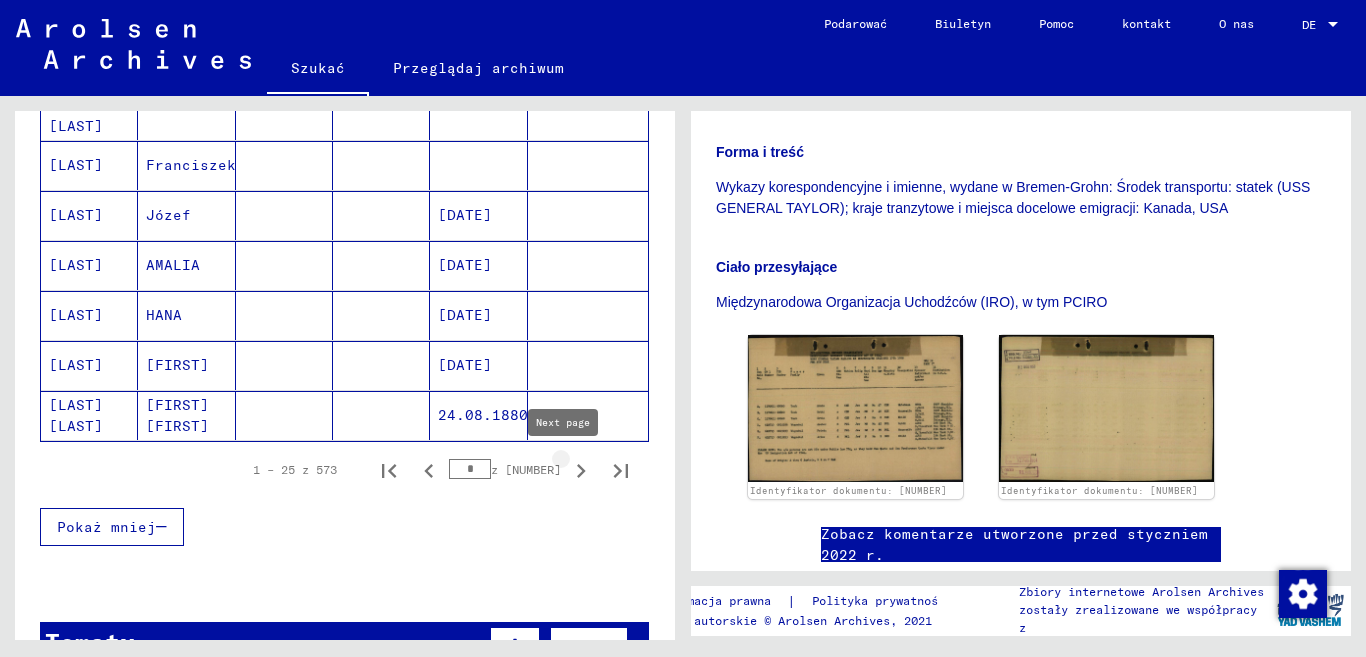 click 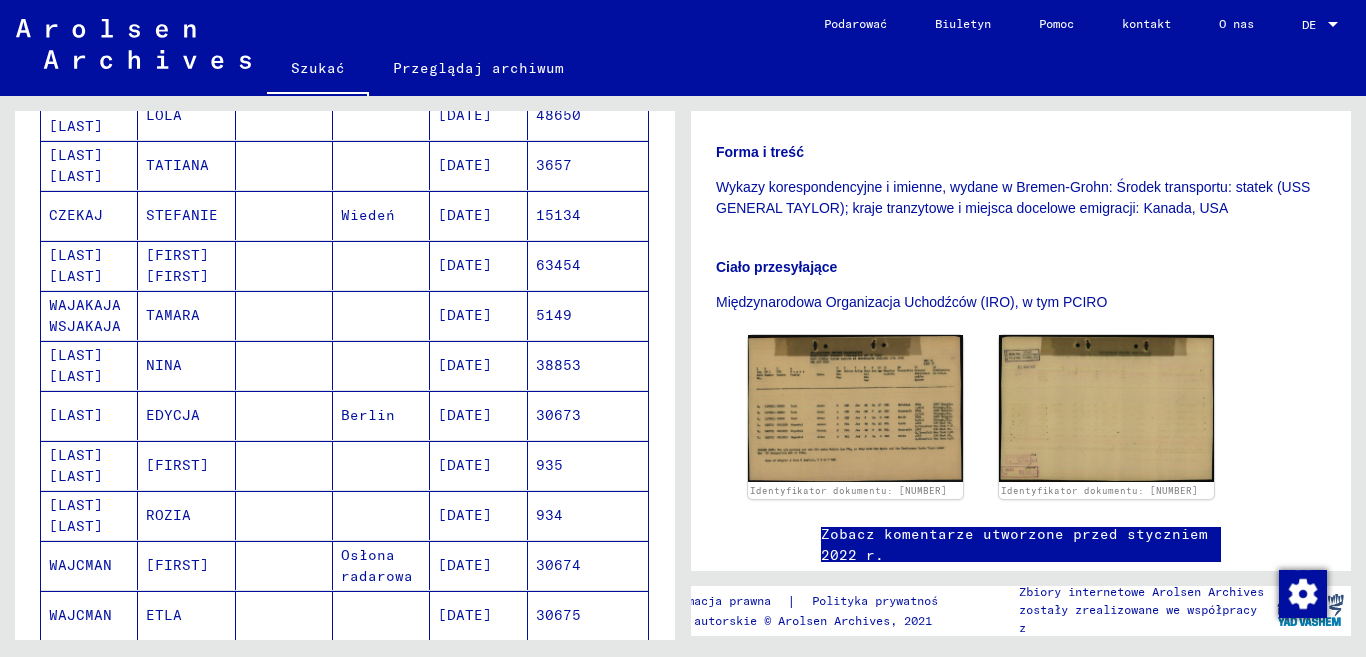 scroll, scrollTop: 1114, scrollLeft: 0, axis: vertical 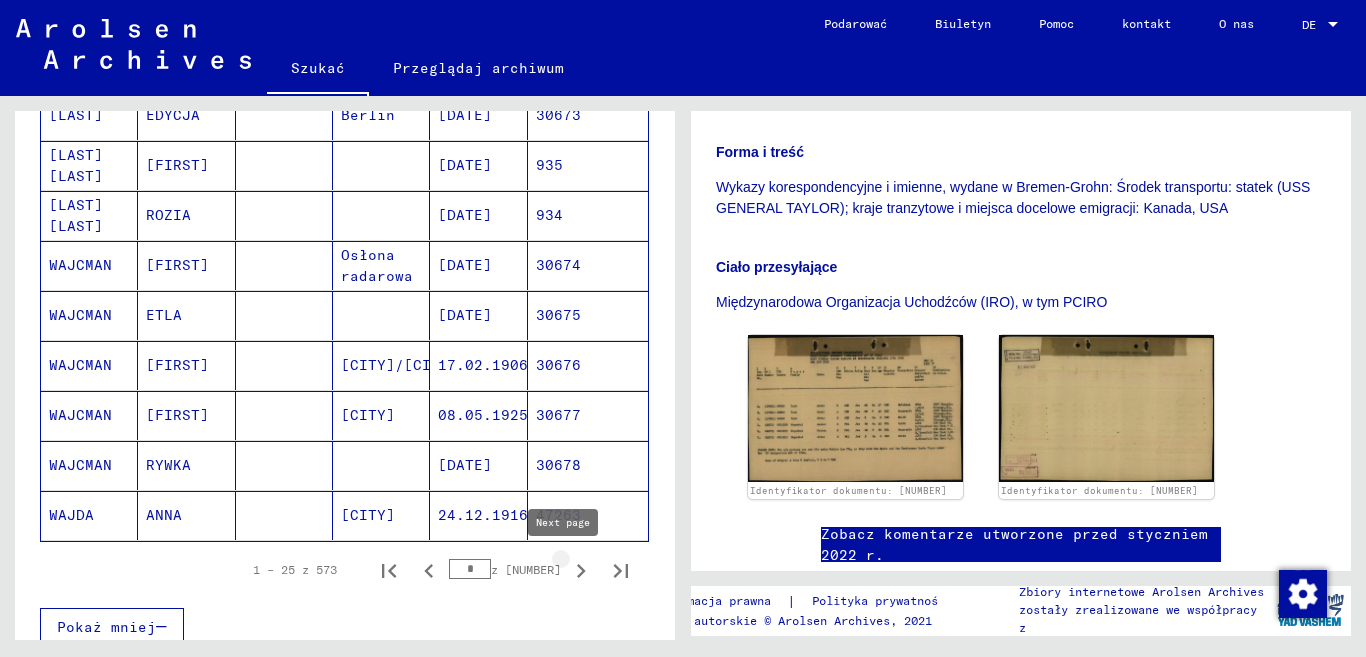 click 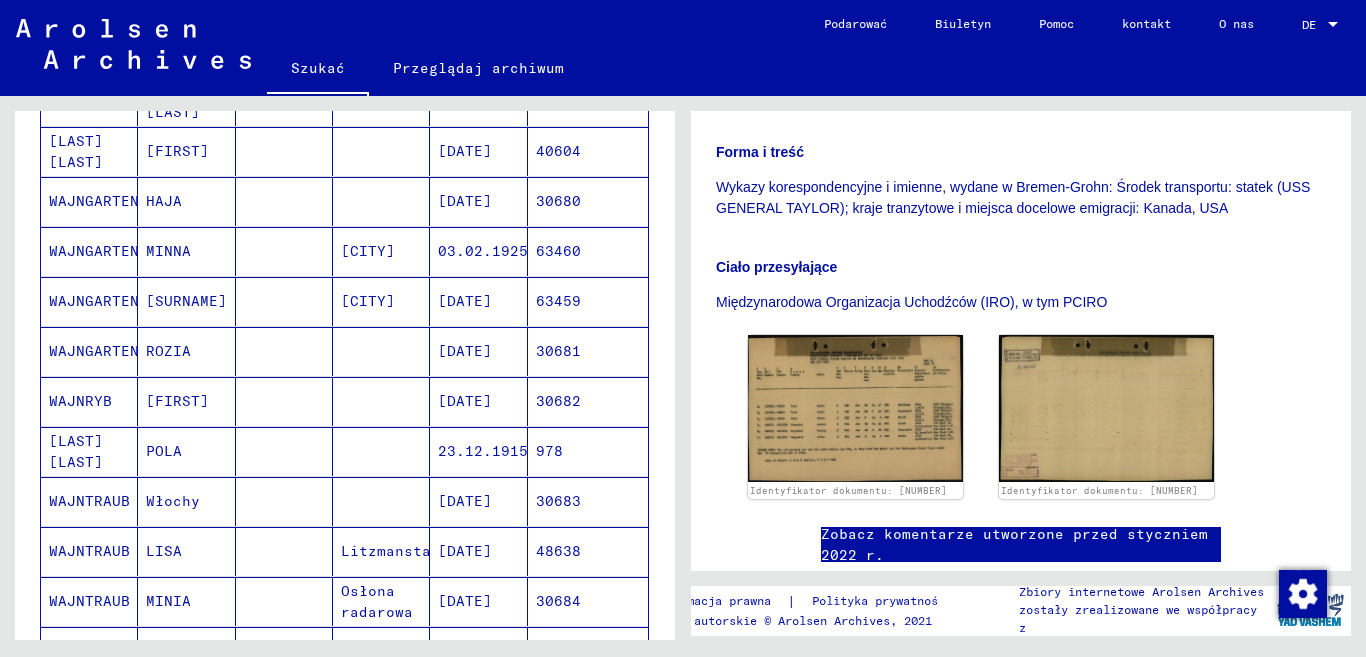 scroll, scrollTop: 814, scrollLeft: 0, axis: vertical 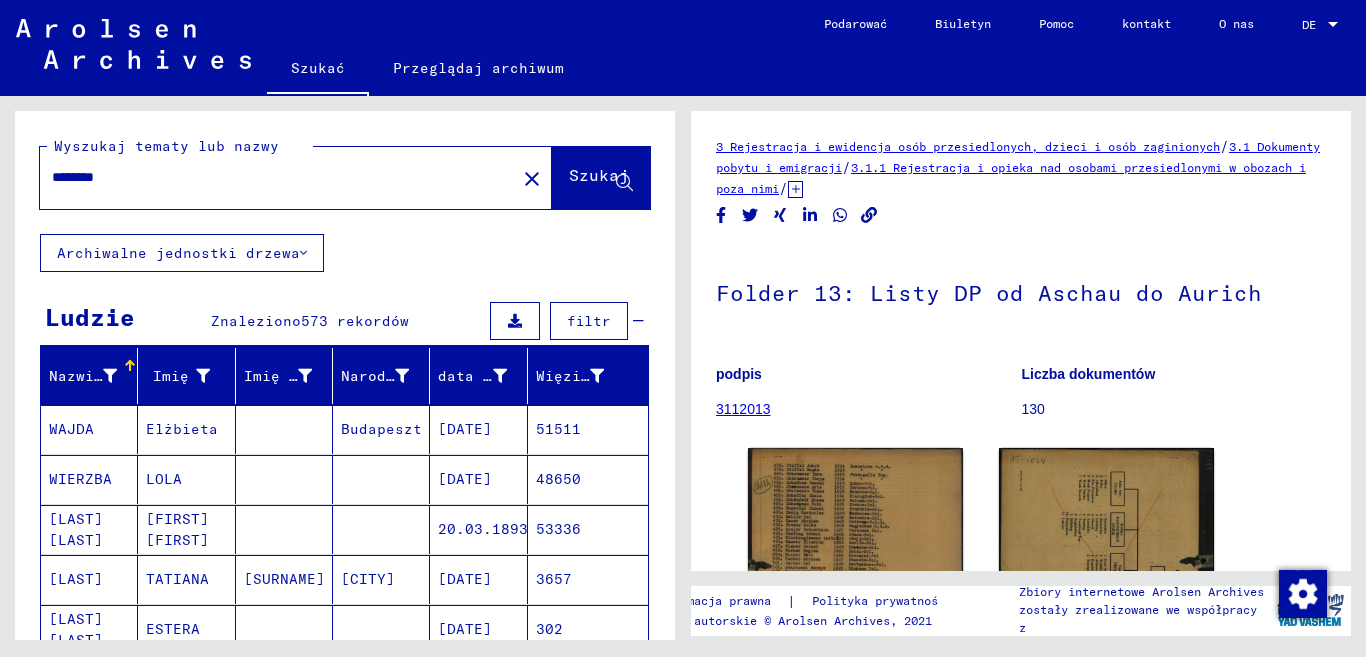 click on "********" at bounding box center [278, 177] 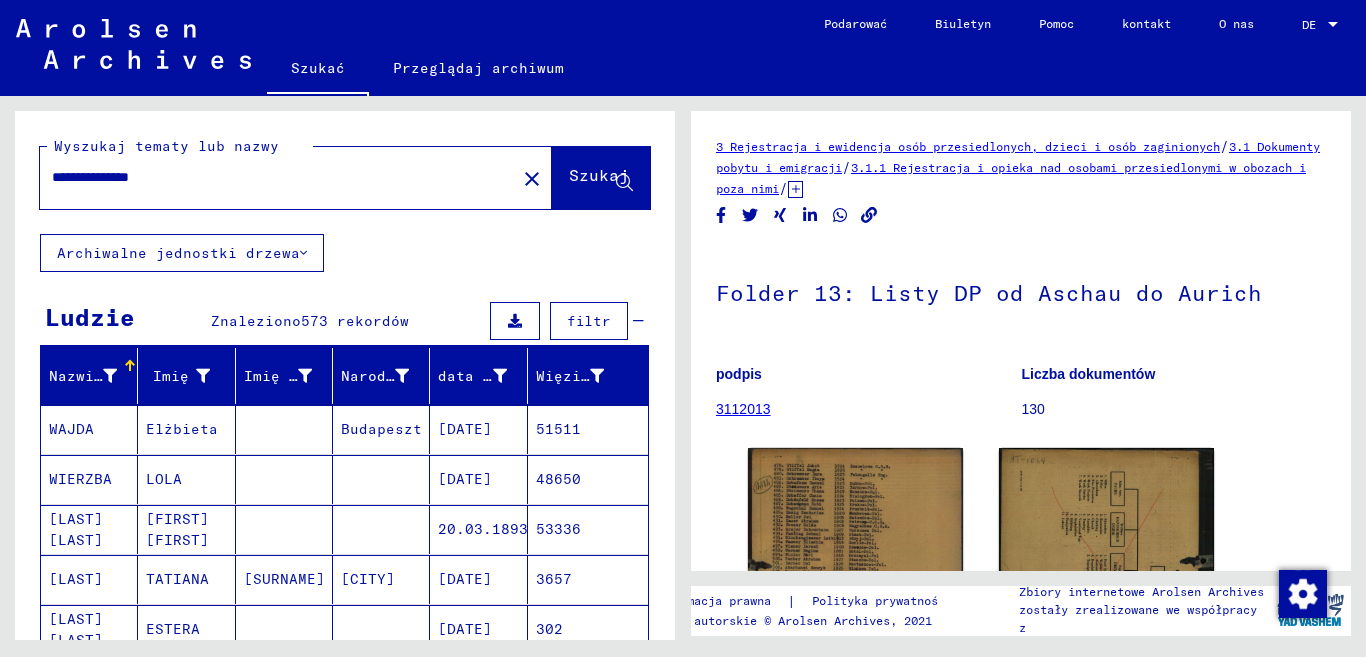 type on "**********" 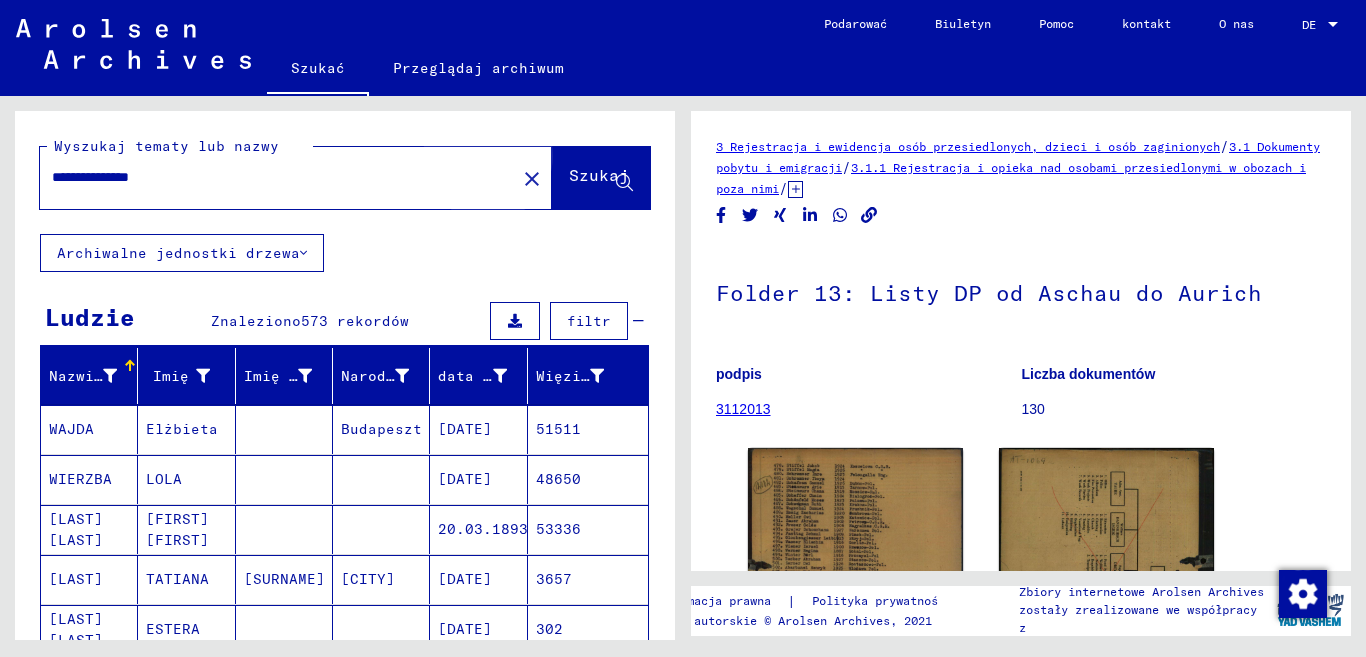 click on "Szukaj" 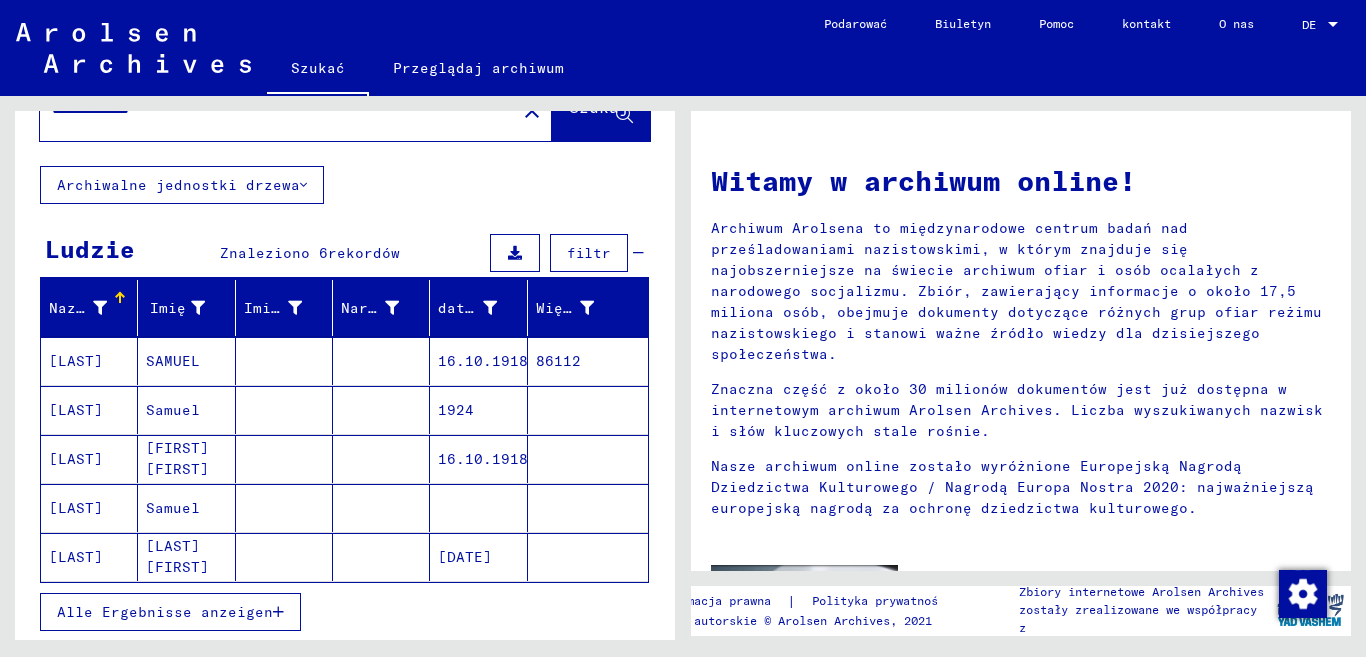 scroll, scrollTop: 100, scrollLeft: 0, axis: vertical 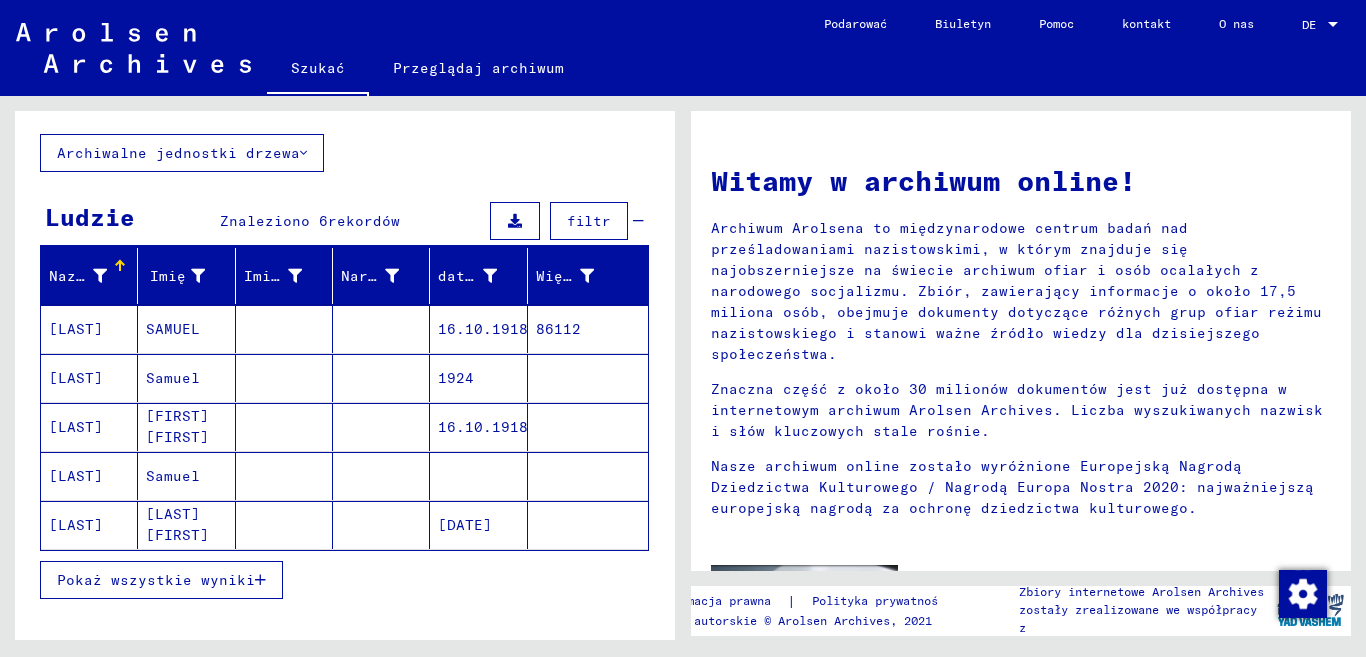 click on "[LAST]" 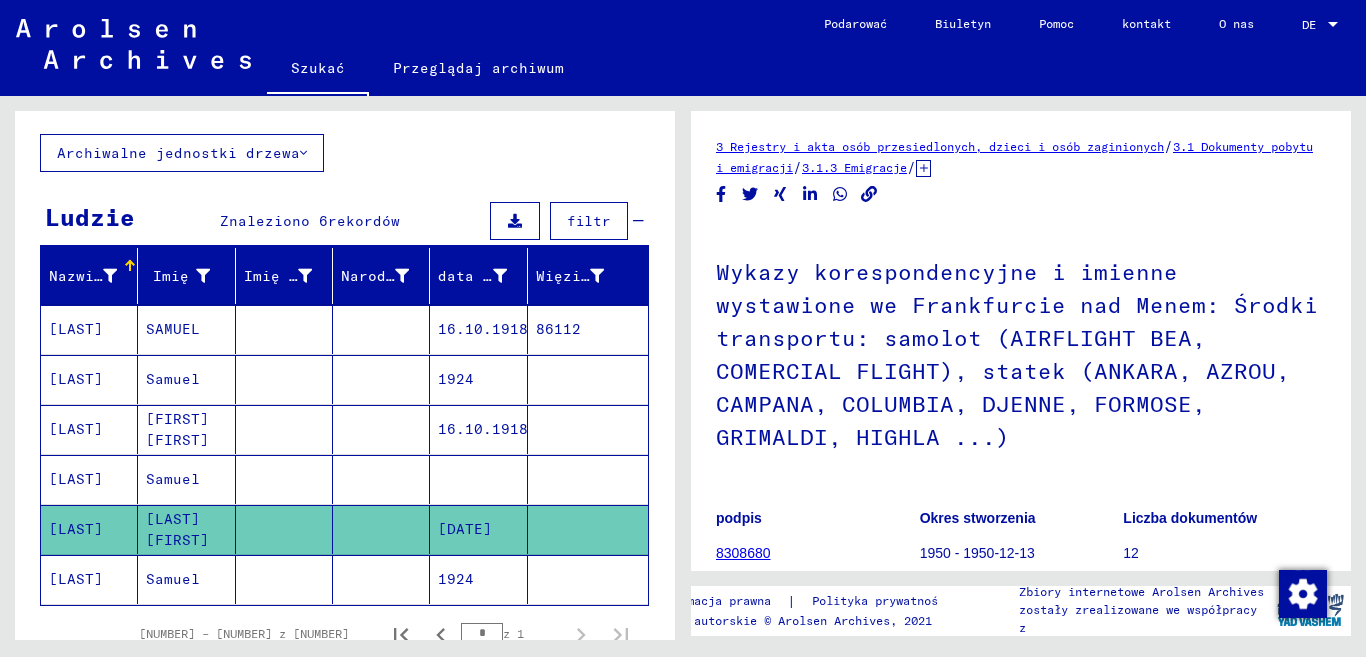 scroll, scrollTop: 0, scrollLeft: 0, axis: both 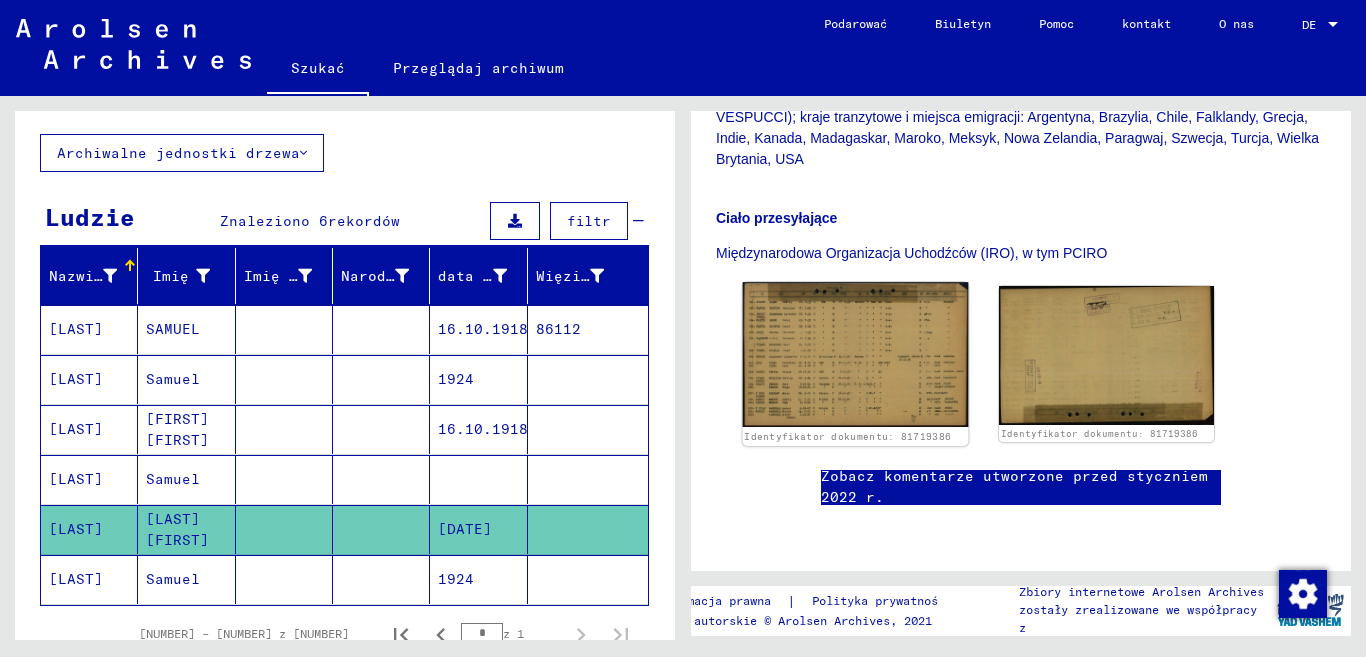 click 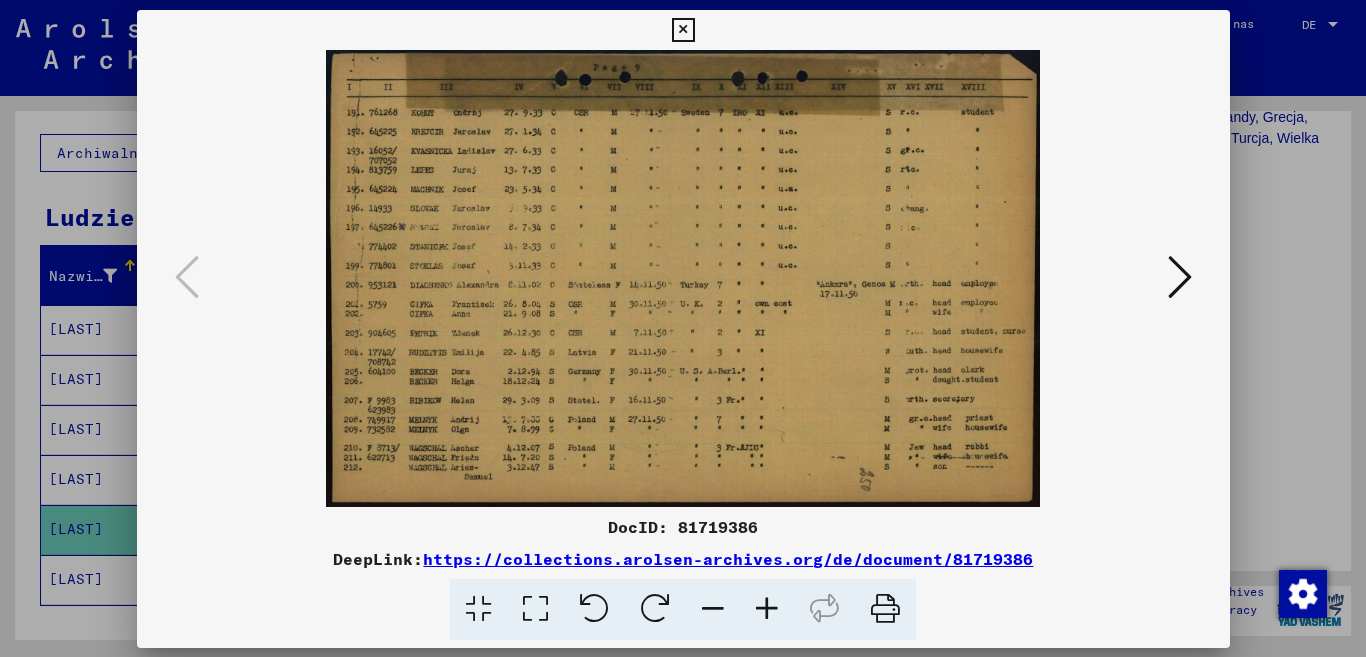 click at bounding box center [683, 278] 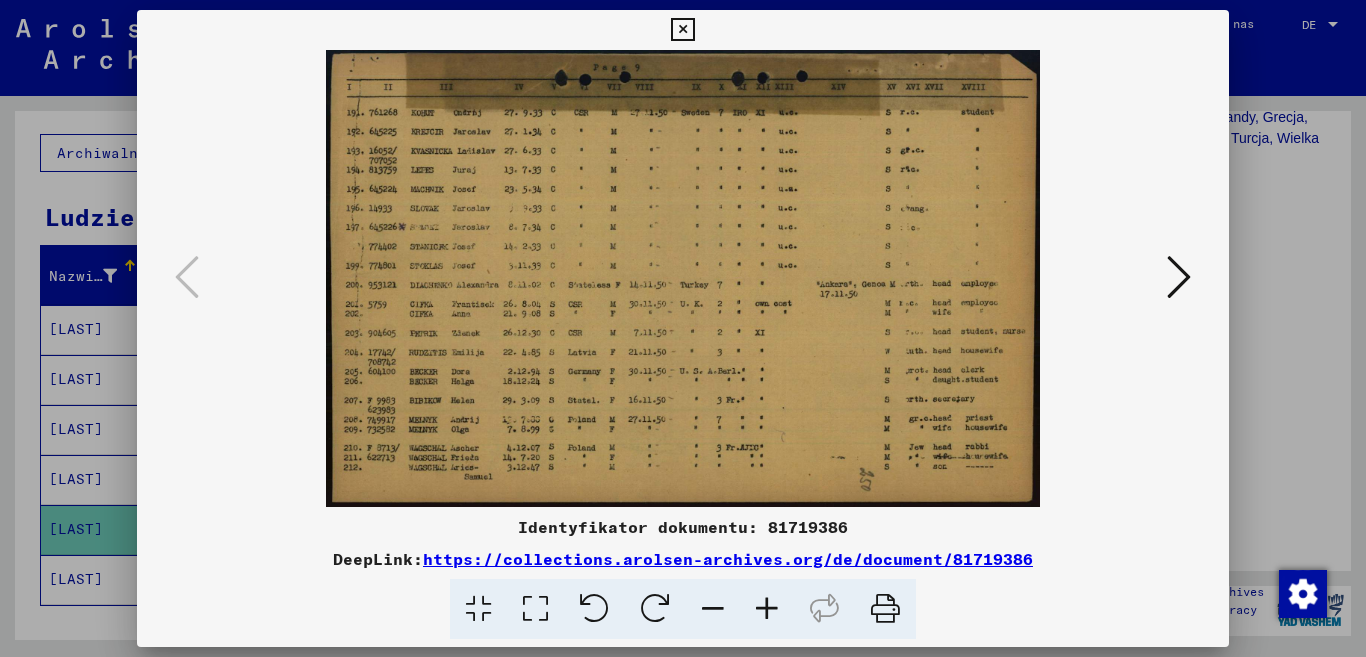 click at bounding box center [767, 609] 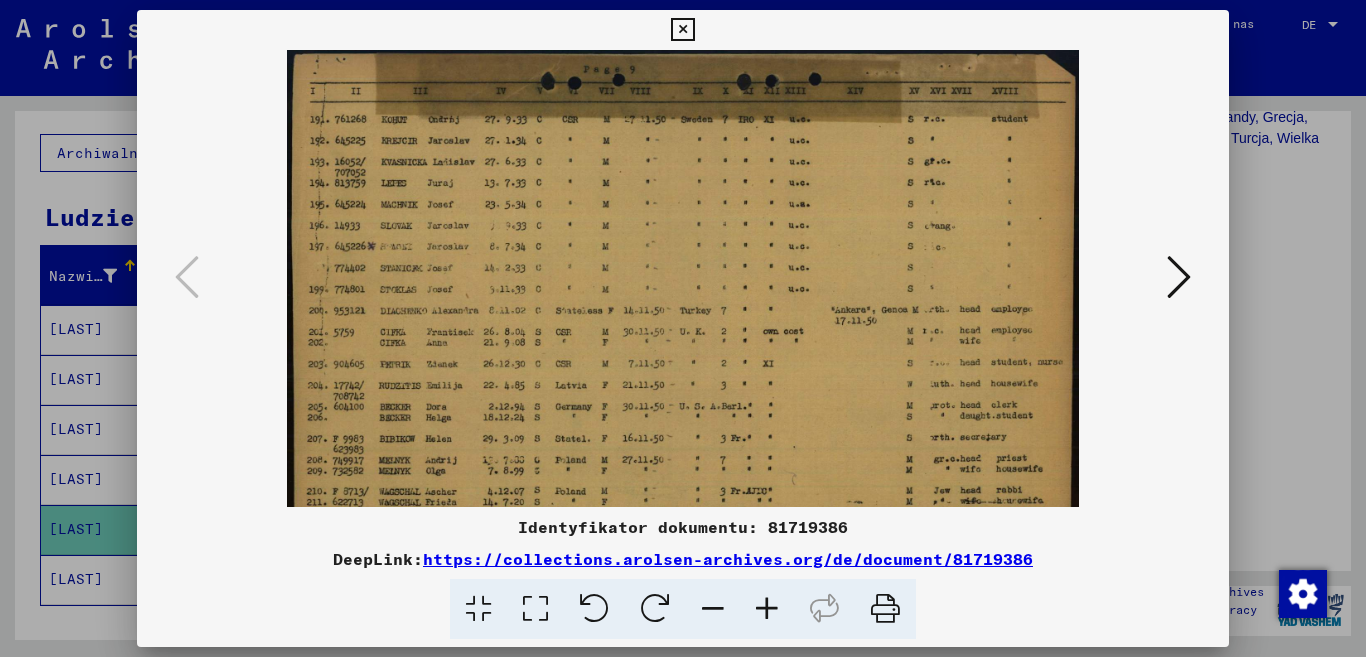 click at bounding box center (767, 609) 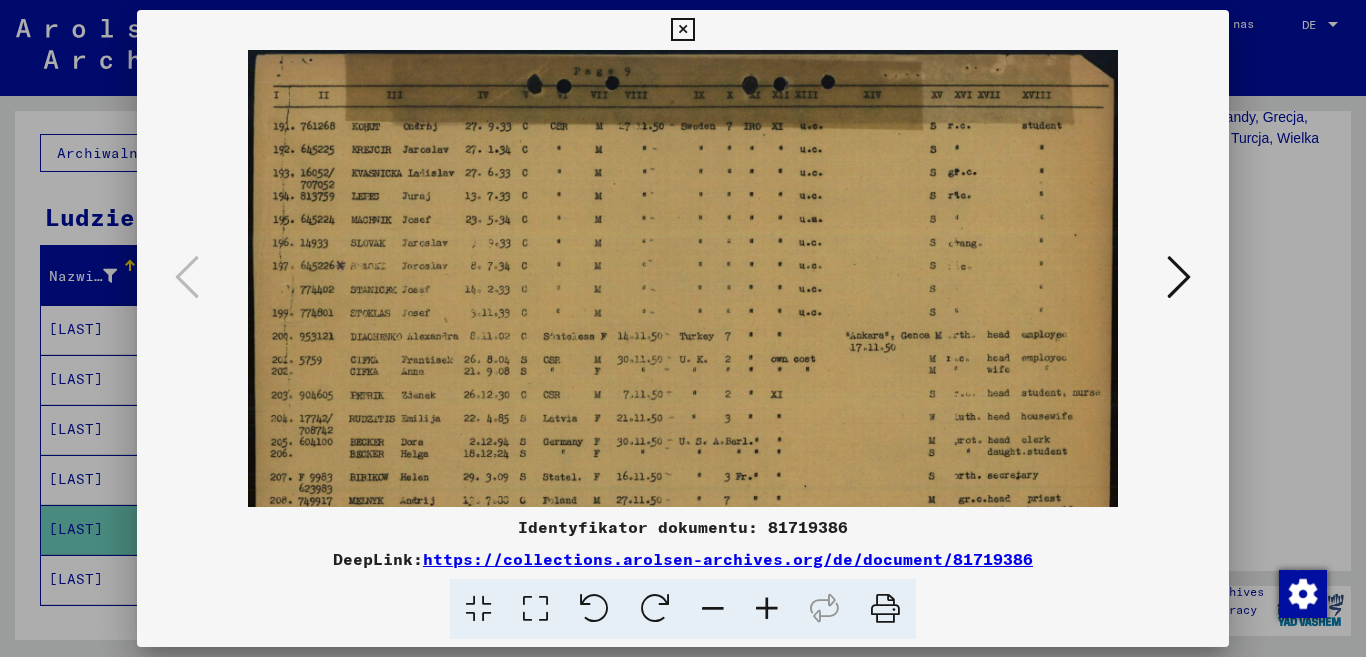 click at bounding box center [767, 609] 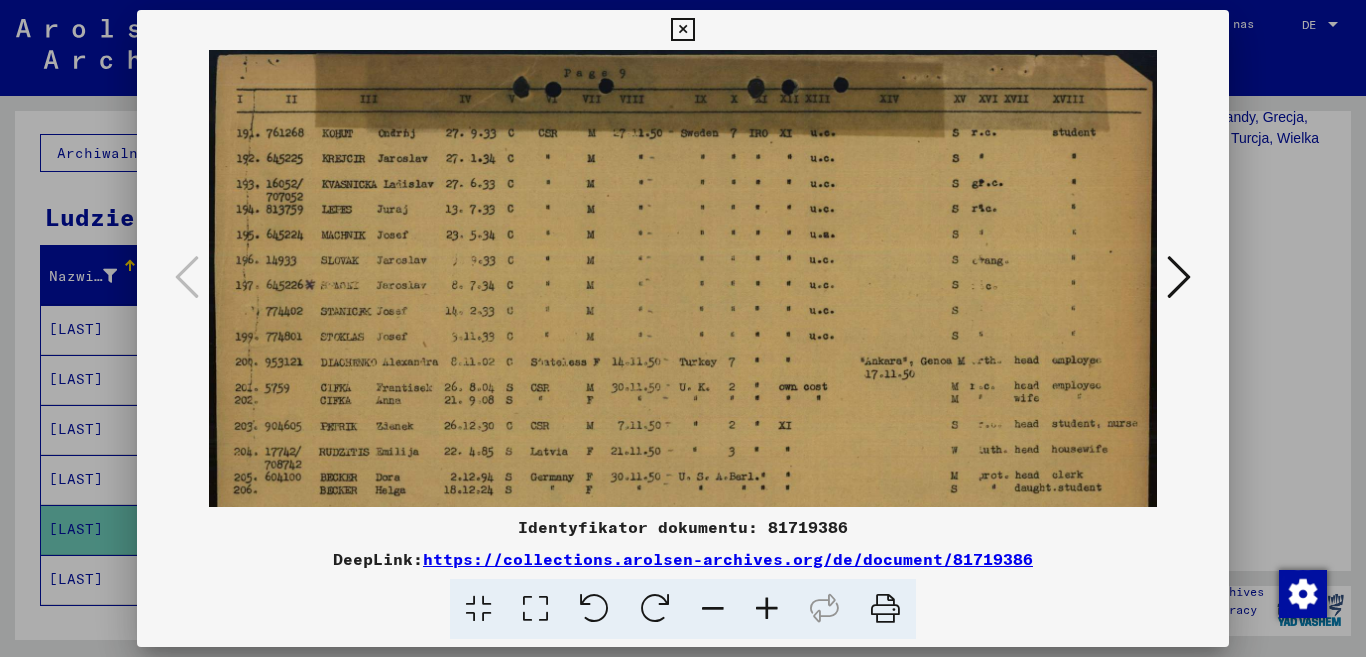 scroll, scrollTop: 150, scrollLeft: 0, axis: vertical 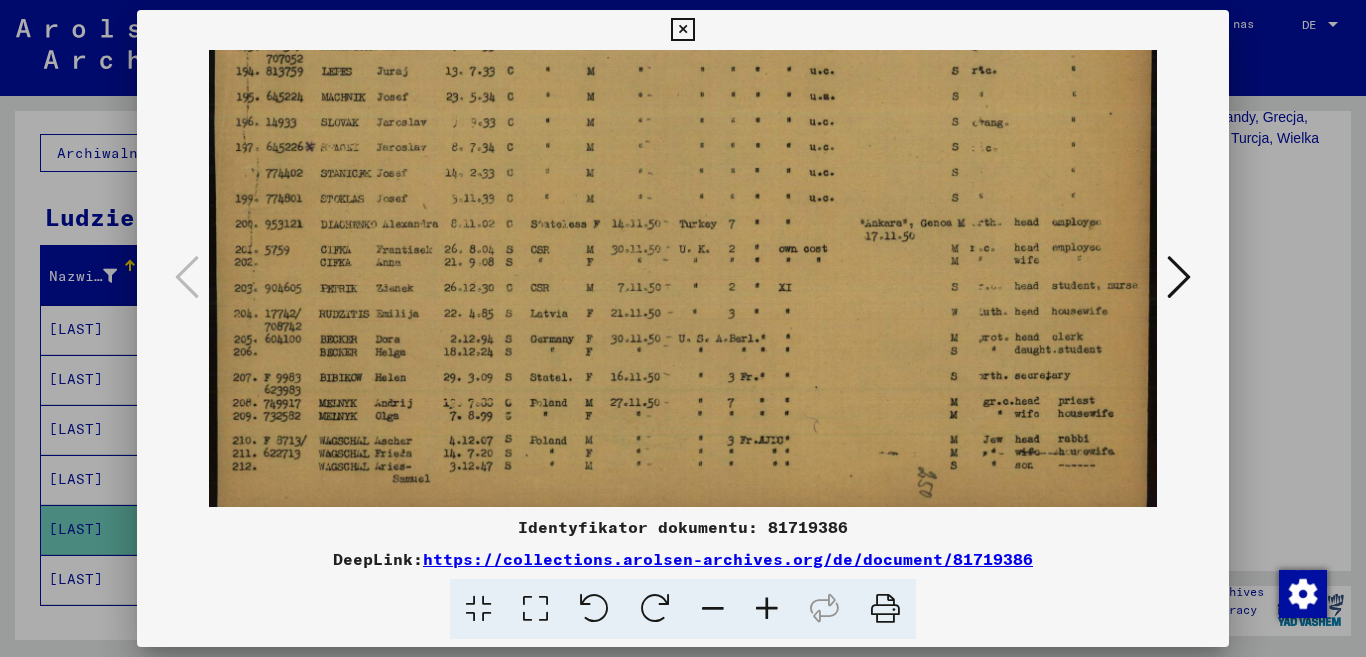 drag, startPoint x: 687, startPoint y: 328, endPoint x: 692, endPoint y: 171, distance: 157.0796 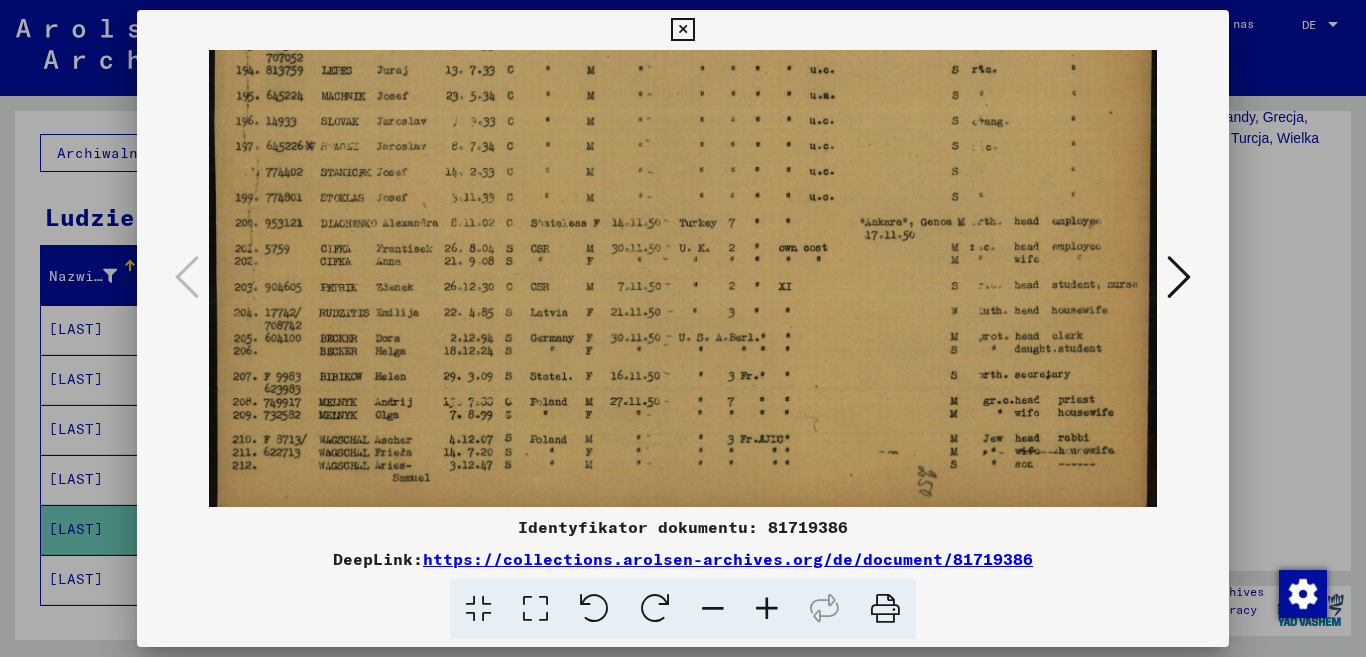 click at bounding box center [683, 214] 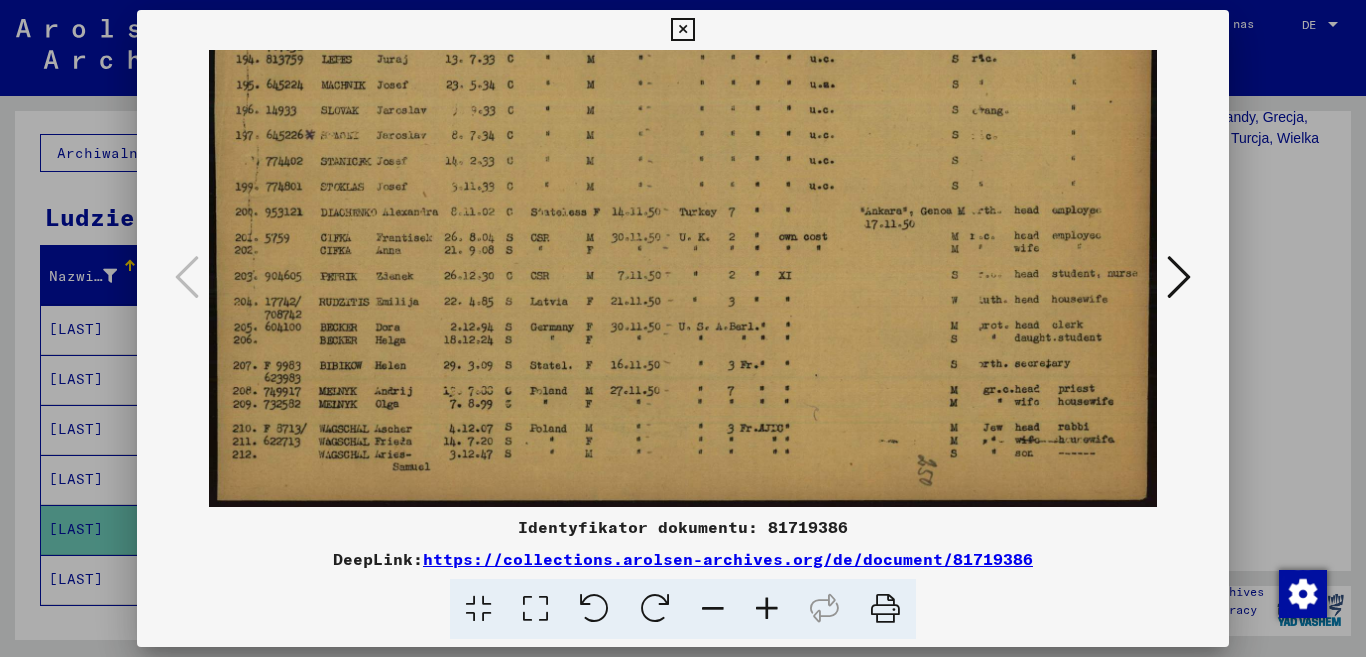click at bounding box center (682, 30) 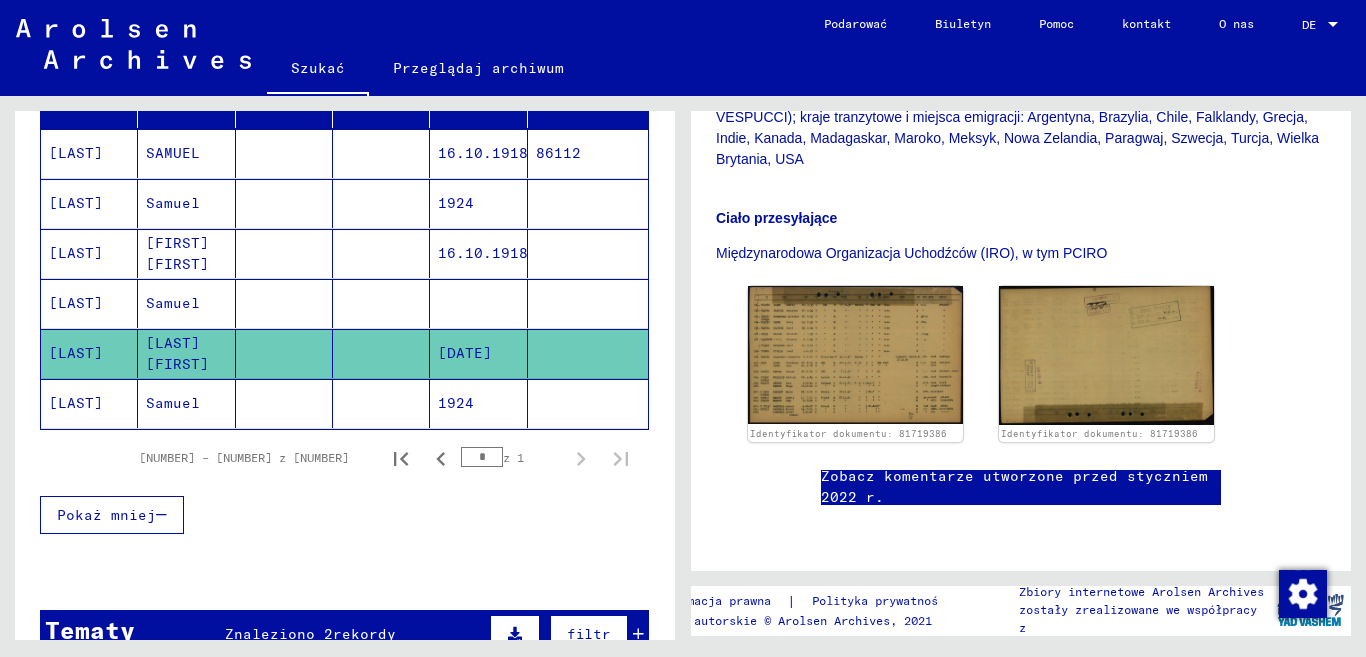 scroll, scrollTop: 300, scrollLeft: 0, axis: vertical 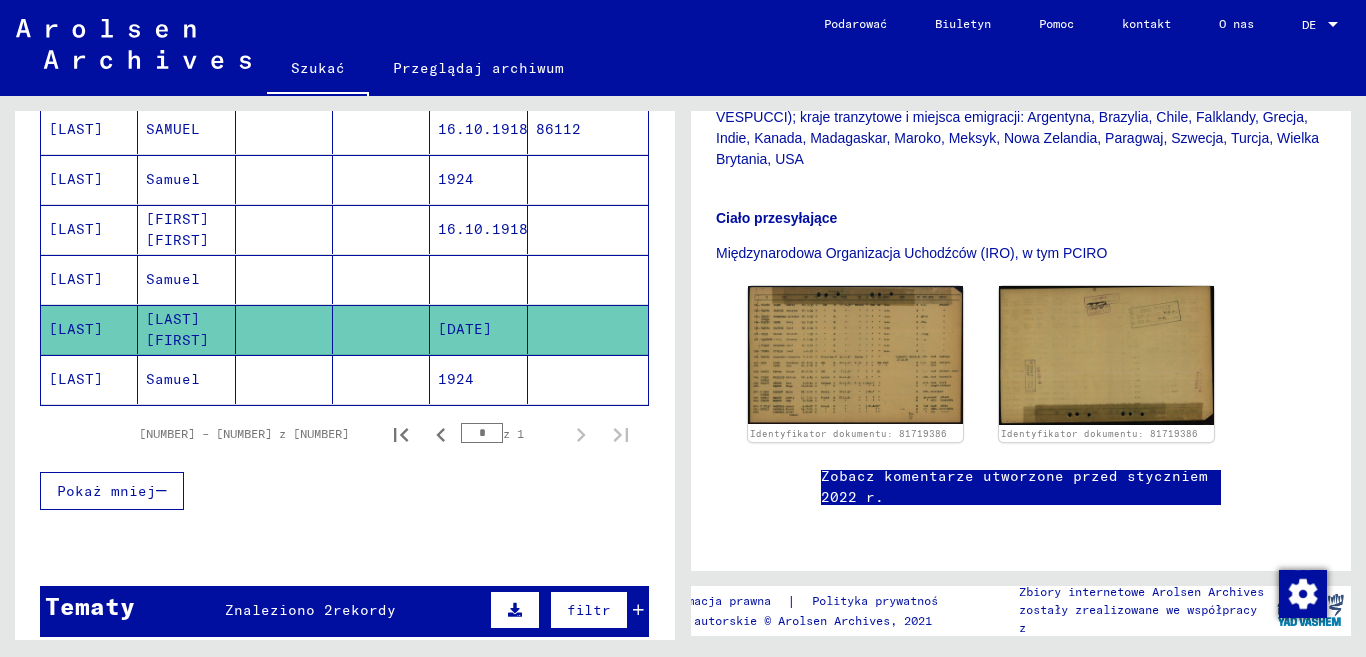 click 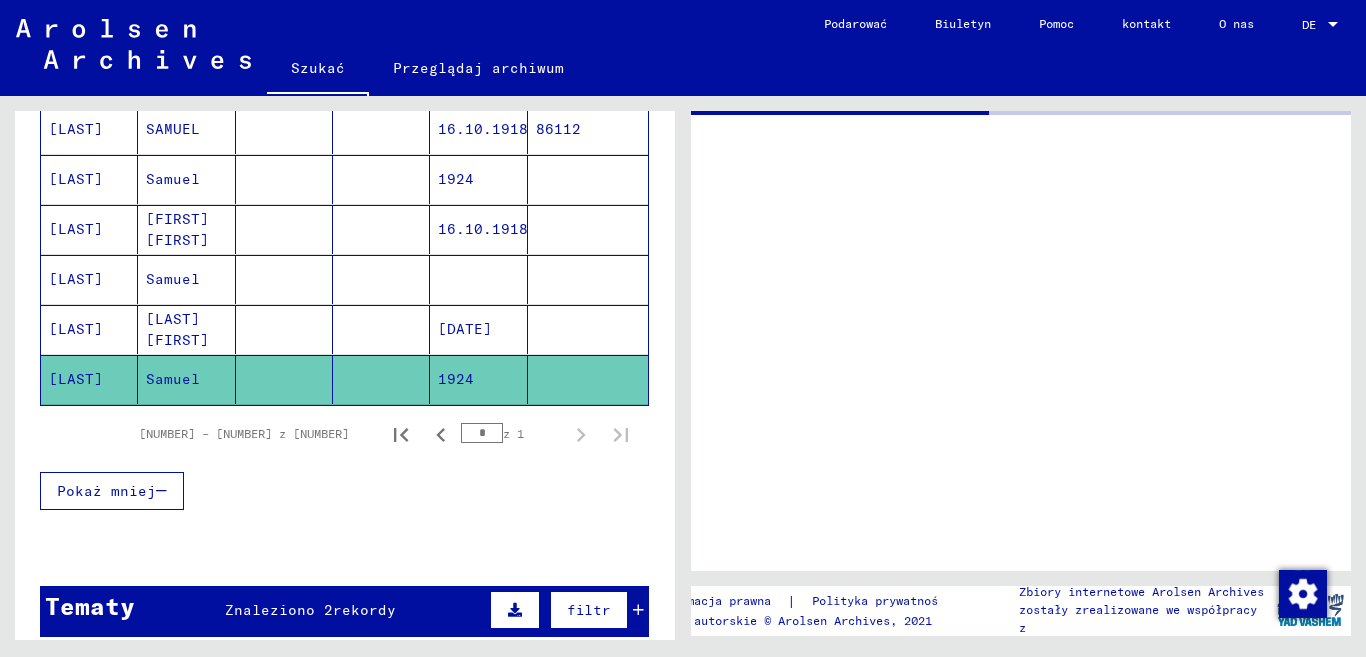 scroll, scrollTop: 0, scrollLeft: 0, axis: both 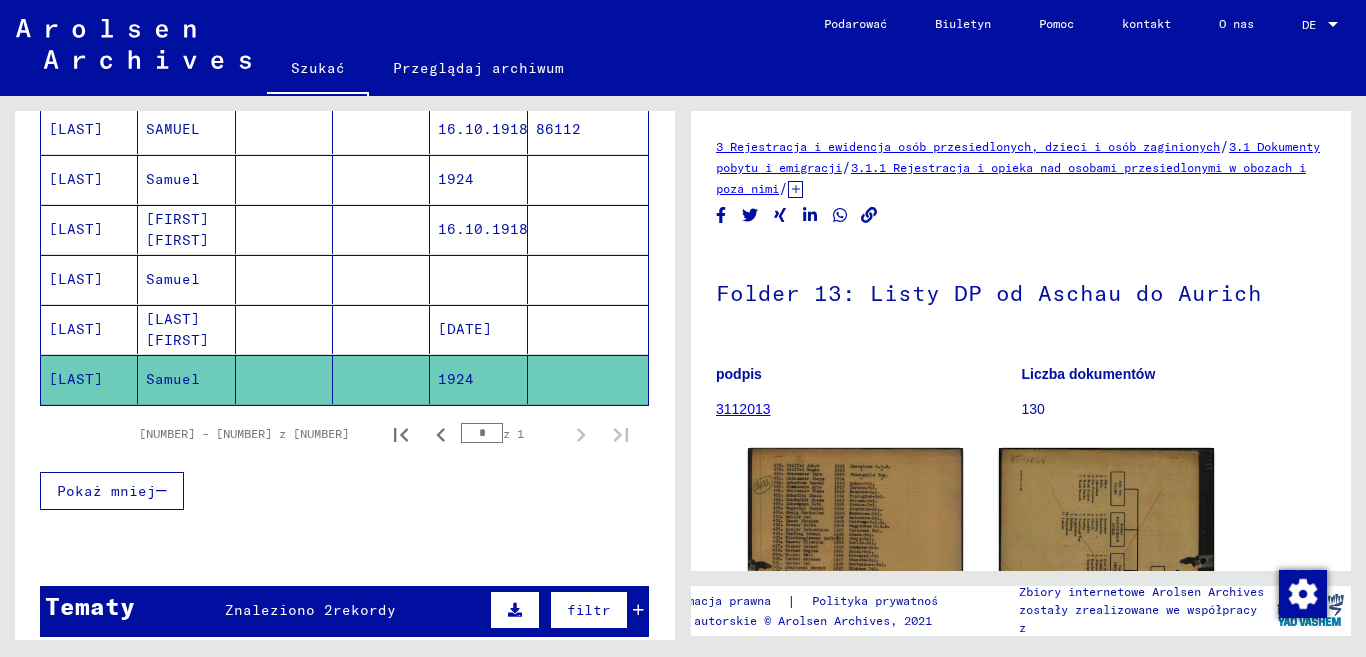 click at bounding box center [381, 329] 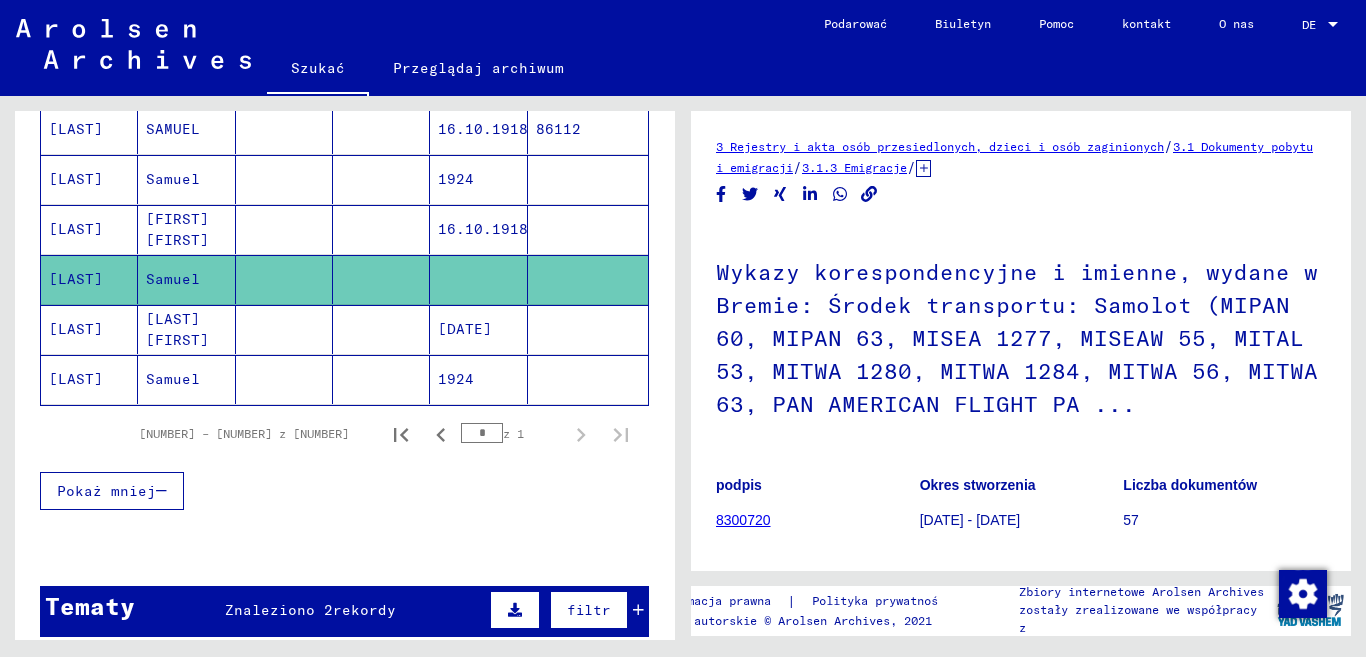 scroll, scrollTop: 0, scrollLeft: 0, axis: both 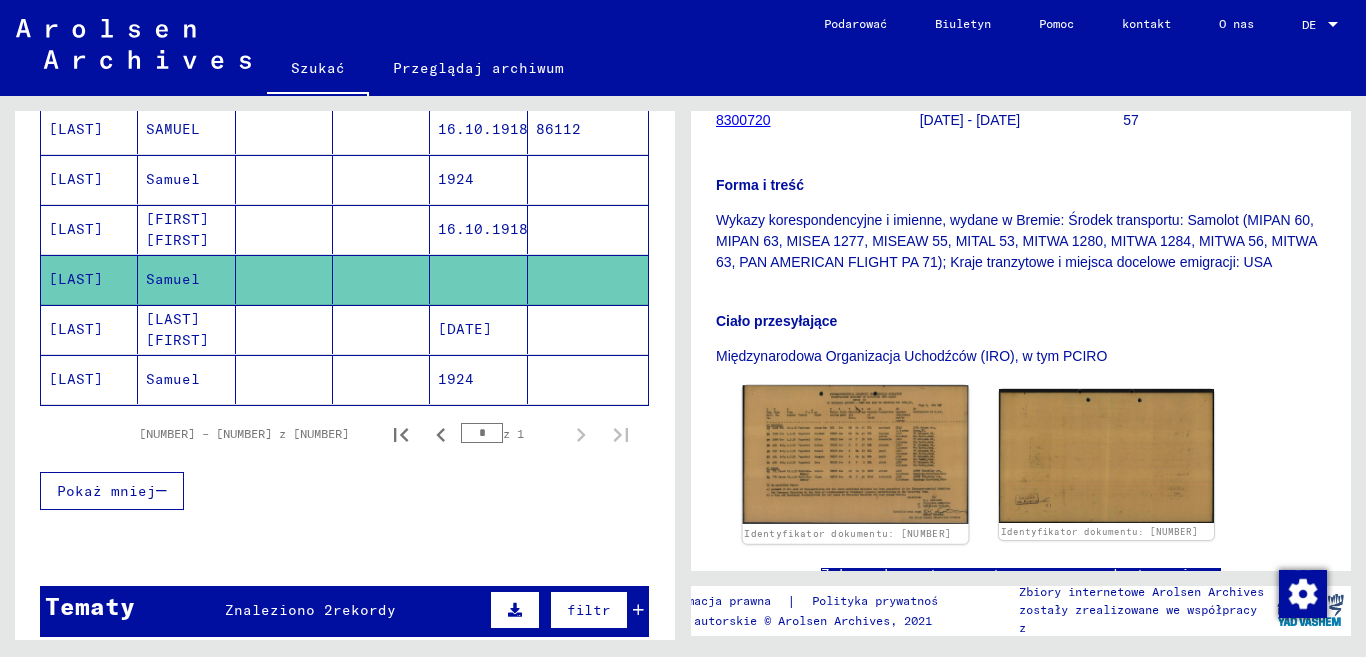 click 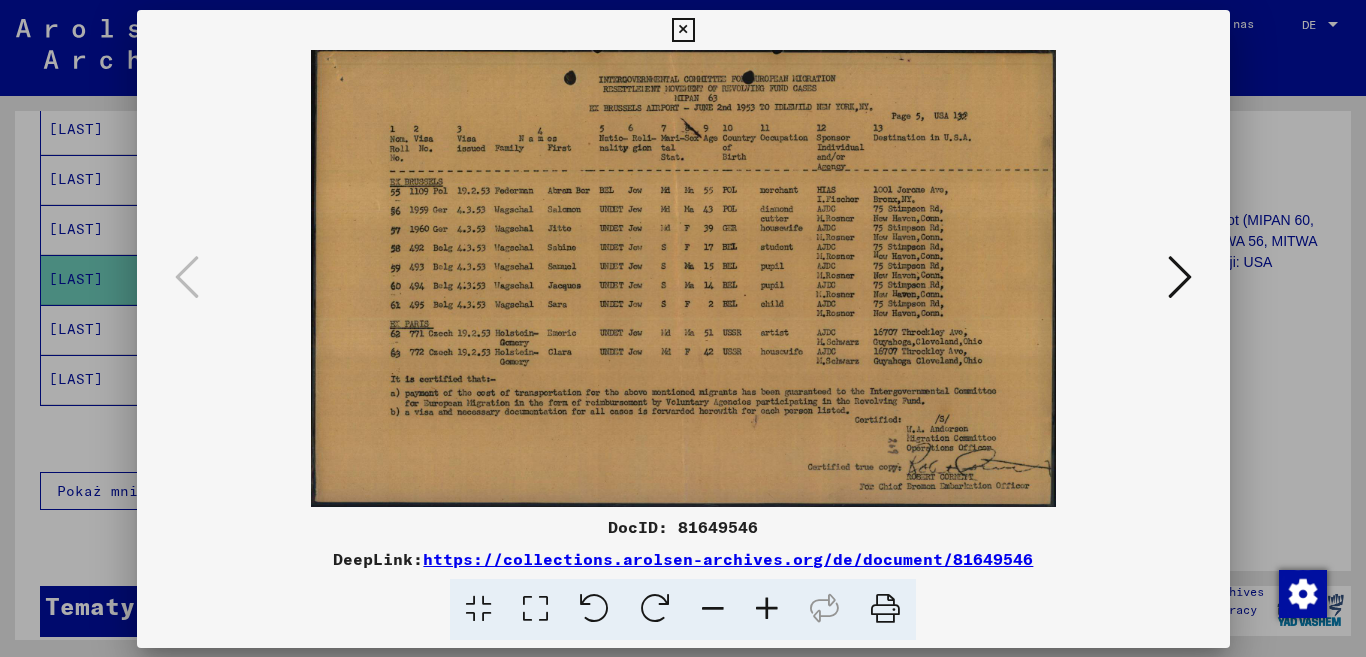 click at bounding box center [683, 278] 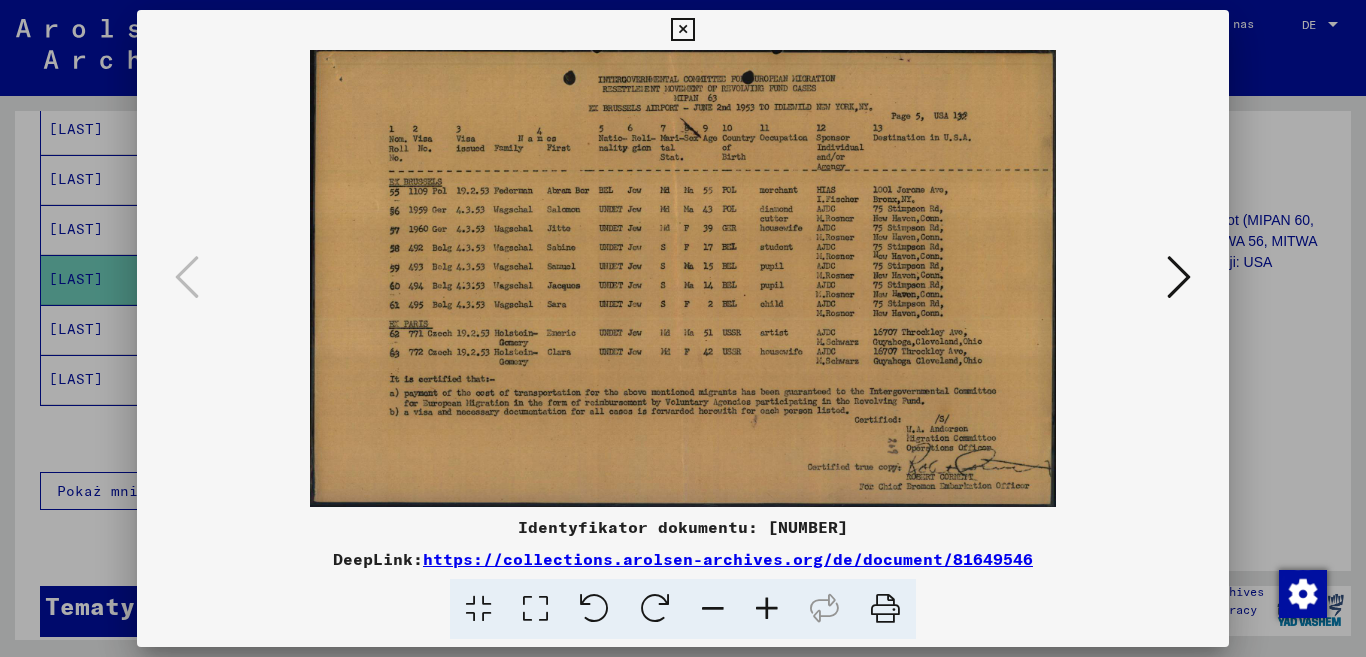 click at bounding box center (767, 609) 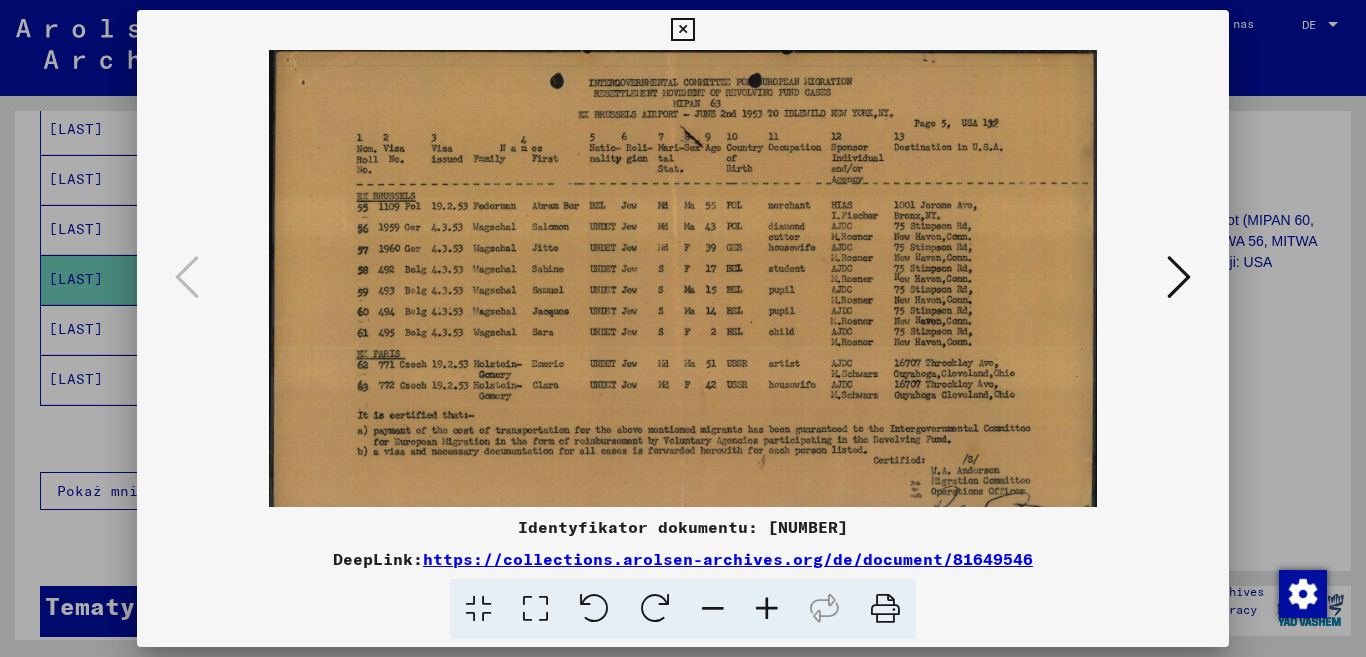 click at bounding box center [767, 609] 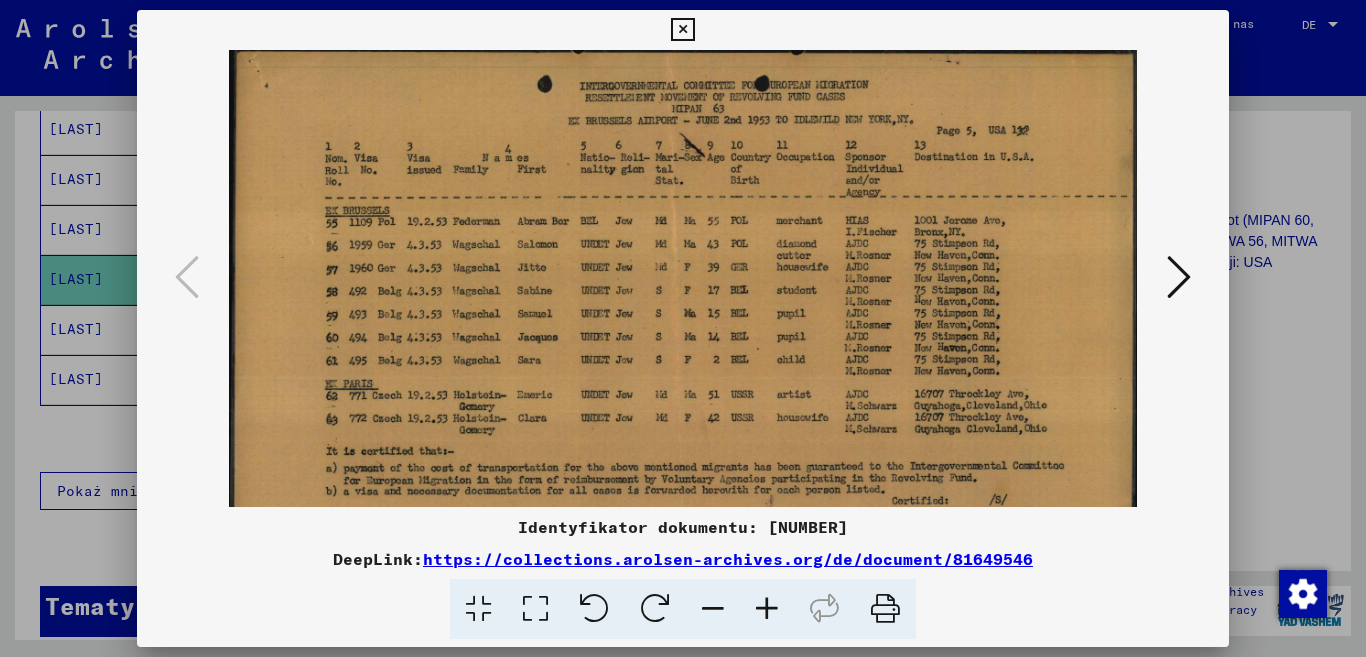 click at bounding box center [767, 609] 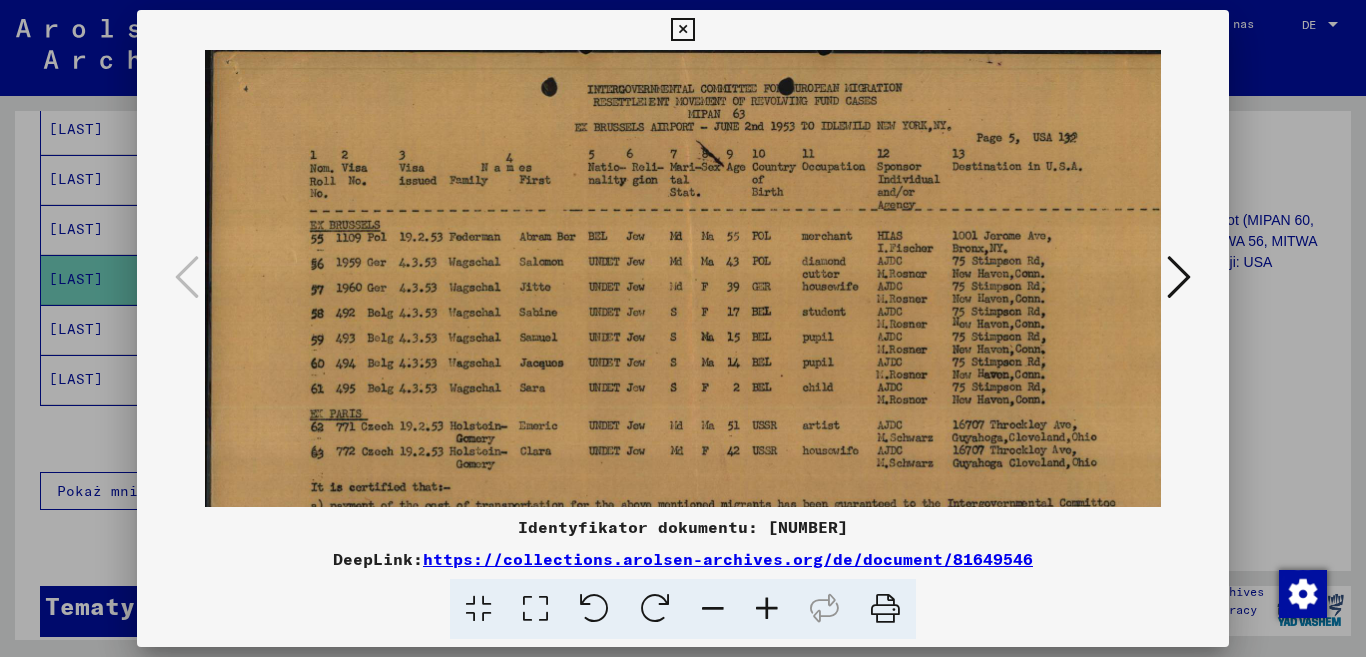 click at bounding box center (767, 609) 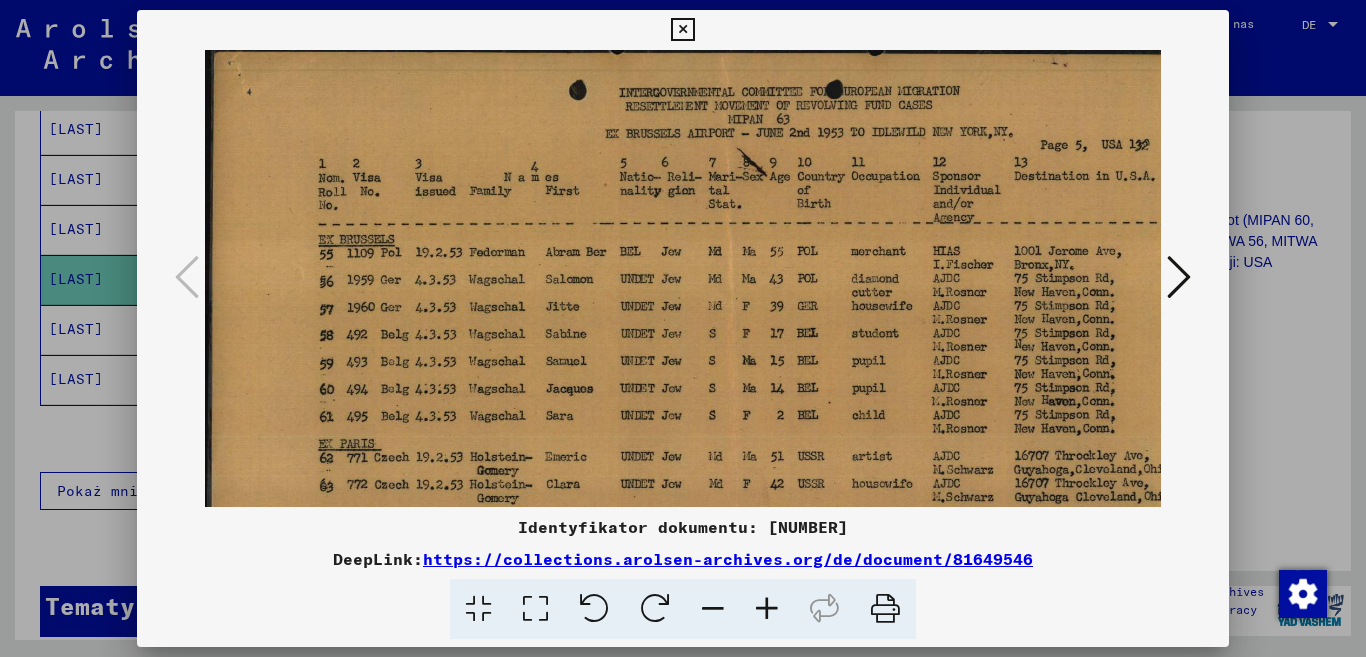 click at bounding box center (767, 609) 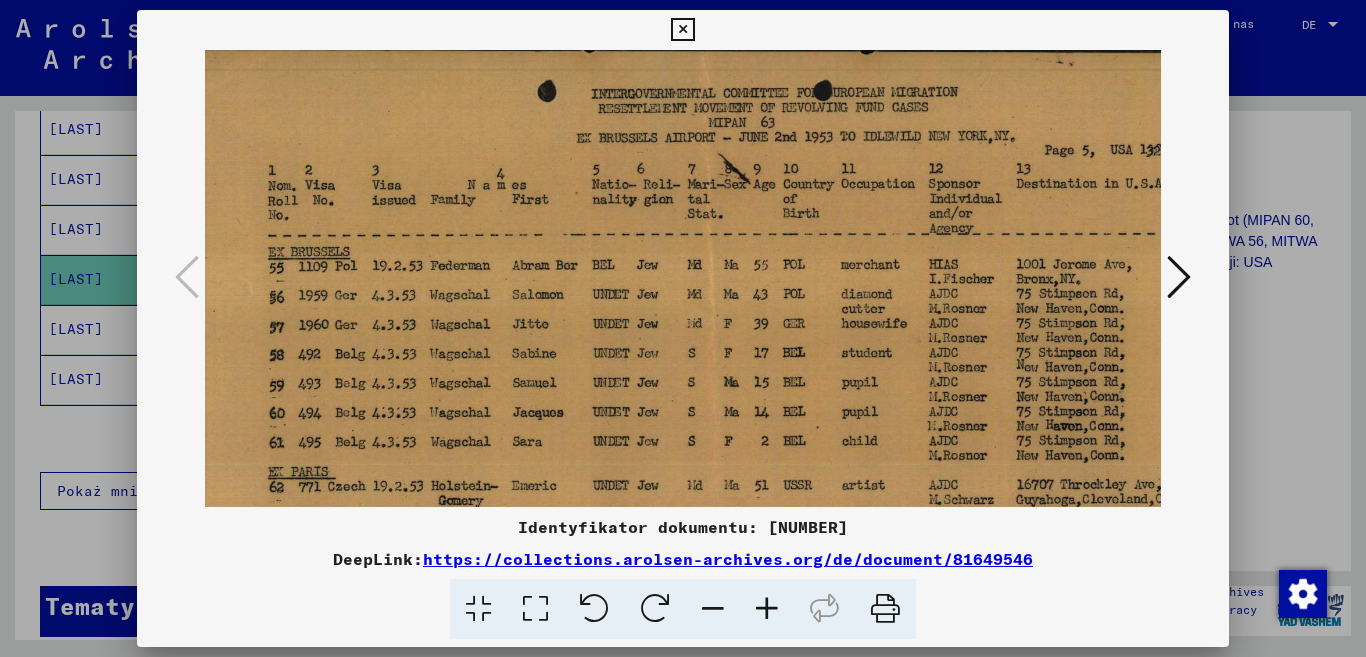 scroll, scrollTop: 2, scrollLeft: 61, axis: both 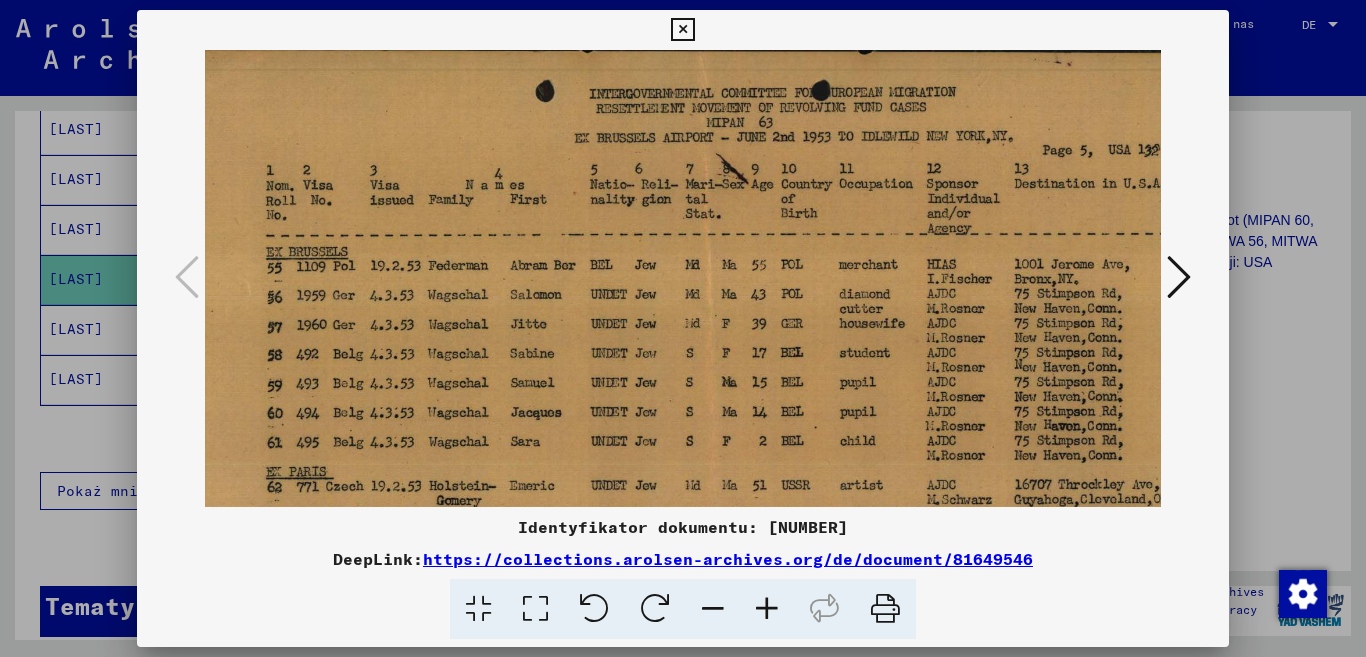 drag, startPoint x: 744, startPoint y: 394, endPoint x: 683, endPoint y: 392, distance: 61.03278 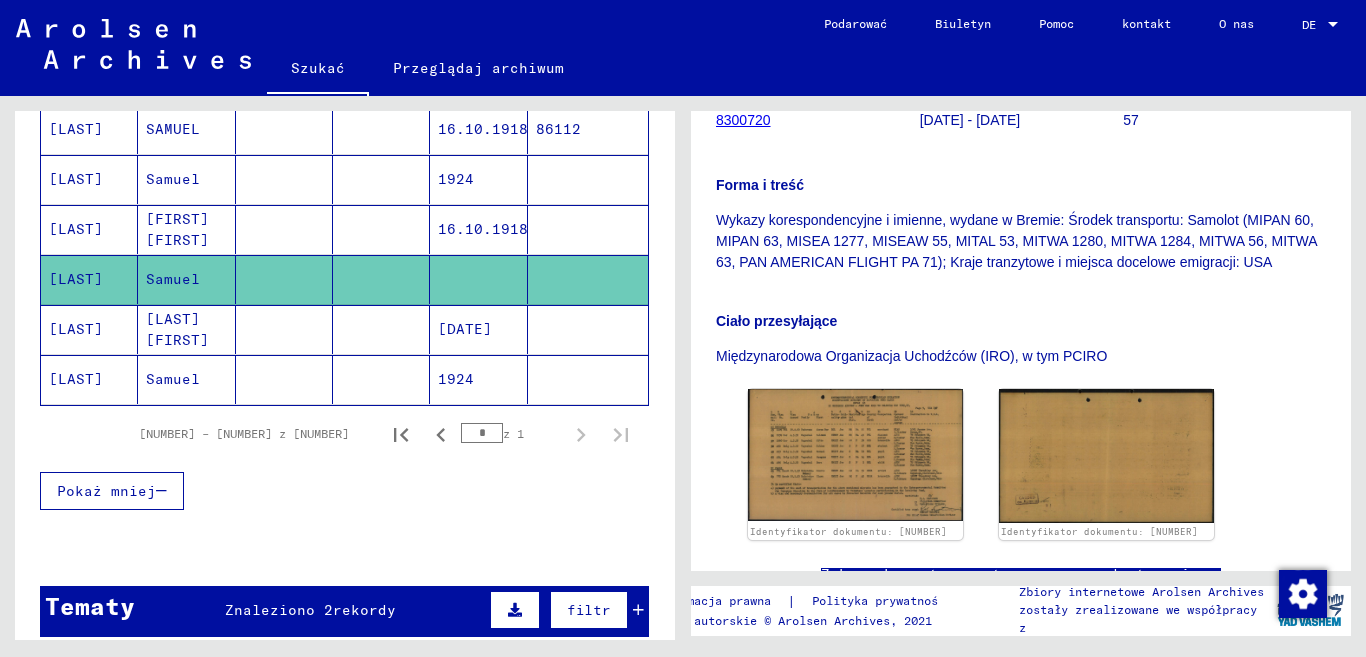 scroll, scrollTop: 200, scrollLeft: 0, axis: vertical 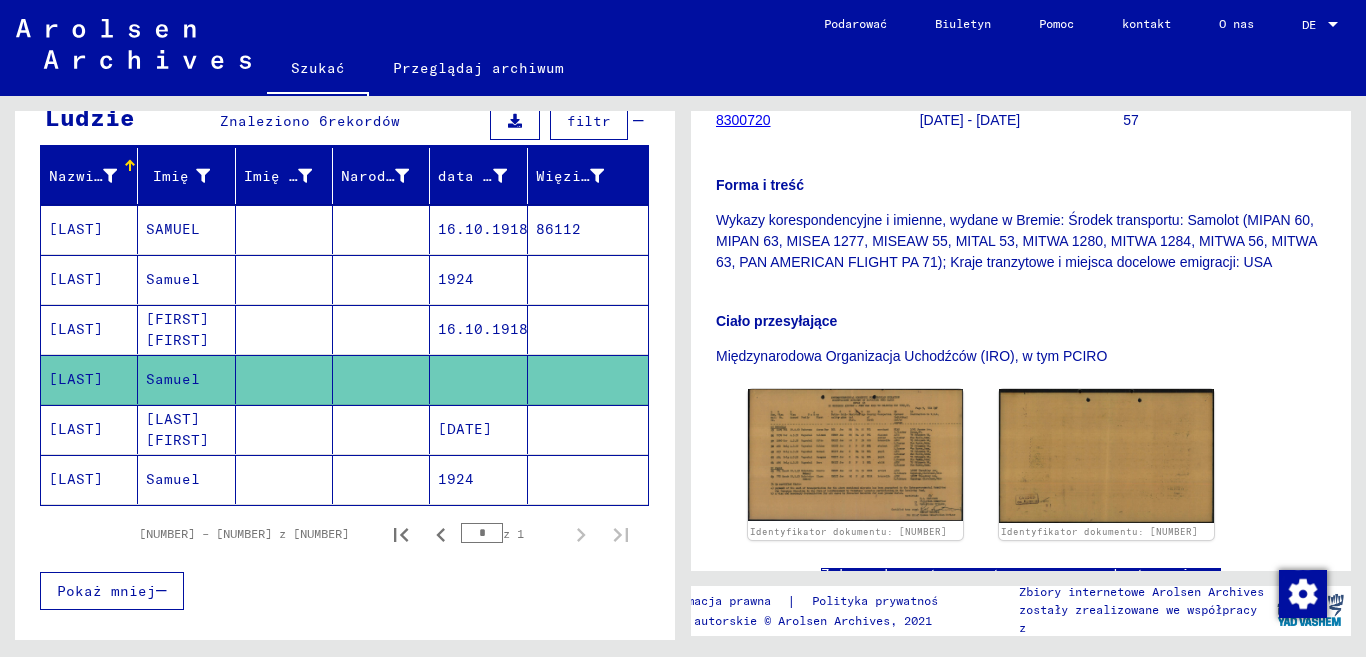 click on "1924" at bounding box center (483, 329) 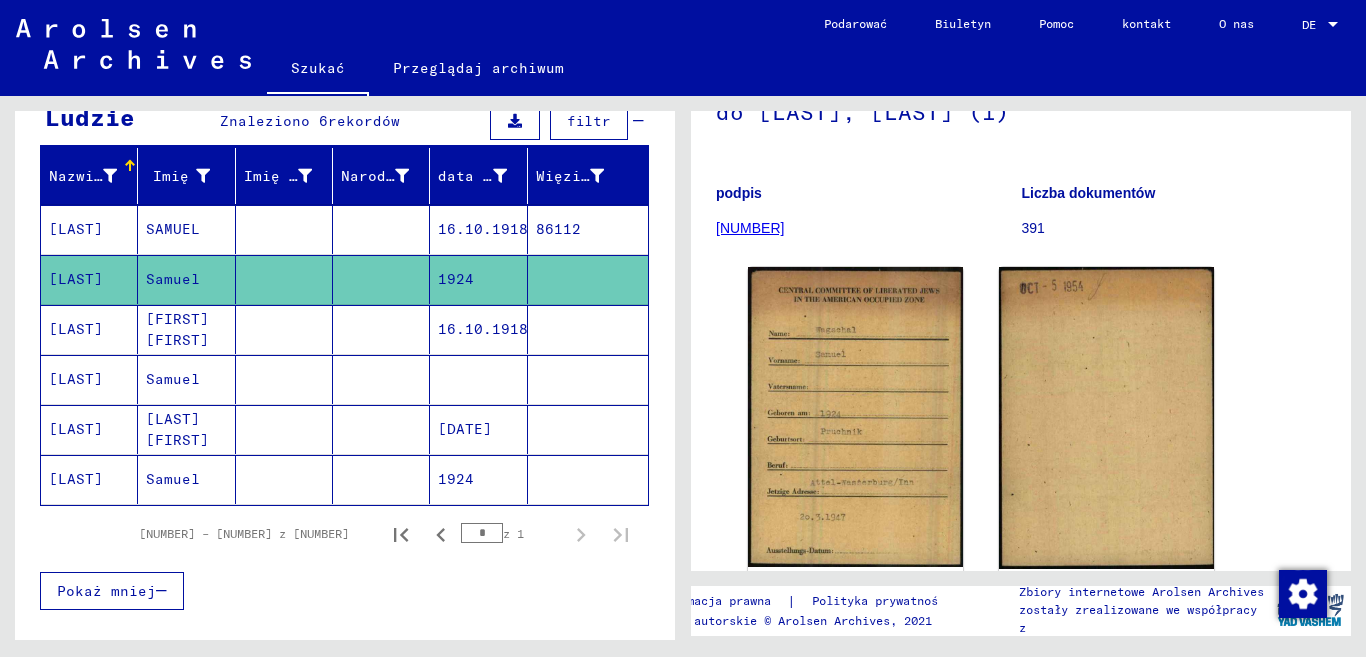 scroll, scrollTop: 300, scrollLeft: 0, axis: vertical 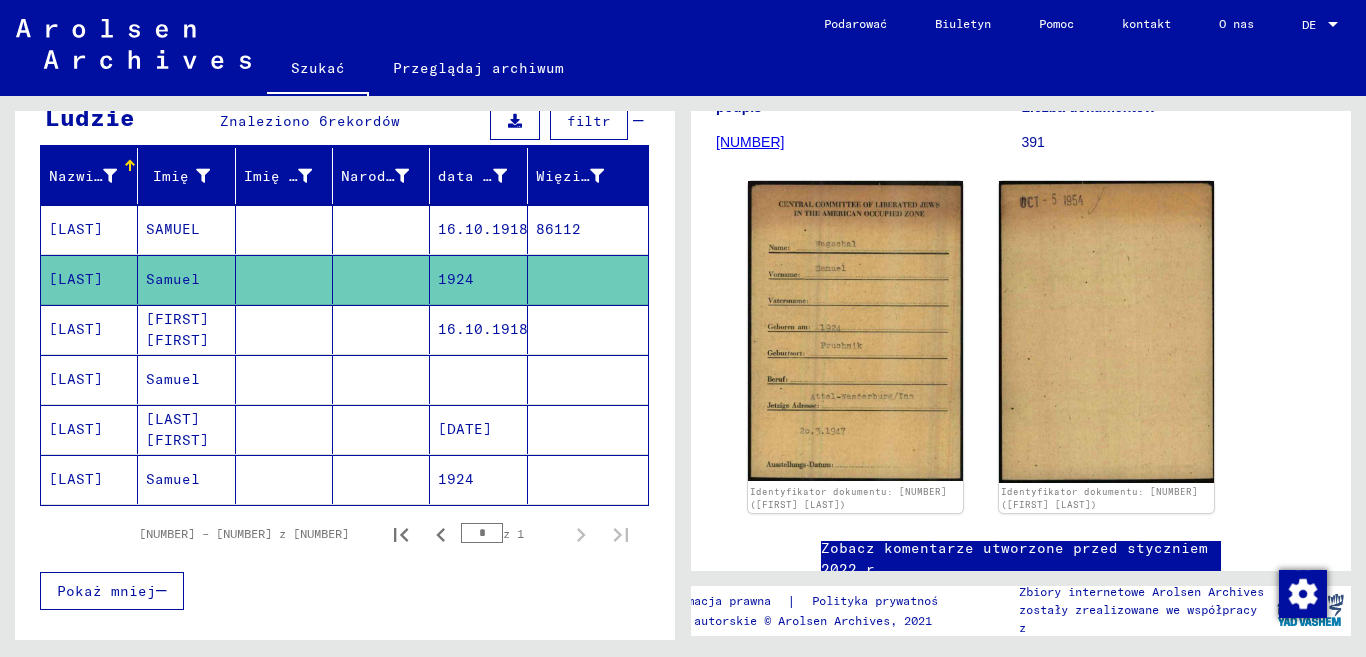 click on "16.10.1918" at bounding box center (456, 279) 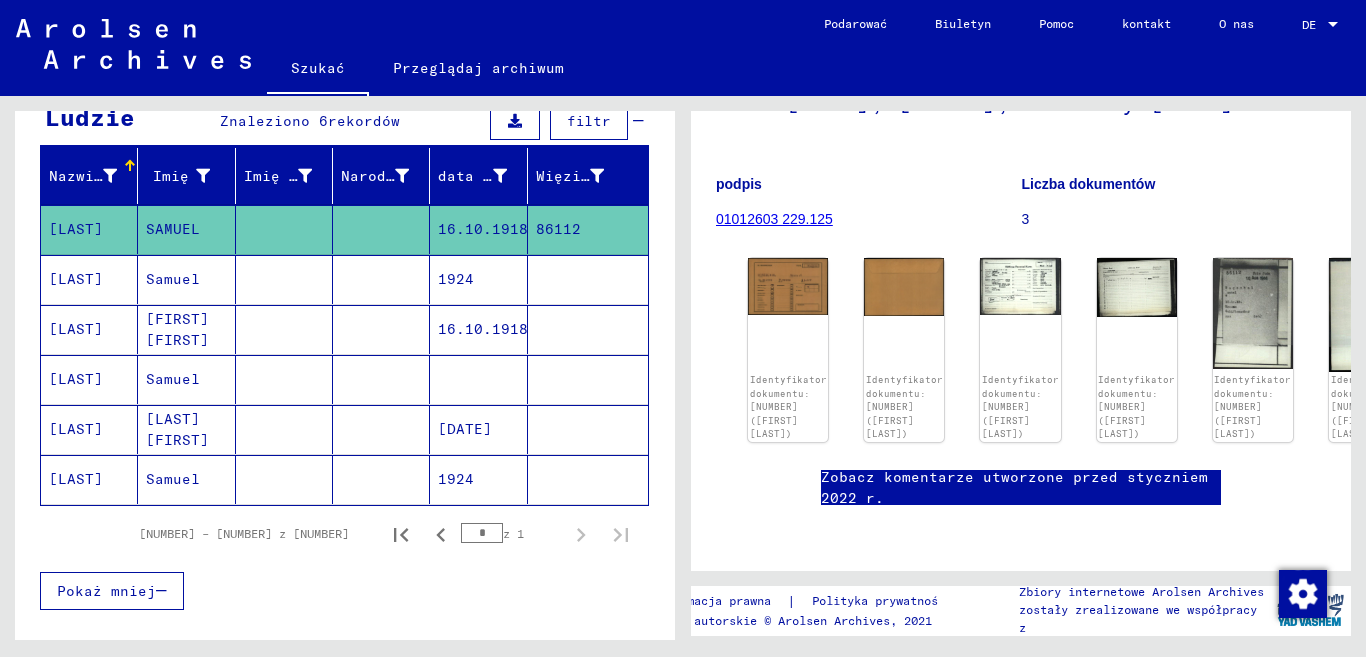 scroll, scrollTop: 160, scrollLeft: 0, axis: vertical 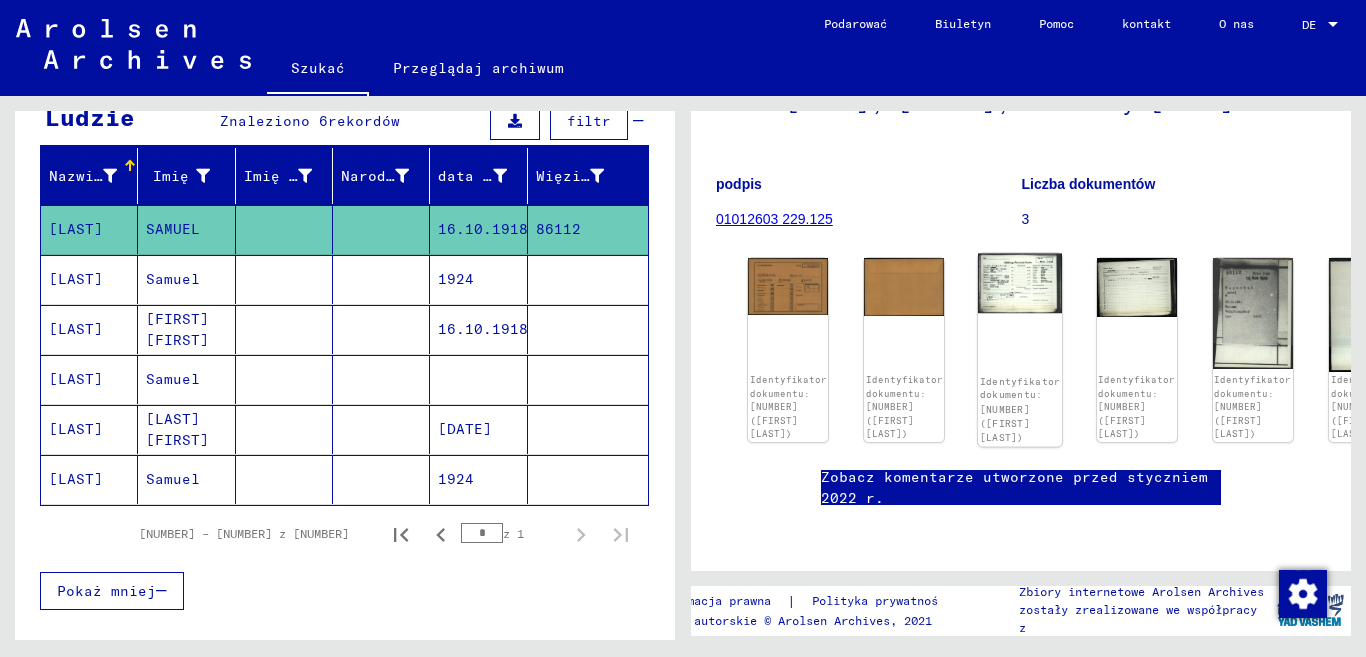 click 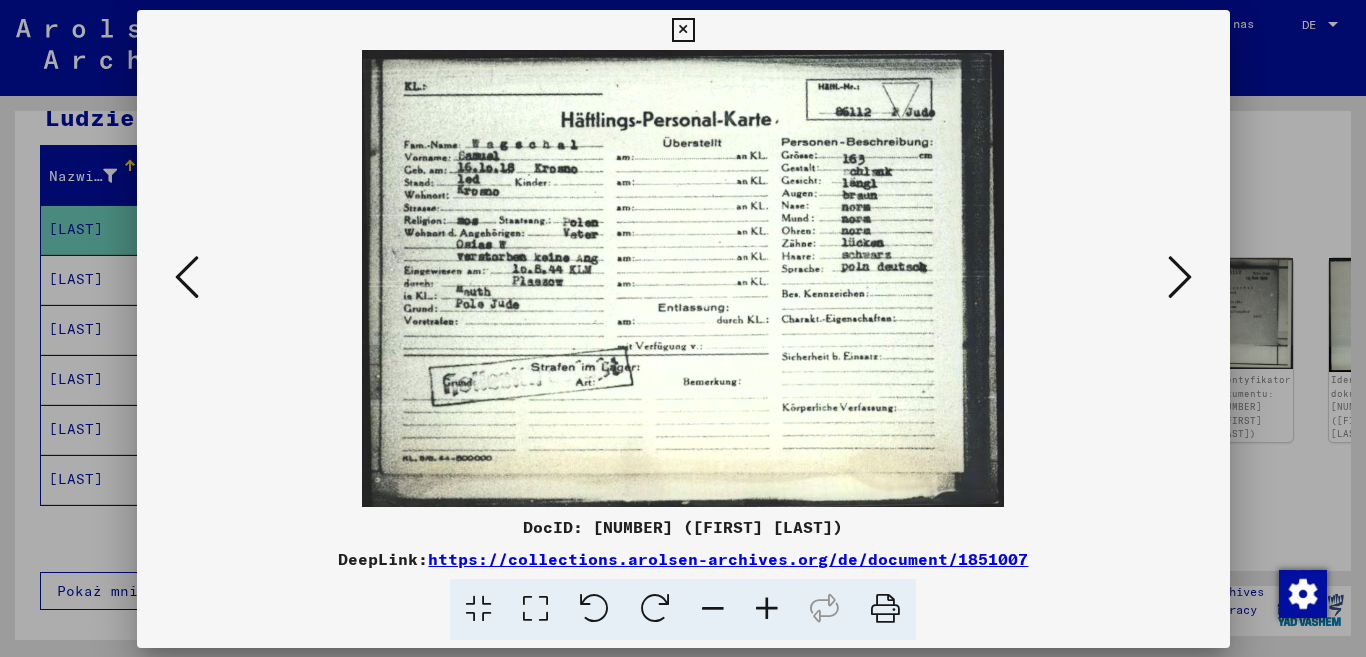 click at bounding box center [683, 278] 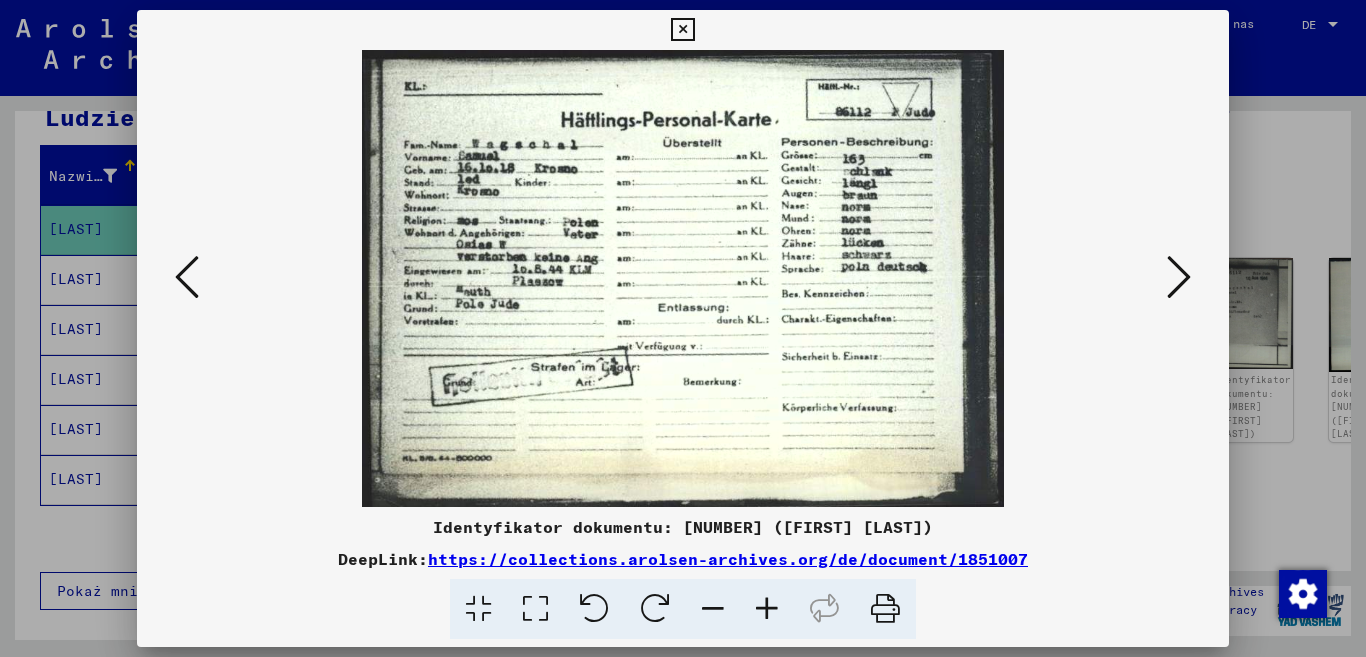 click at bounding box center [1179, 277] 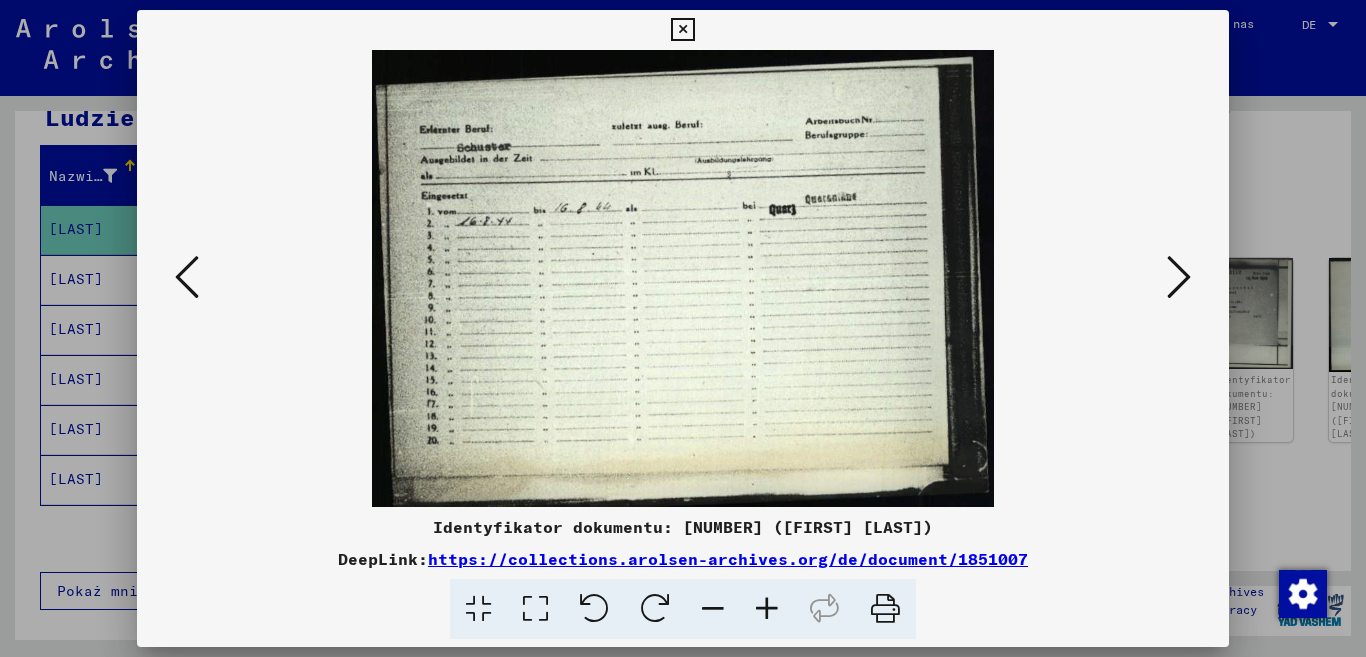 click at bounding box center [1179, 277] 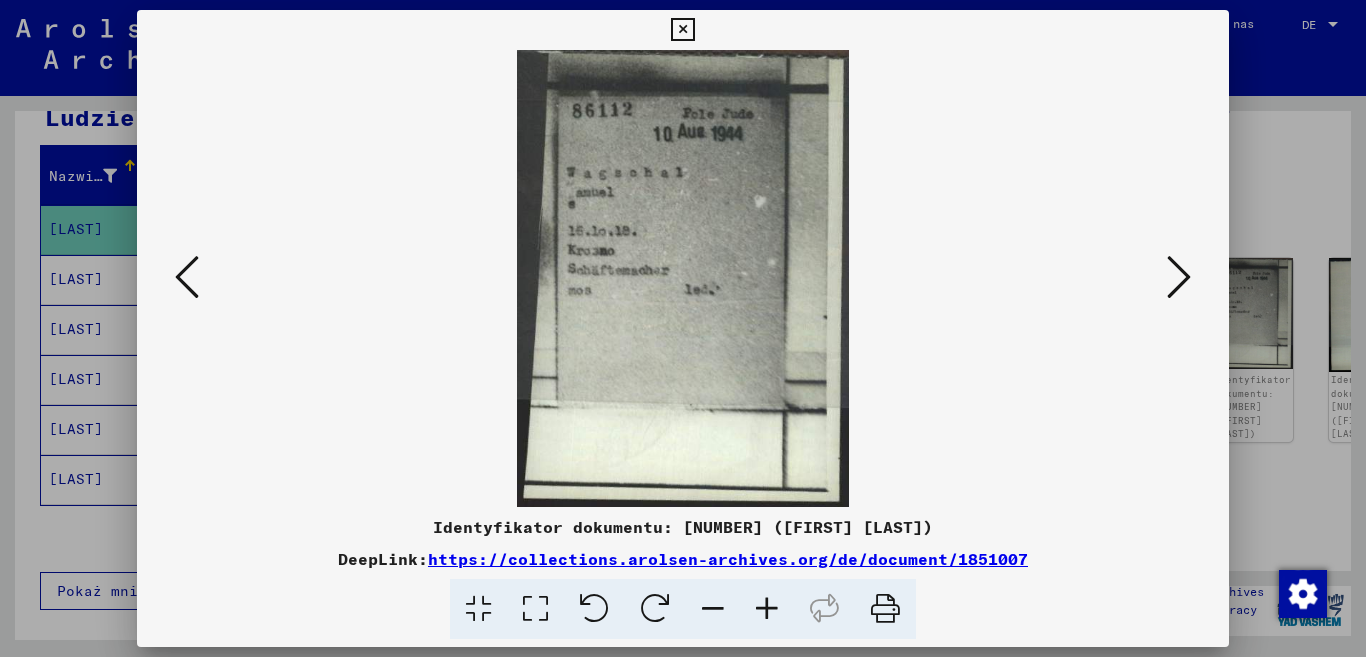 click at bounding box center (1179, 277) 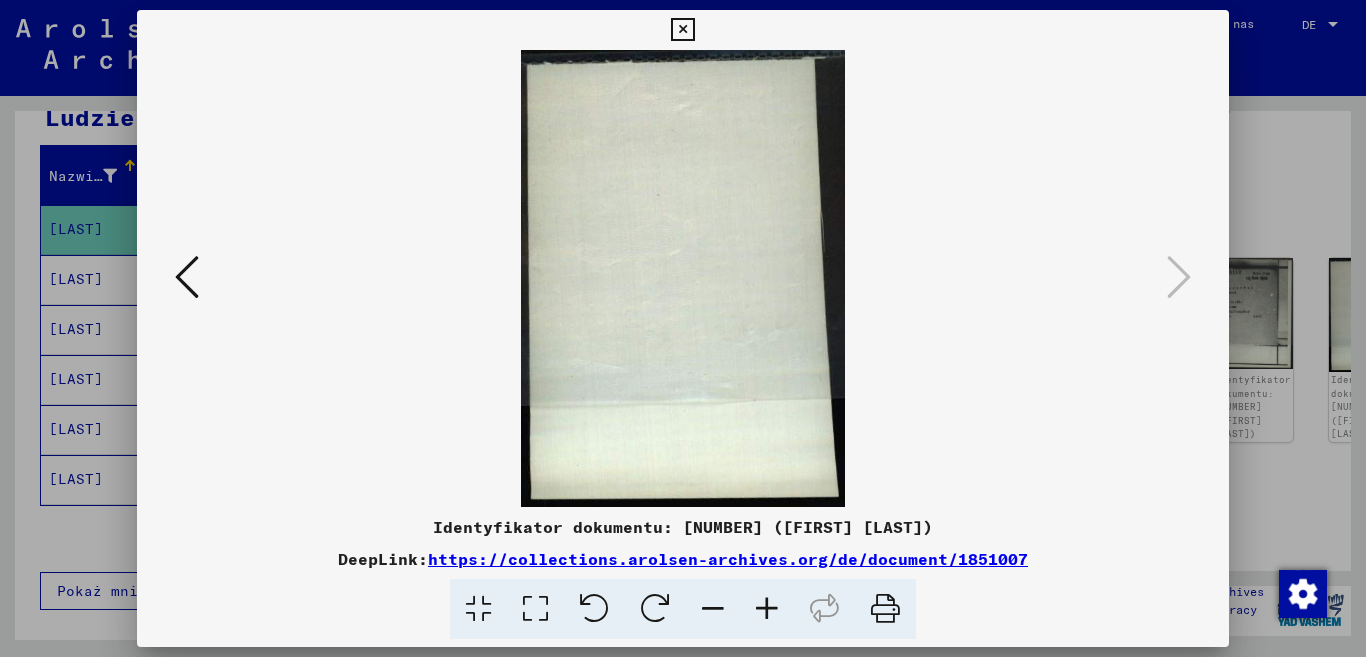 click at bounding box center [1179, 277] 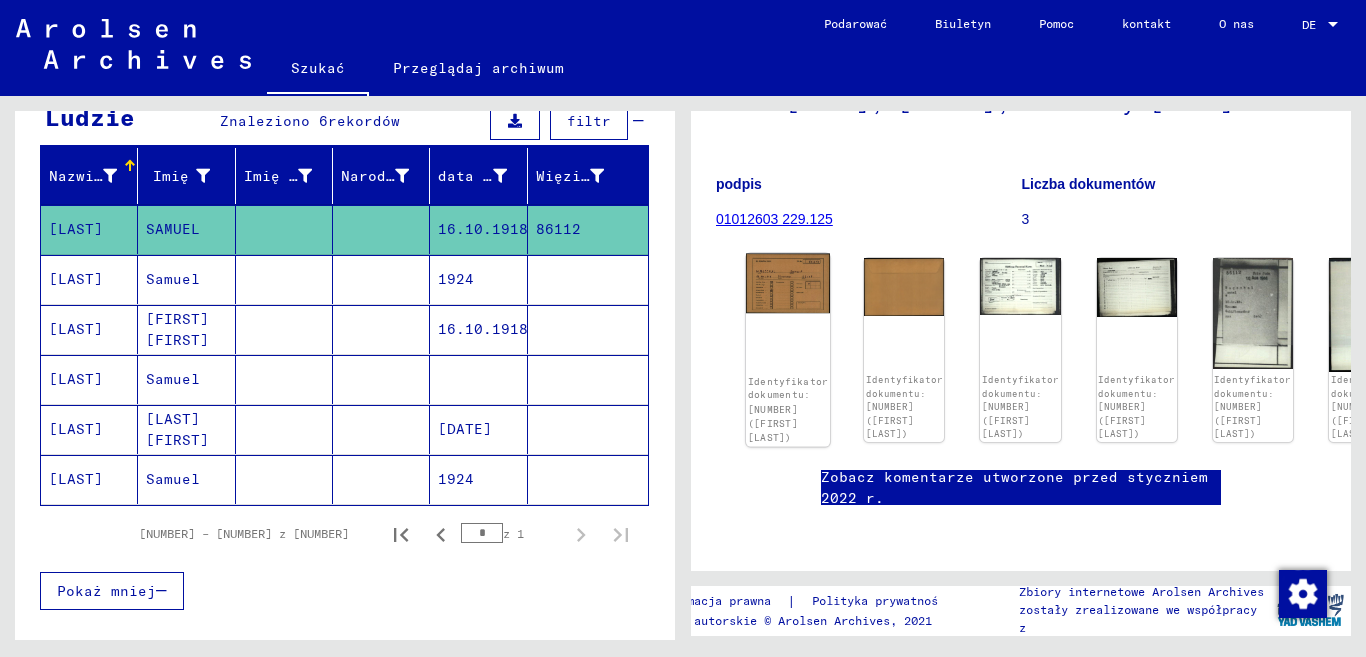 click 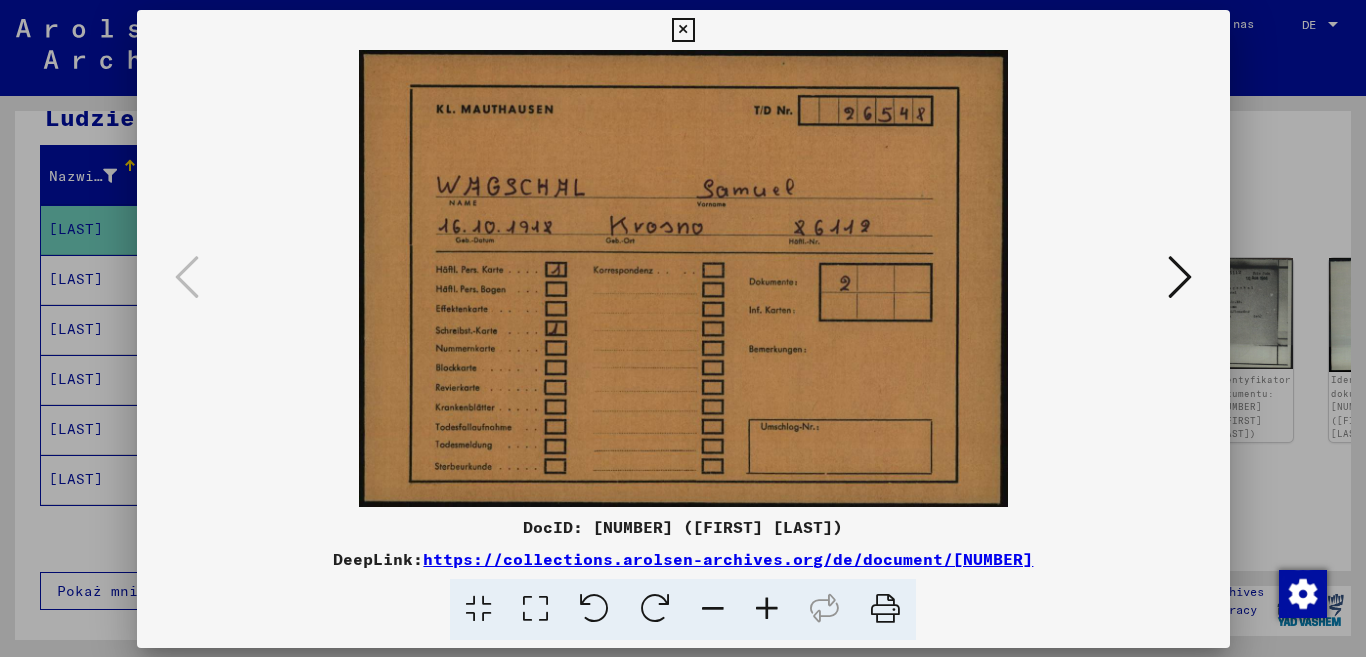 click at bounding box center [683, 278] 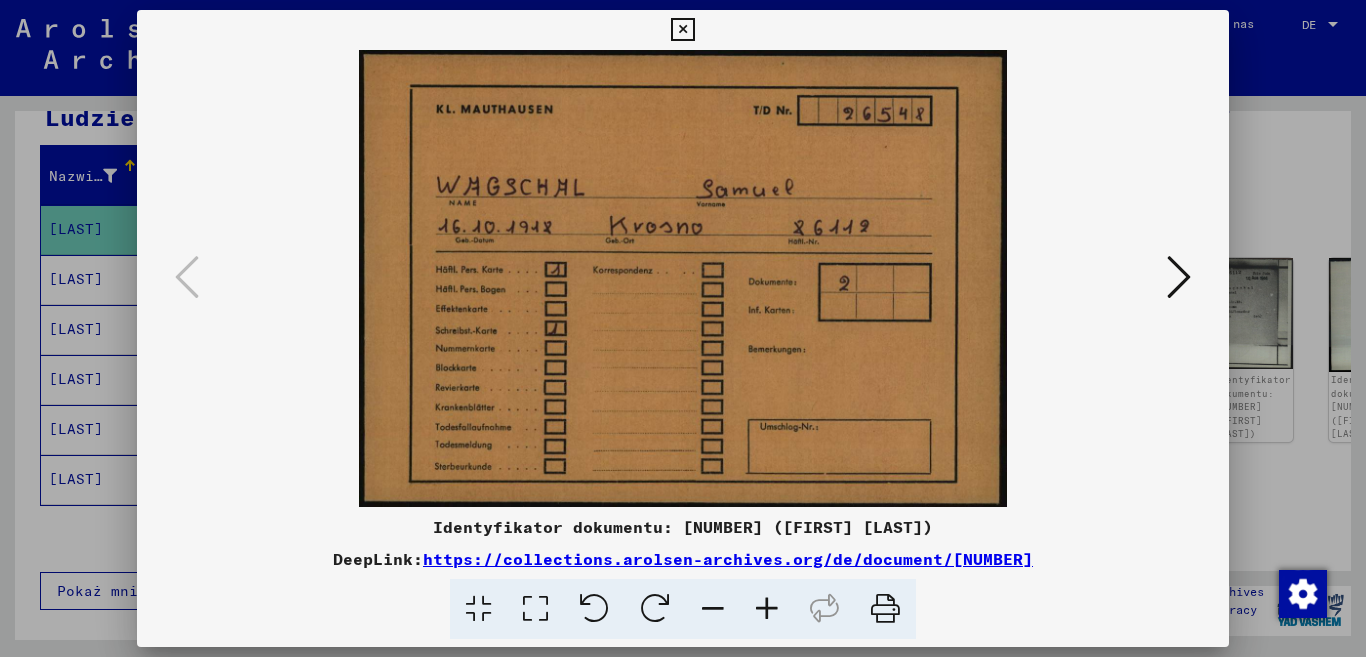 click at bounding box center [682, 30] 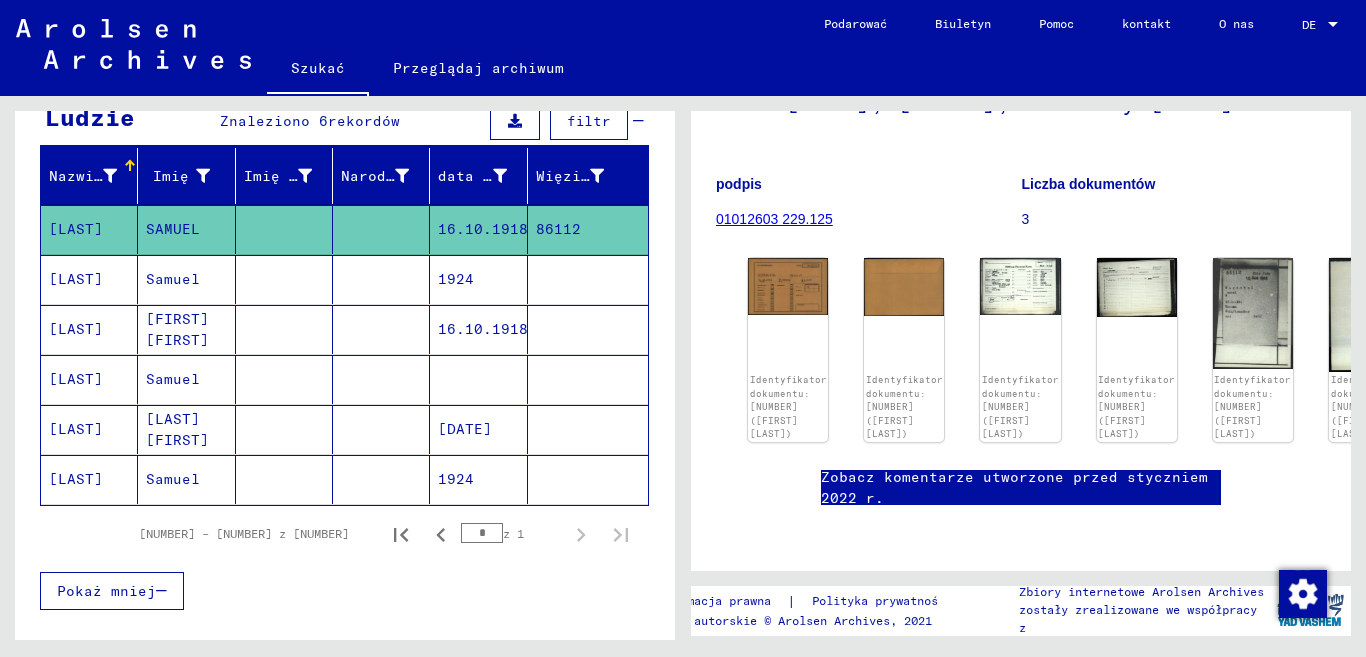 scroll, scrollTop: 460, scrollLeft: 0, axis: vertical 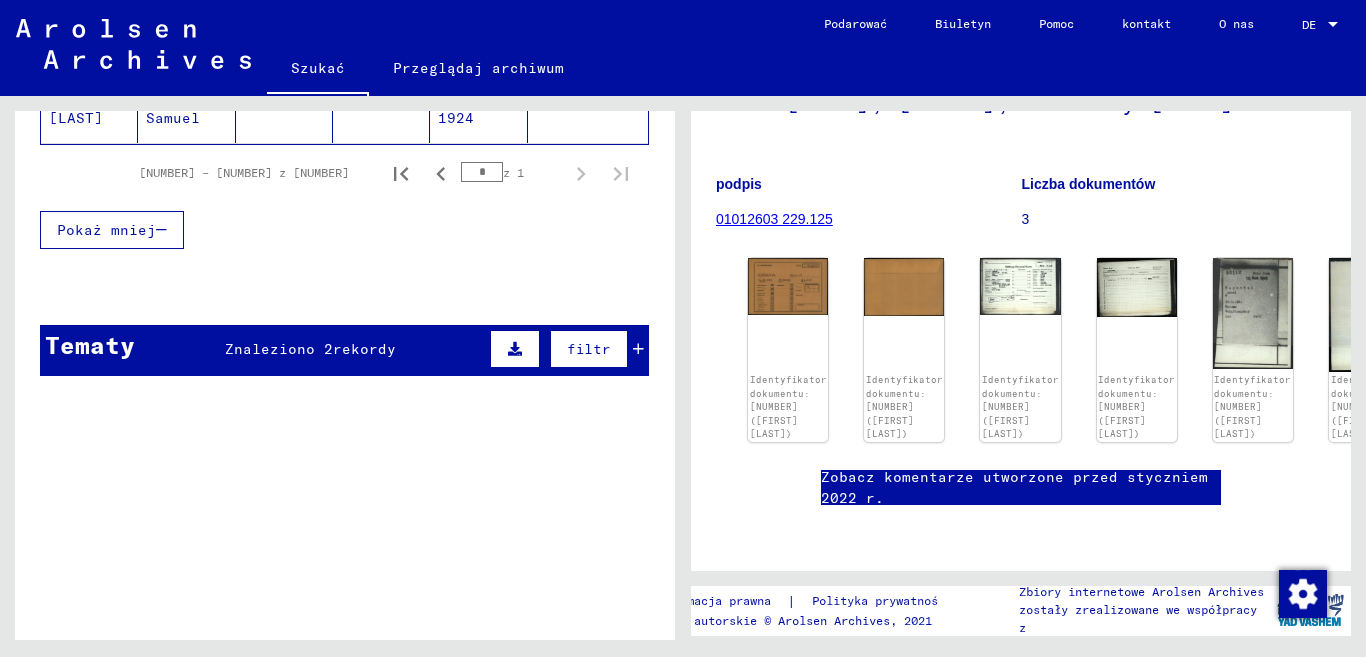 click on "rekordy" at bounding box center (364, 349) 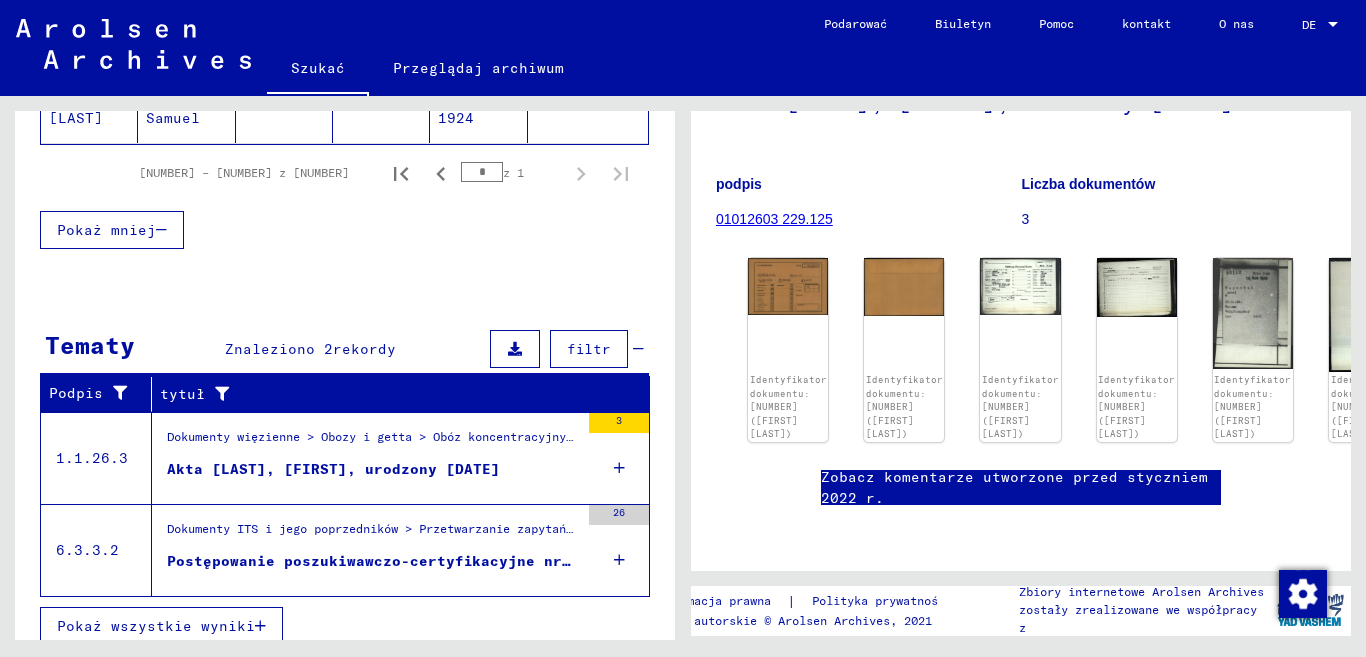scroll, scrollTop: 577, scrollLeft: 0, axis: vertical 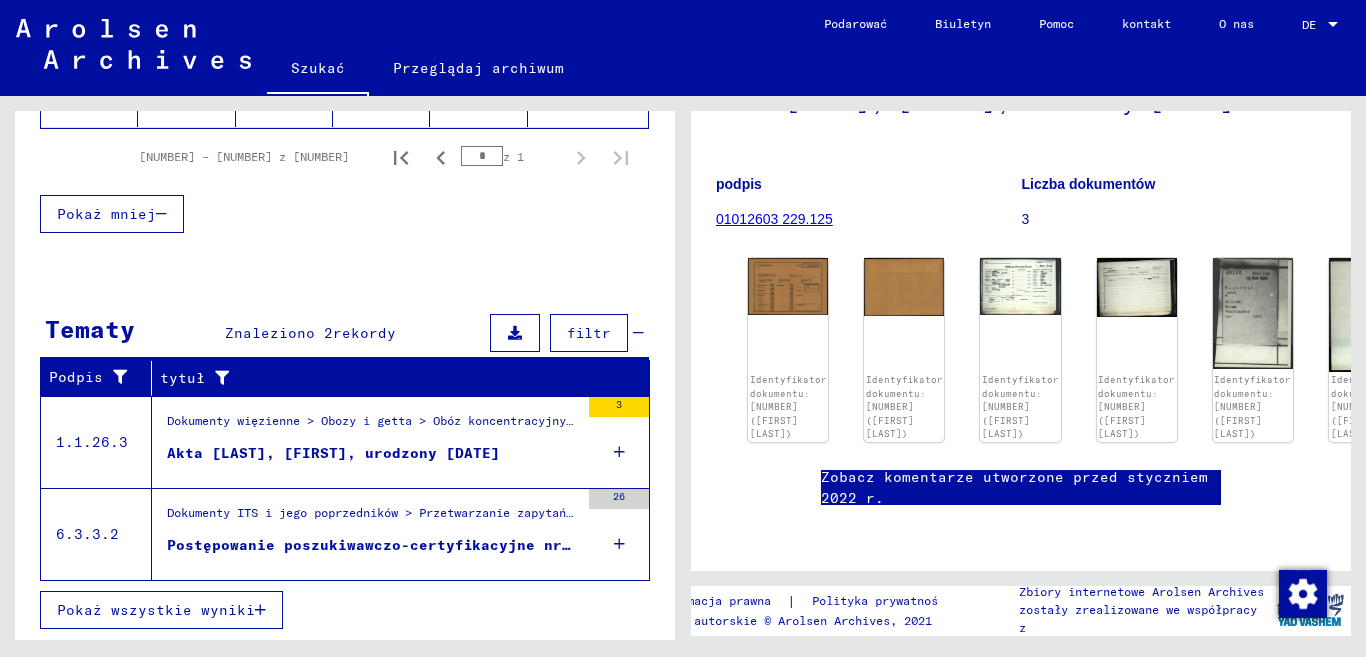 click on "Dokumenty więzienne > Obozy i getta > Obóz koncentracyjny Mauthausen > Indywidualne dokumenty mężczyzn Mauthausen > Indywidualne dokumenty więźniów - KL Mauthausen > Akta z nazwiskami z [LAST]" at bounding box center (373, 426) 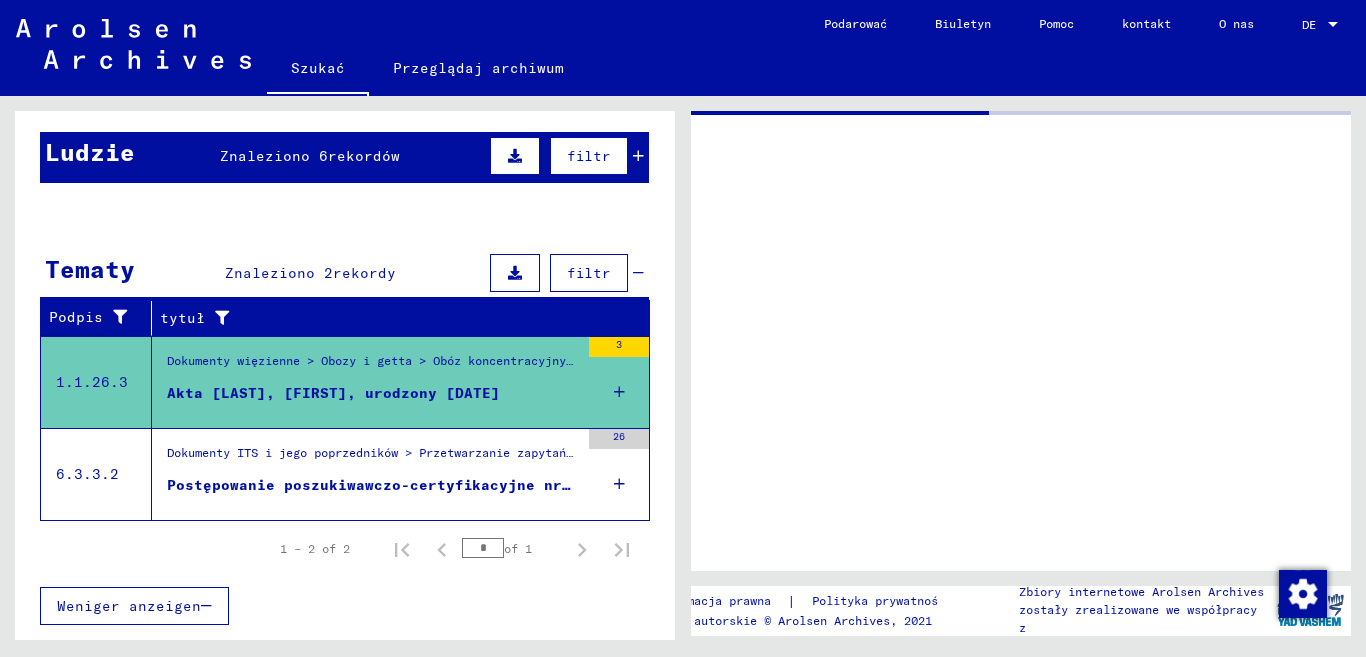 scroll, scrollTop: 0, scrollLeft: 0, axis: both 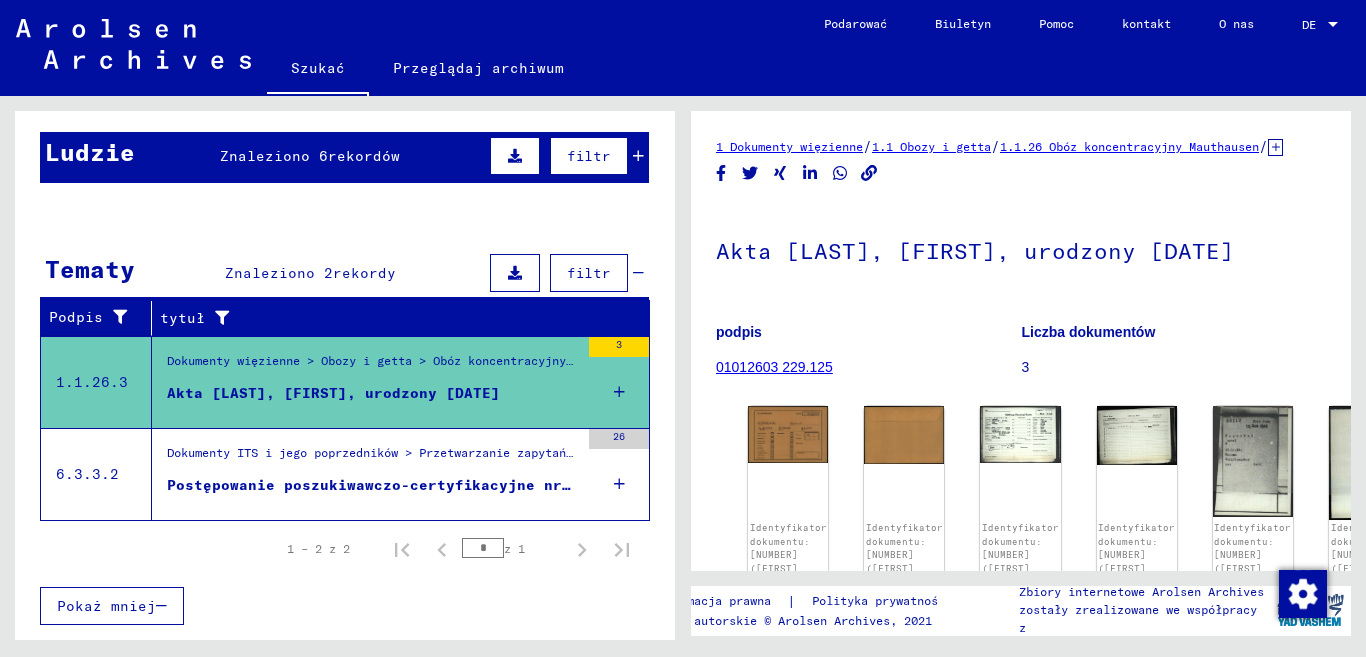click on "Postępowanie poszukiwawczo-certyfikacyjne nr 26.548 dla [LAST], [FIRST] urodzony [DATE] lub [DATE]" at bounding box center (373, 485) 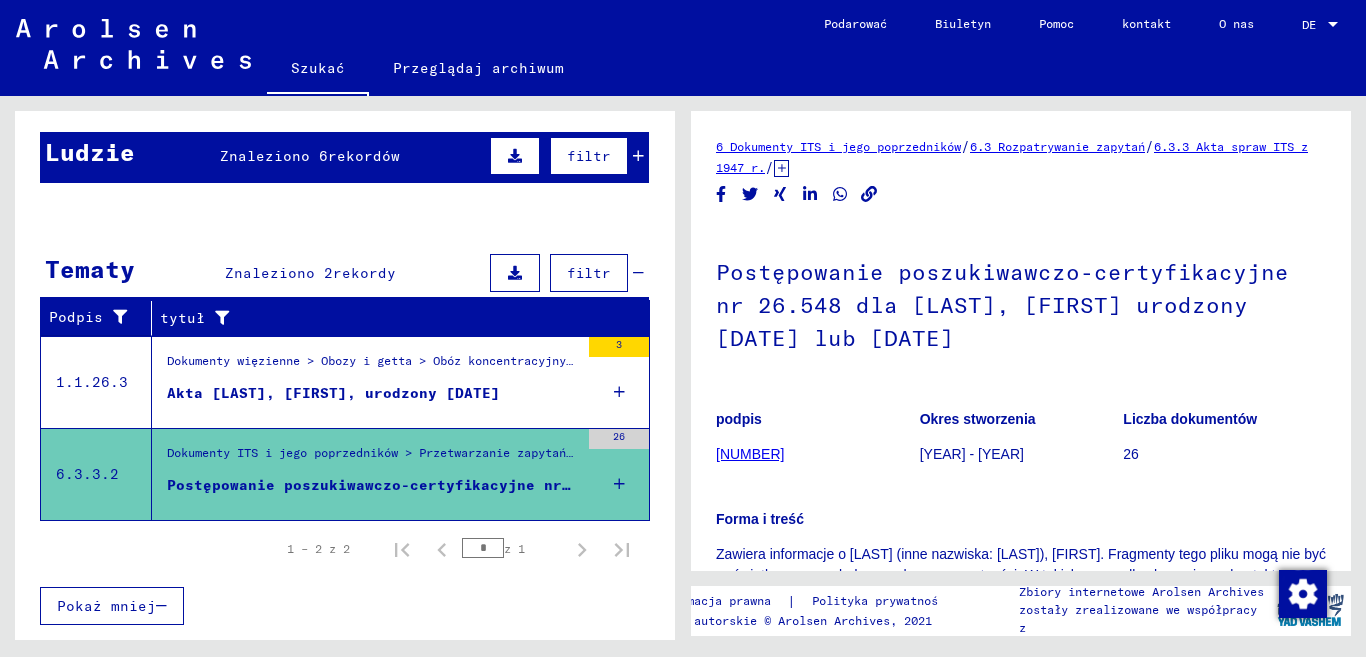 scroll, scrollTop: 0, scrollLeft: 0, axis: both 